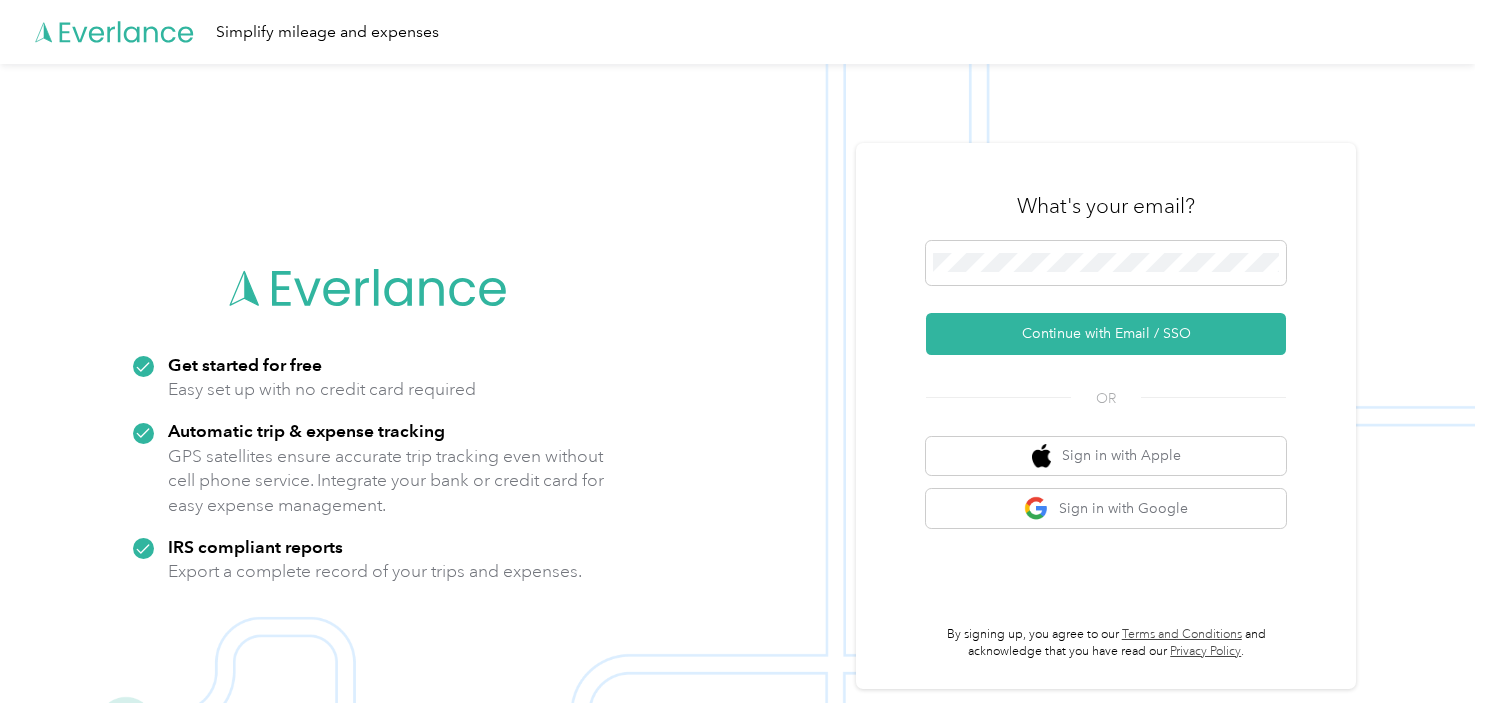 scroll, scrollTop: 0, scrollLeft: 0, axis: both 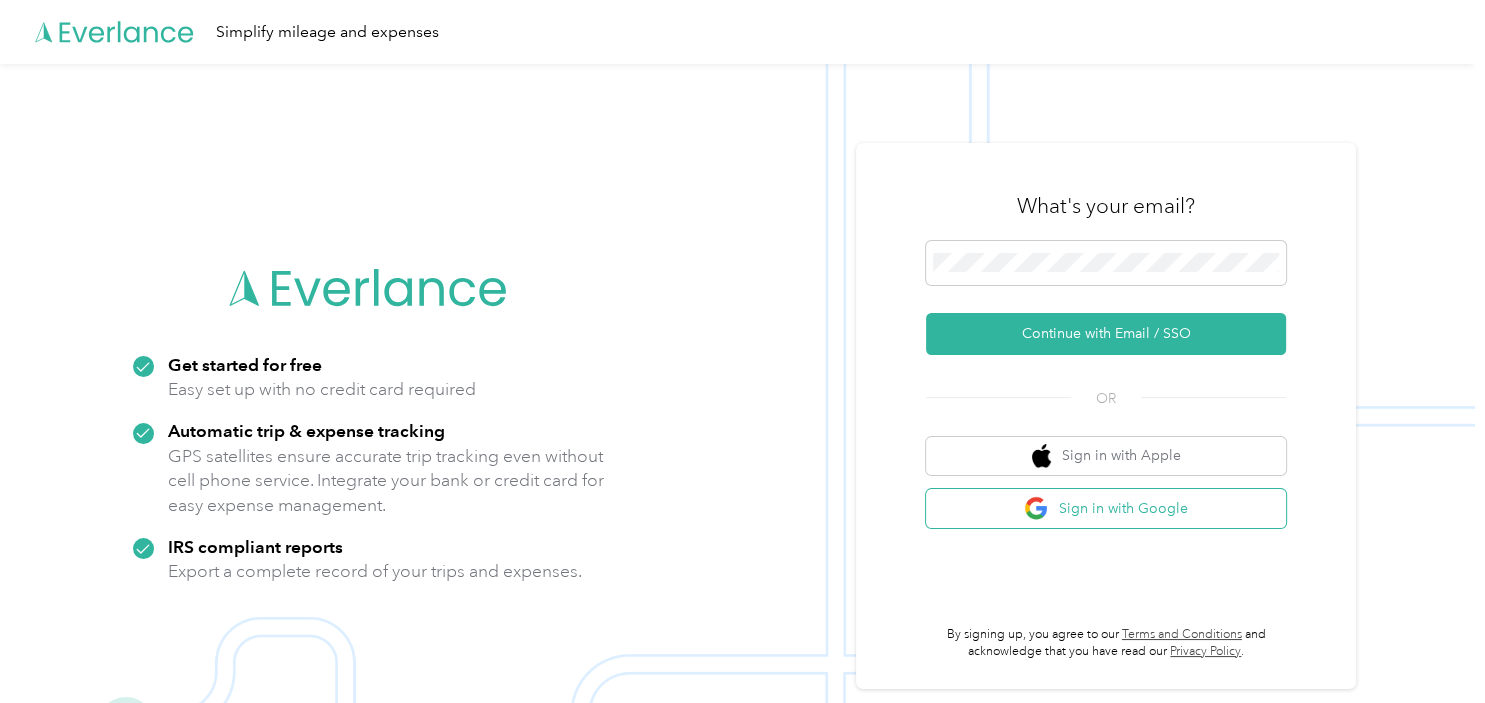 click on "Sign in with Google" at bounding box center (1106, 508) 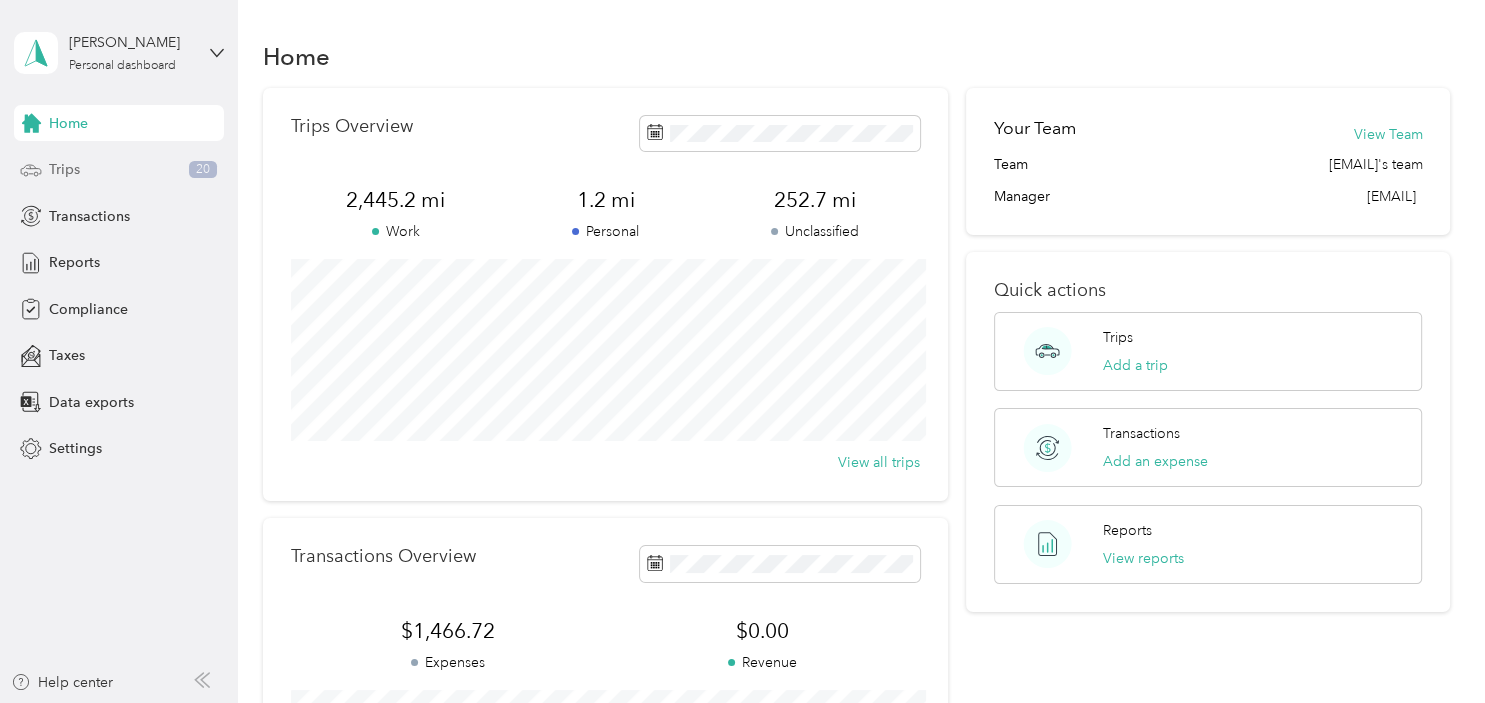 click on "Trips 20" at bounding box center (119, 170) 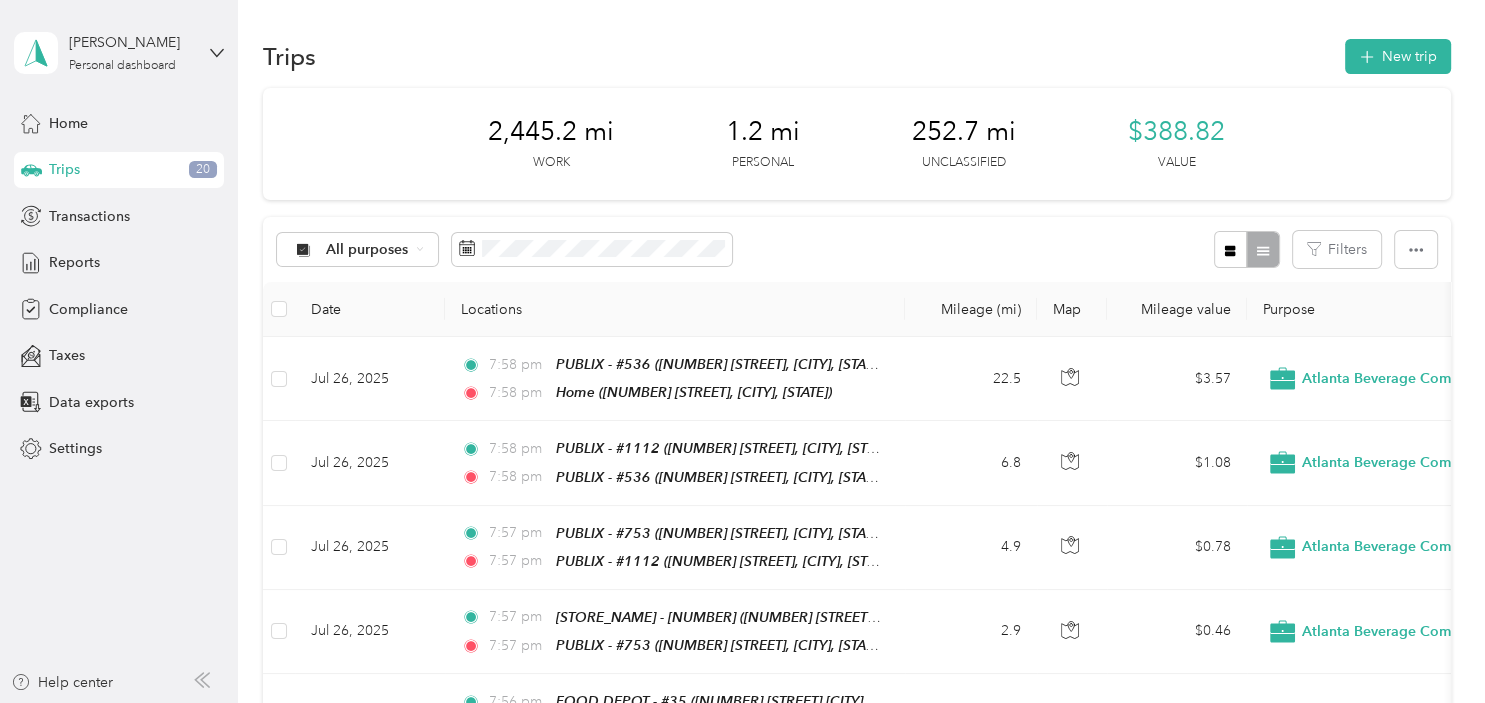 click on "All purposes Filters" at bounding box center [857, 249] 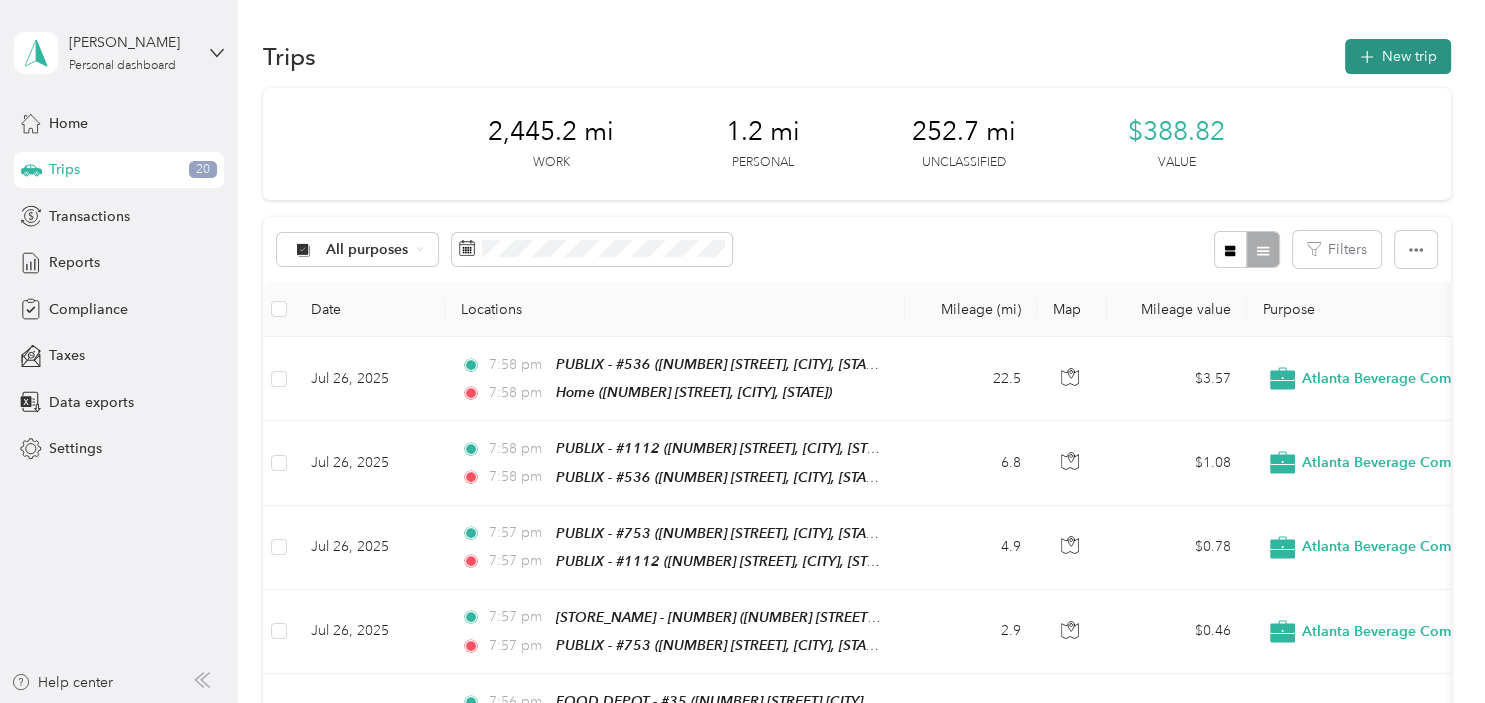 click on "New trip" at bounding box center (1398, 56) 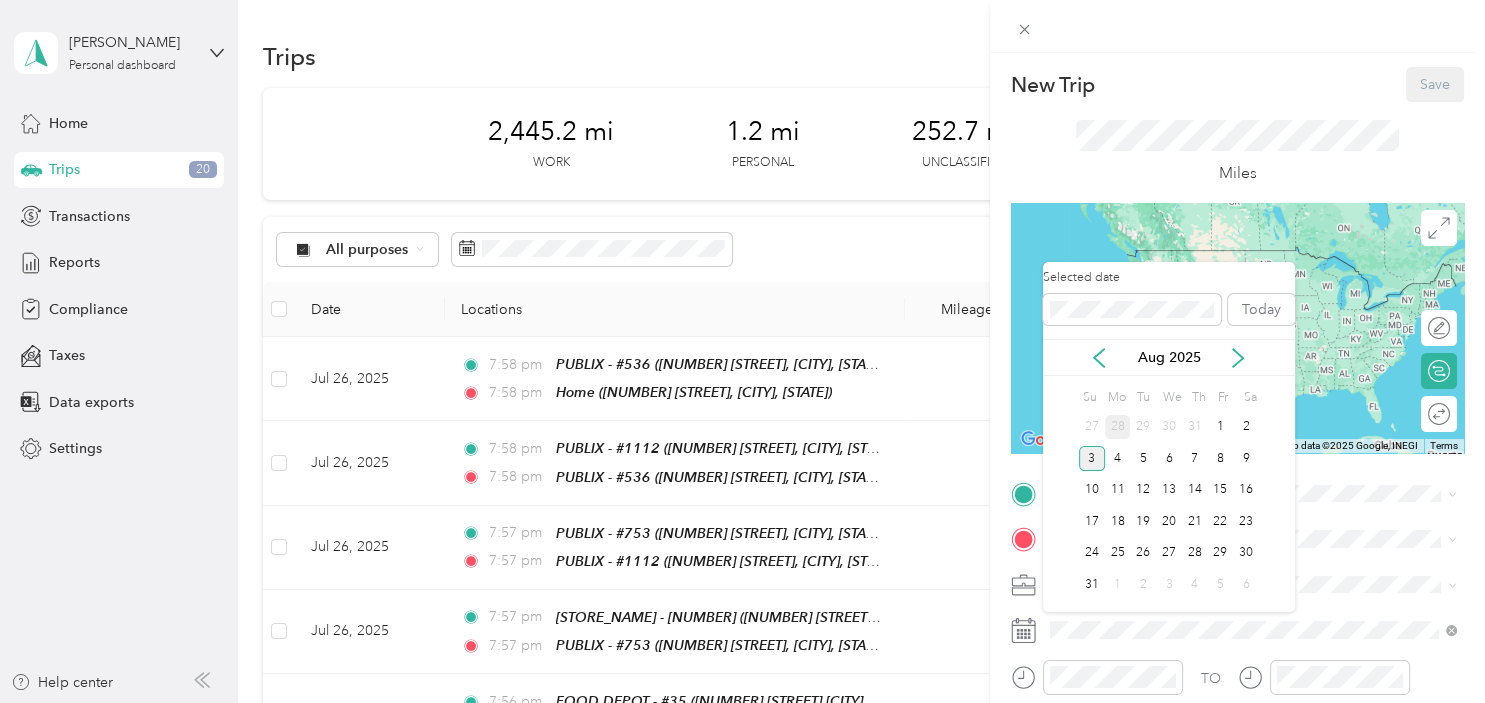 click on "28" at bounding box center [1118, 427] 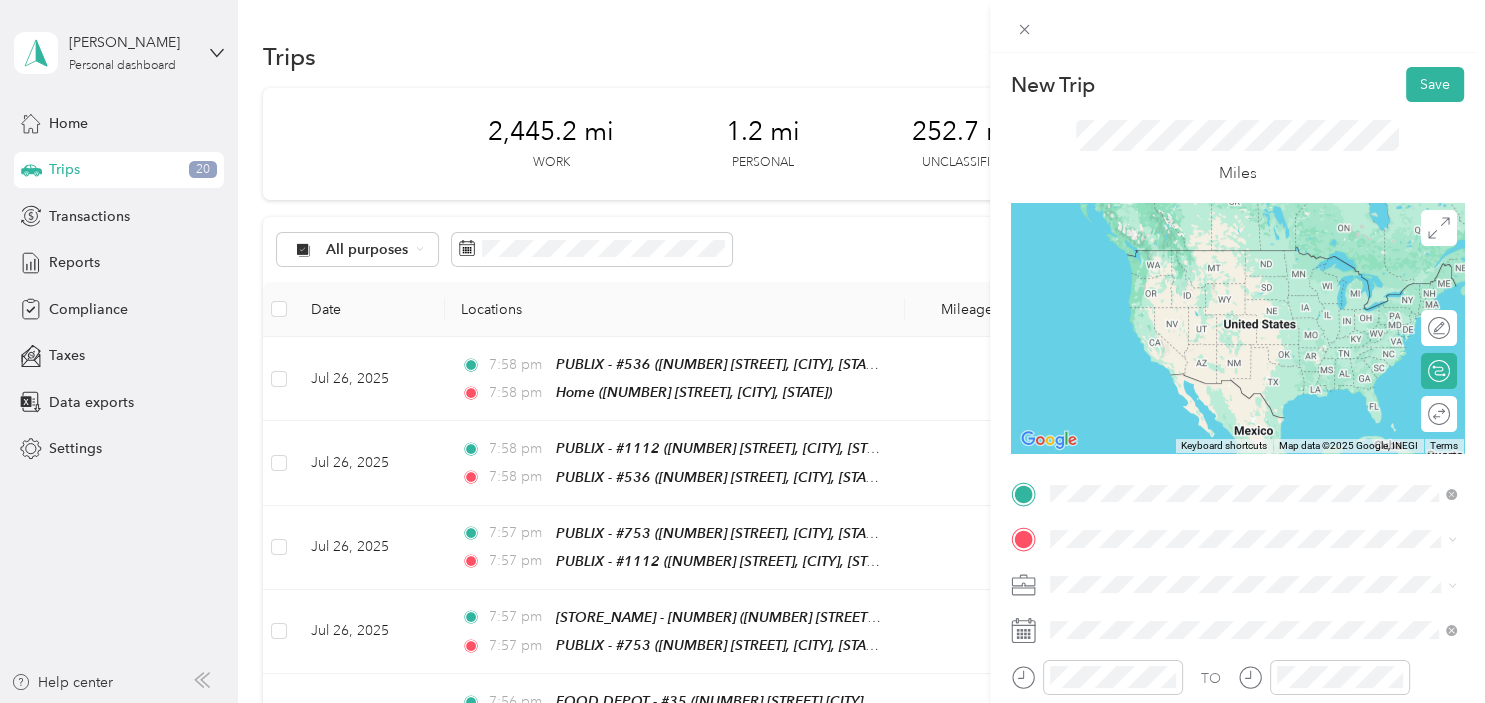 click on "[NUMBER] [STREET], [CITY], [STATE], [COUNTRY]" at bounding box center [1242, 279] 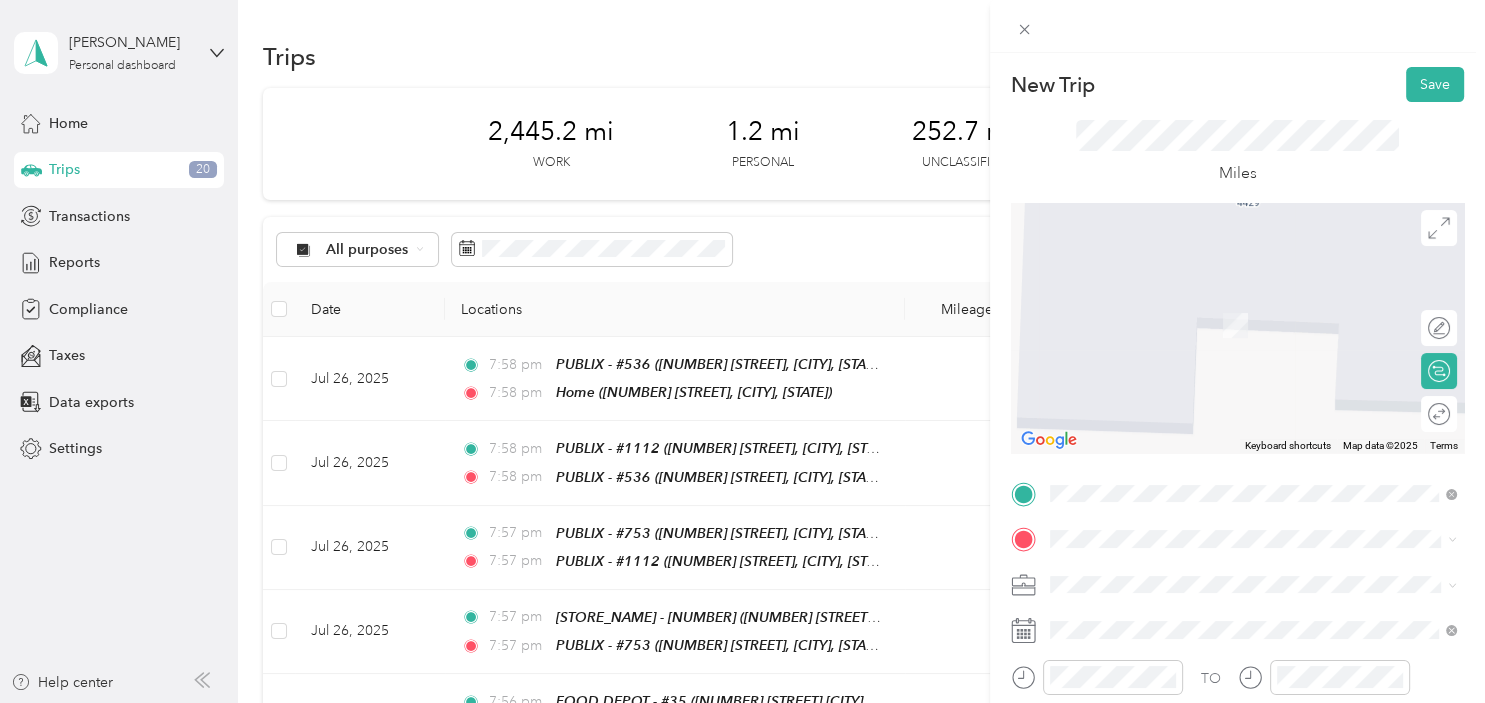 click on "New Trip Save This trip cannot be edited because it is either under review, approved, or paid. Contact your Team Manager to edit it. Miles To navigate the map with touch gestures double-tap and hold your finger on the map, then drag the map. ← Move left → Move right ↑ Move up ↓ Move down + Zoom in - Zoom out Home Jump left by 75% End Jump right by 75% Page Up Jump up by 75% Page Down Jump down by 75% Keyboard shortcuts Map Data Map data ©2025 Map data ©2025 2 m  Click to toggle between metric and imperial units Terms Report a map error Edit route Calculate route Round trip TO Add photo" at bounding box center (742, 351) 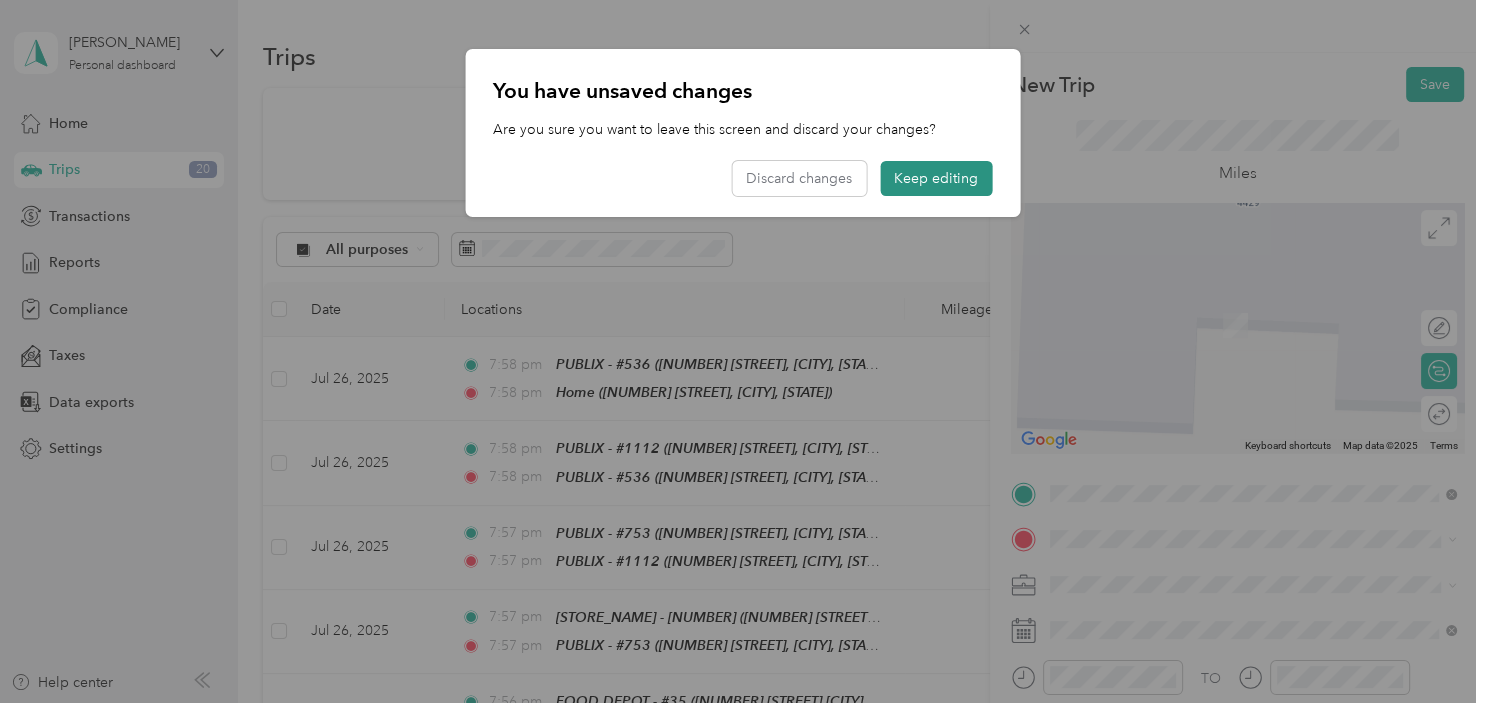 click on "Keep editing" at bounding box center [936, 178] 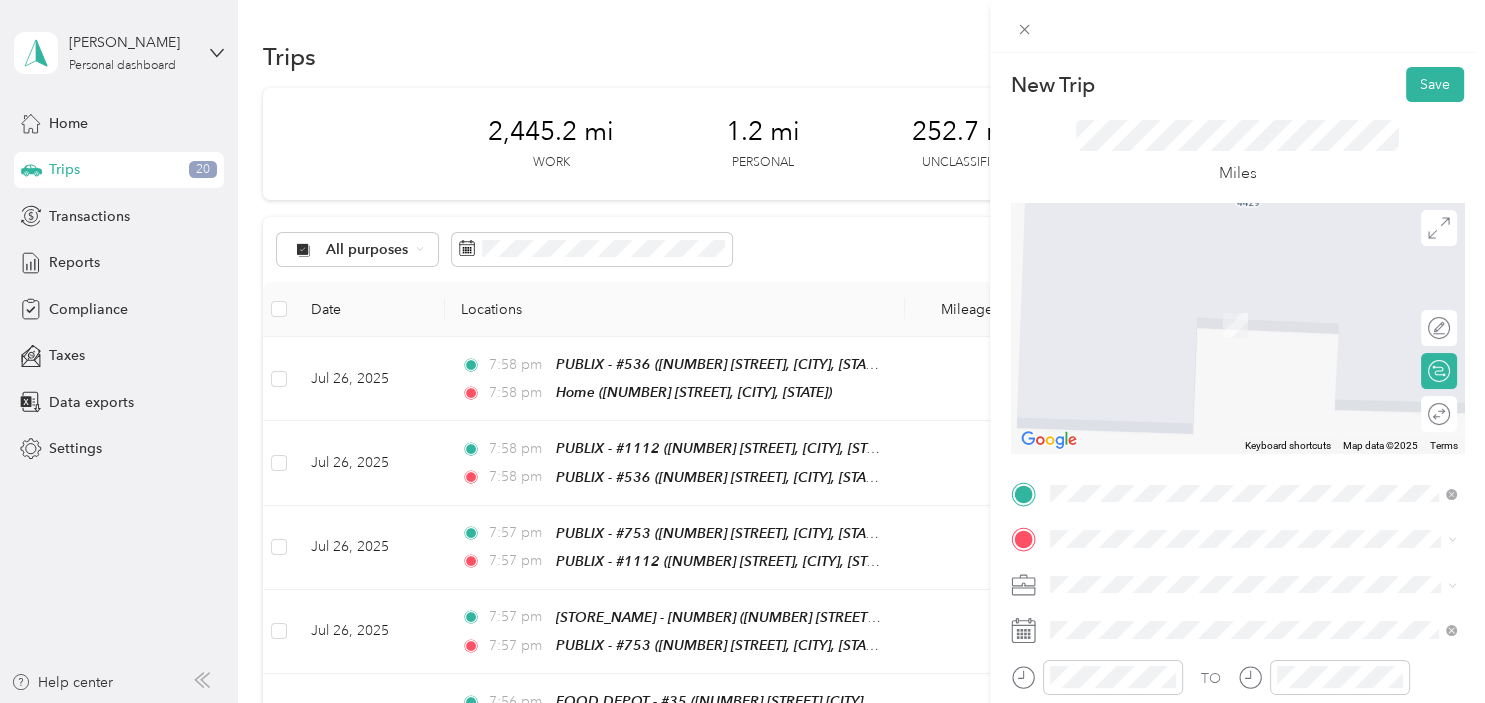 click on "New Trip Save This trip cannot be edited because it is either under review, approved, or paid. Contact your Team Manager to edit it. Miles To navigate the map with touch gestures double-tap and hold your finger on the map, then drag the map. ← Move left → Move right ↑ Move up ↓ Move down + Zoom in - Zoom out Home Jump left by 75% End Jump right by 75% Page Up Jump up by 75% Page Down Jump down by 75% Keyboard shortcuts Map Data Map data ©2025 Map data ©2025 2 m  Click to toggle between metric and imperial units Terms Report a map error Edit route Calculate route Round trip TO Add photo" at bounding box center (742, 351) 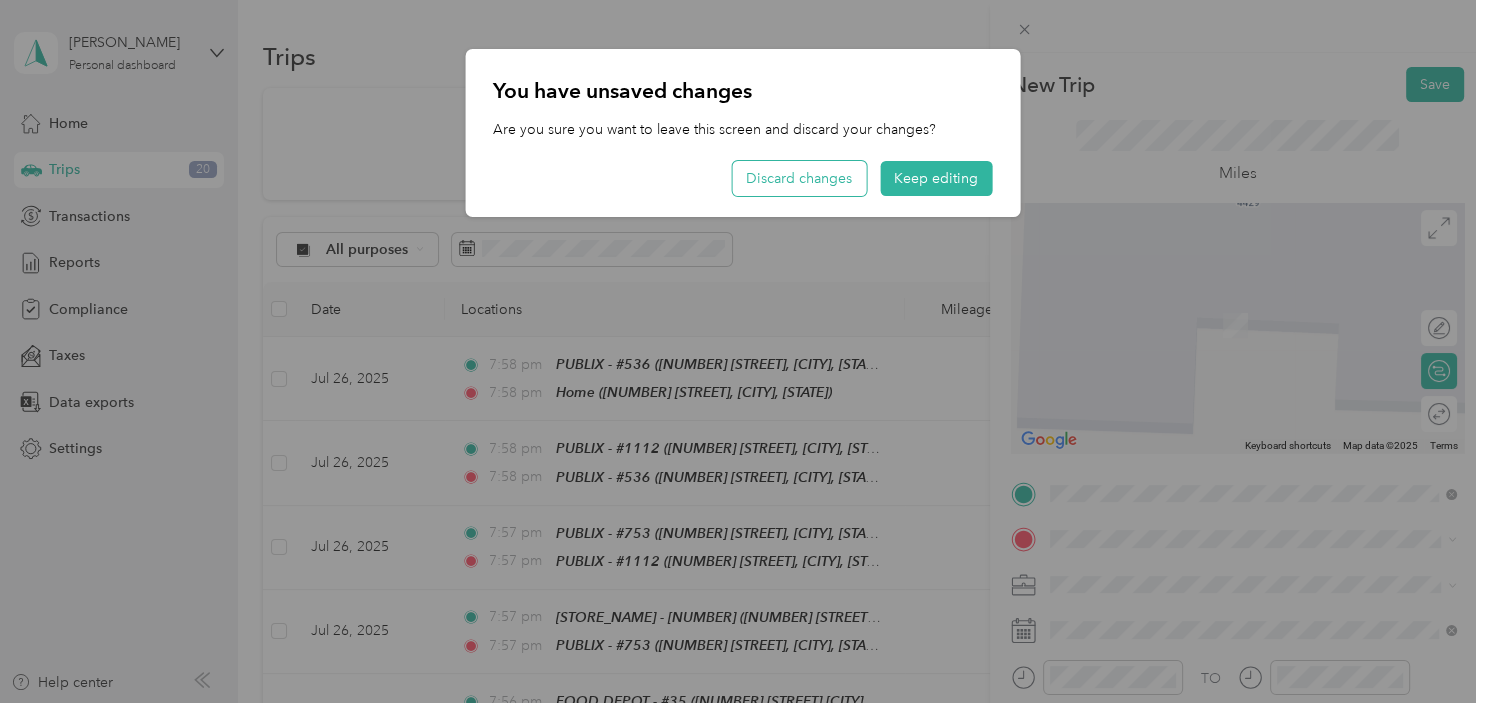 click on "Discard changes" at bounding box center (799, 178) 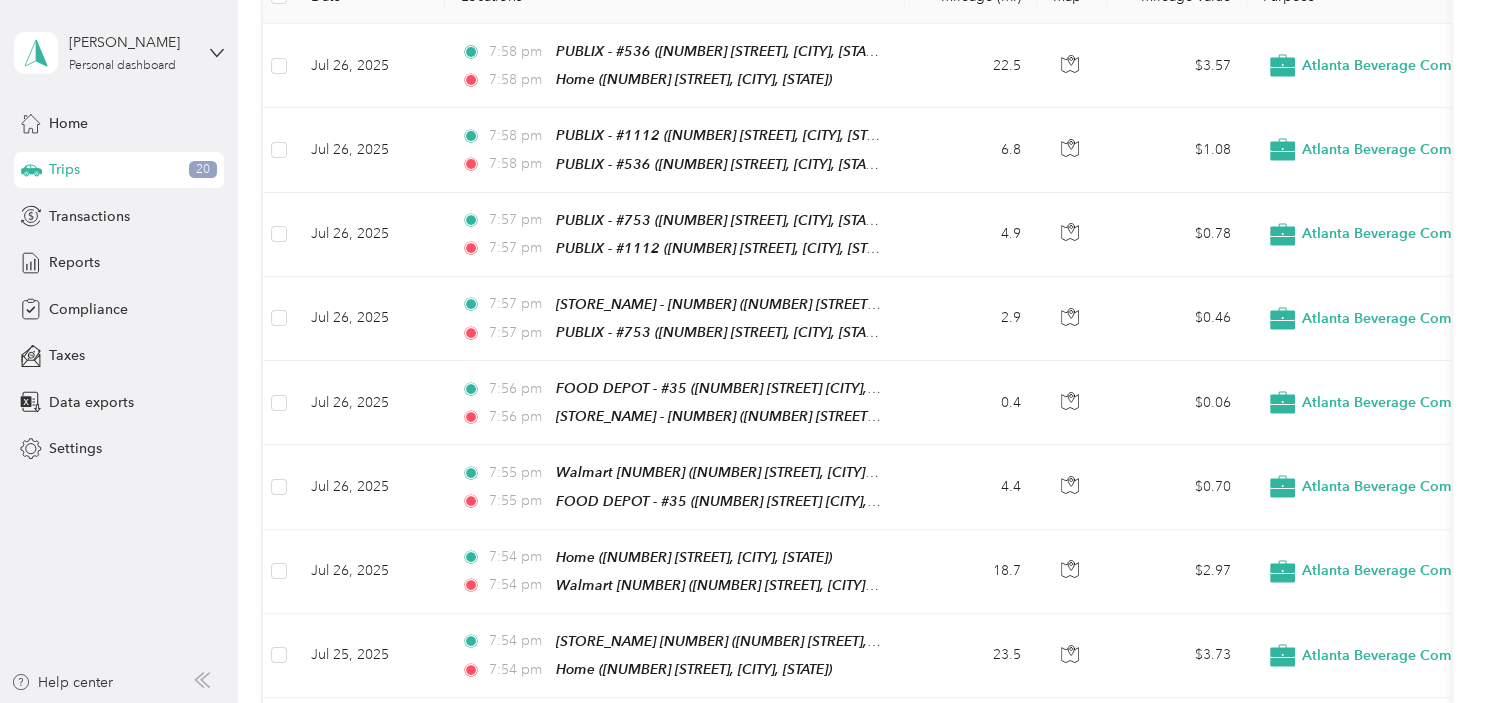scroll, scrollTop: 0, scrollLeft: 0, axis: both 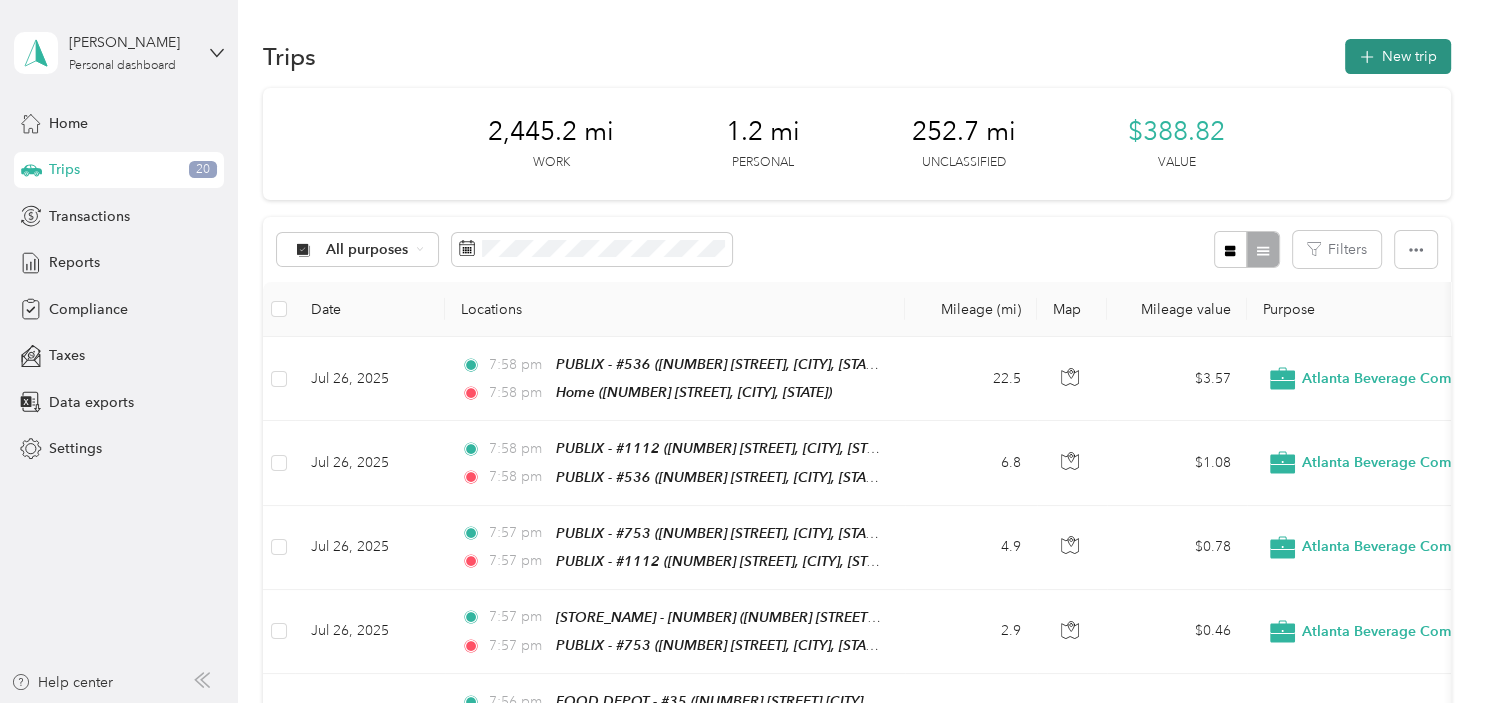 click on "New trip" at bounding box center [1398, 56] 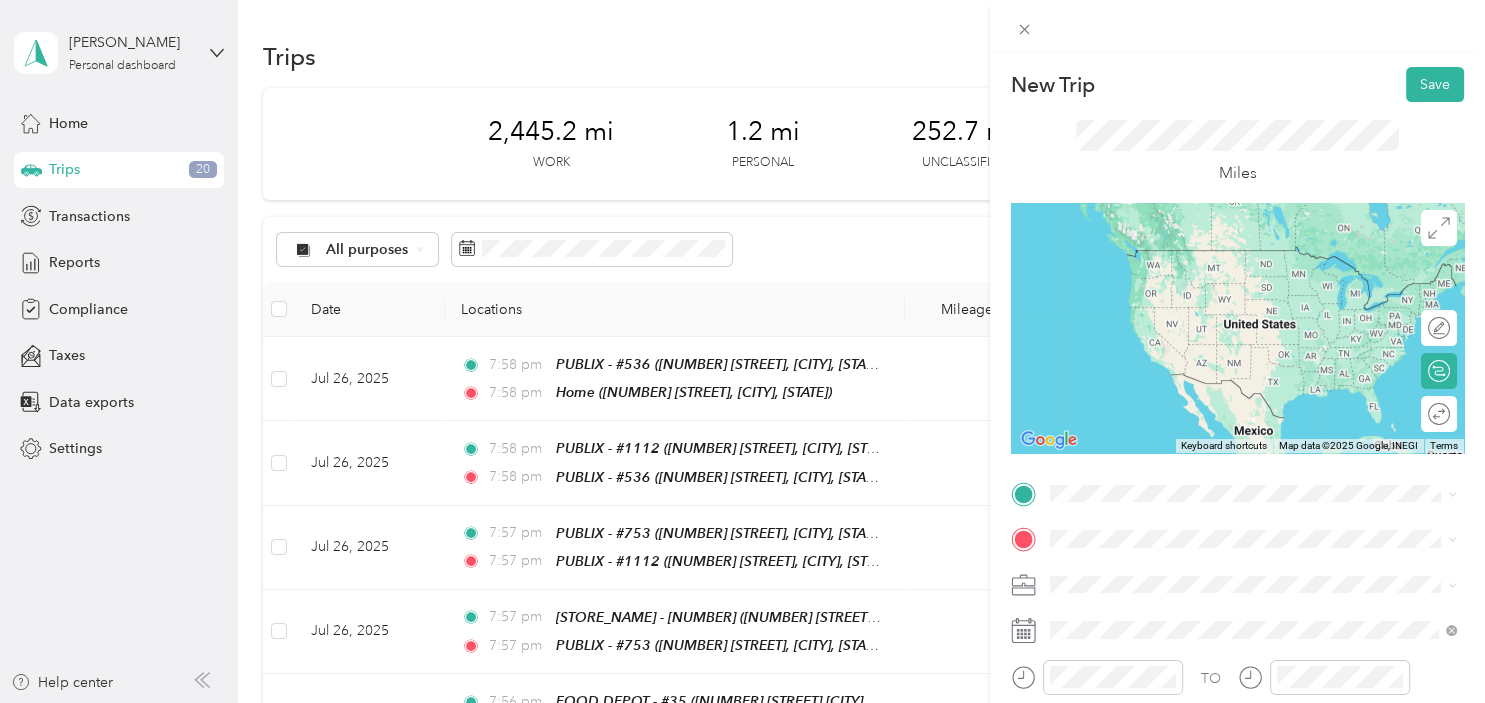 click on "Home" at bounding box center [1242, 256] 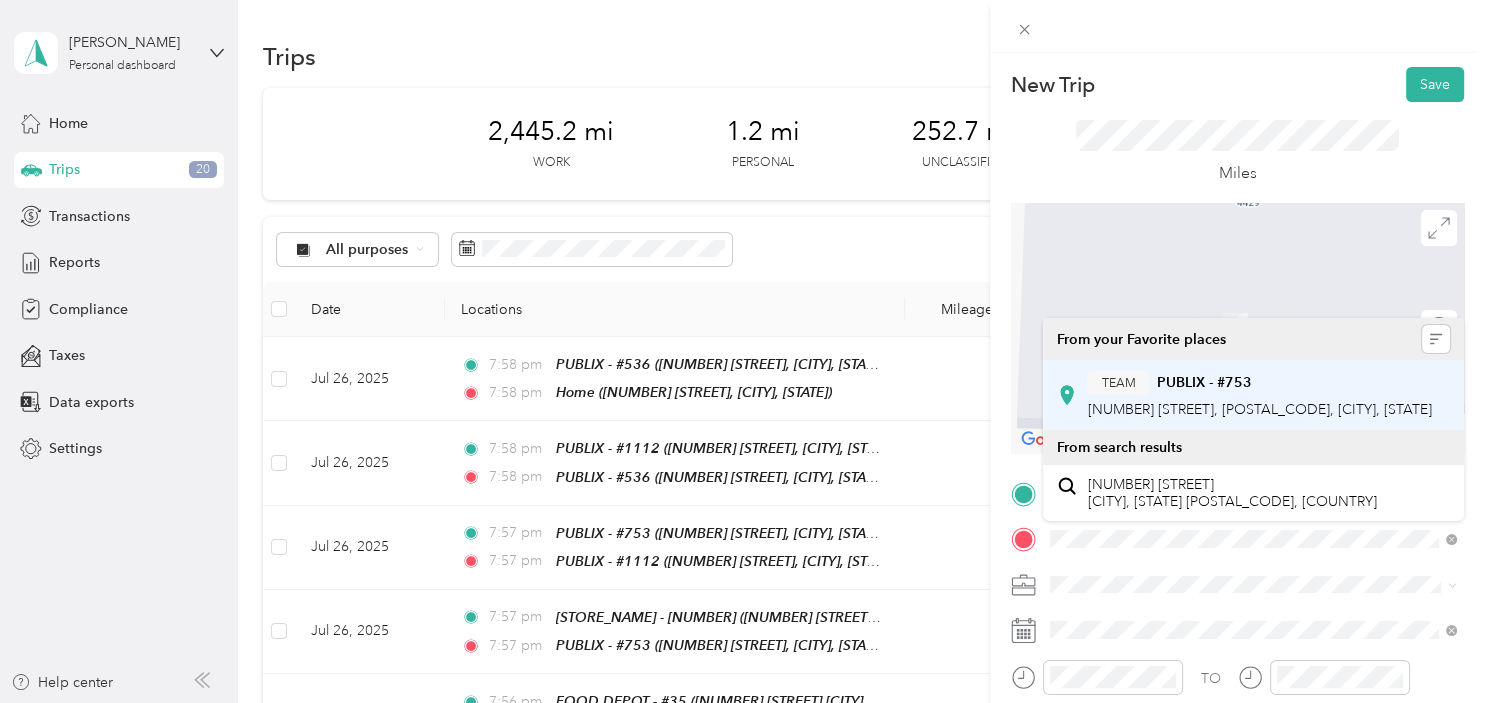 click on "TEAM PUBLIX - #753 [NUMBER] [STREET], [POSTAL_CODE], [CITY], [STATE]" at bounding box center (1259, 395) 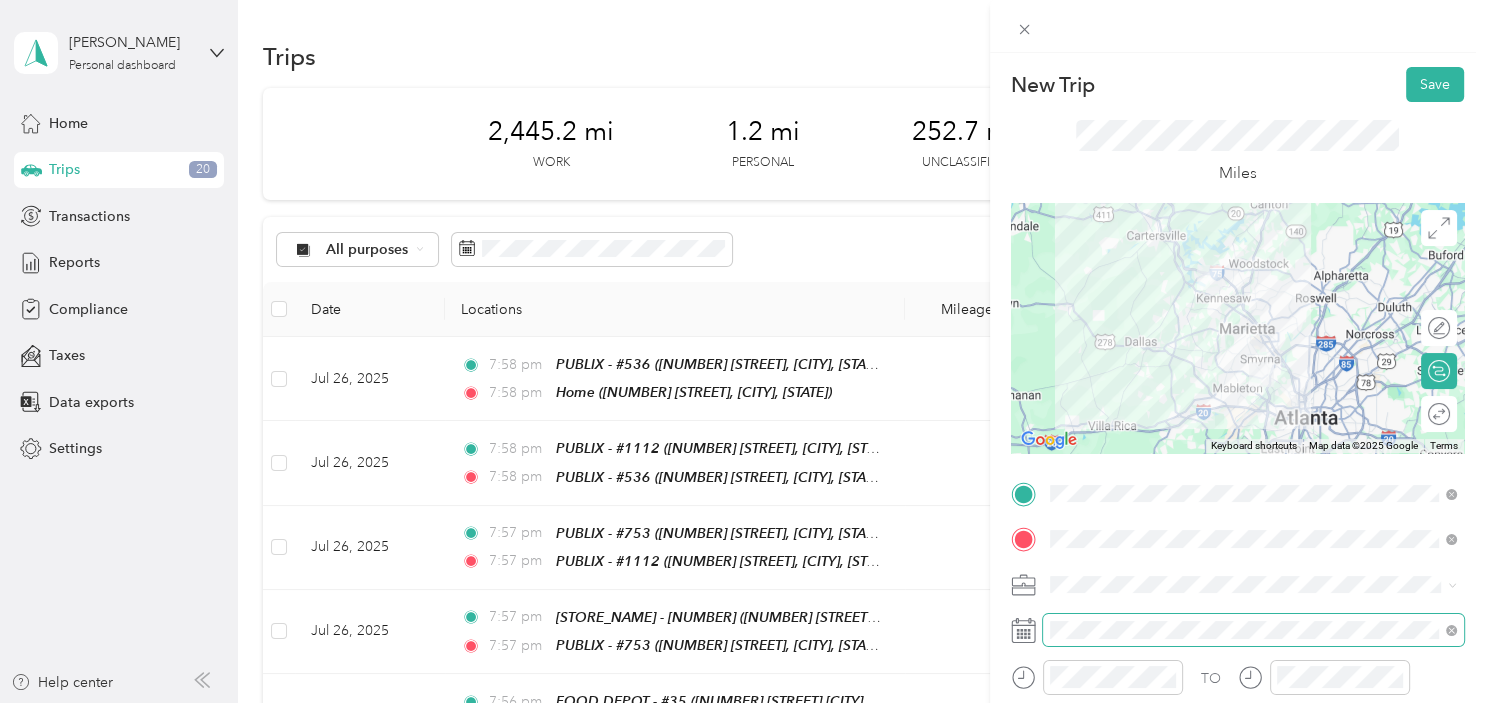 click at bounding box center [1253, 630] 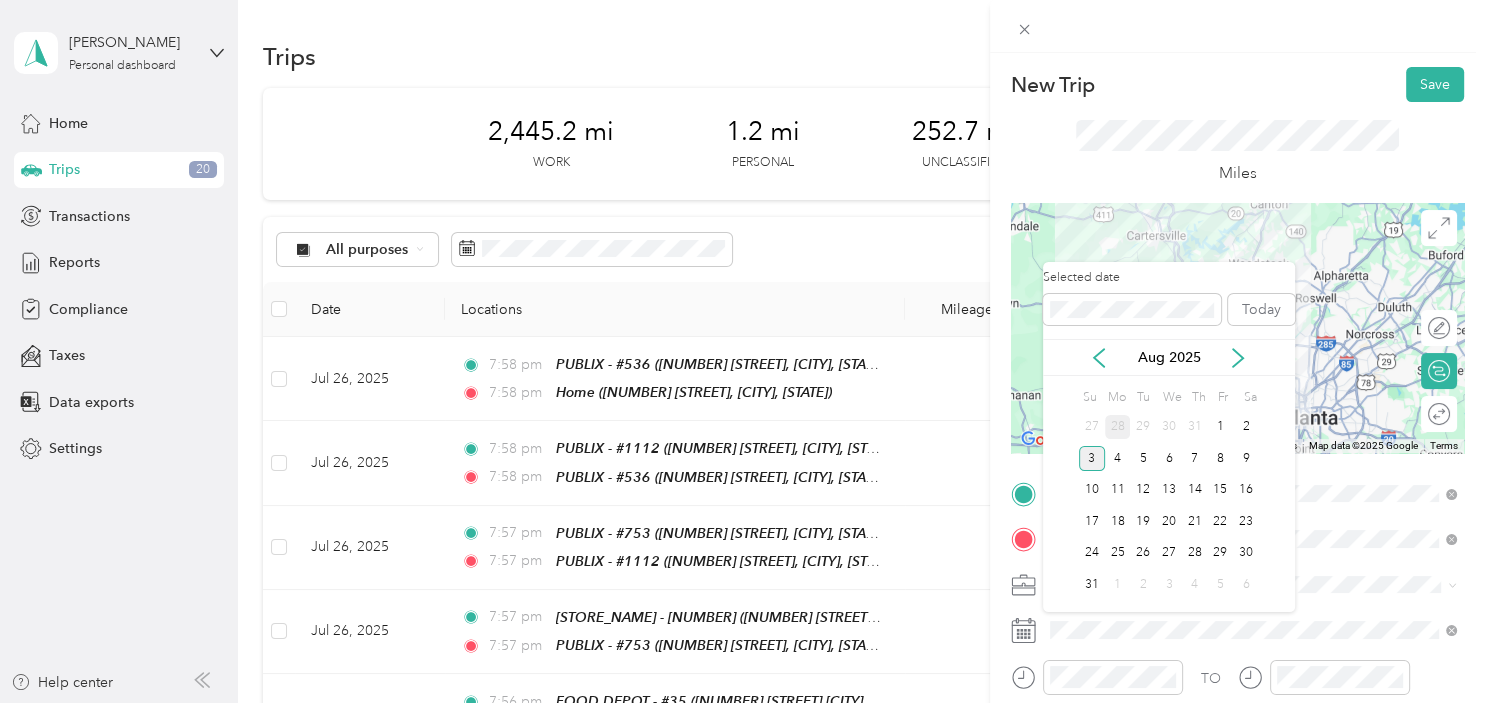 click on "28" at bounding box center [1118, 427] 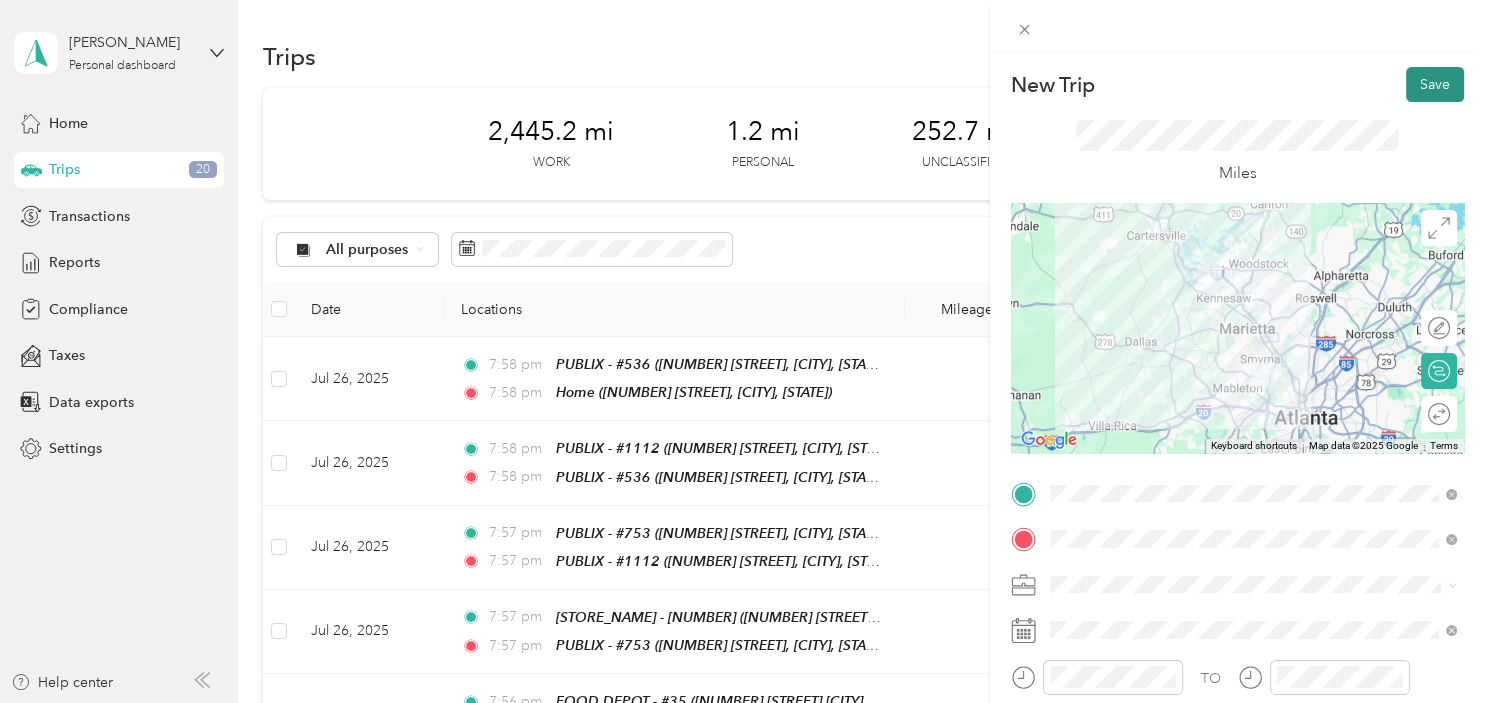click on "Save" at bounding box center (1435, 84) 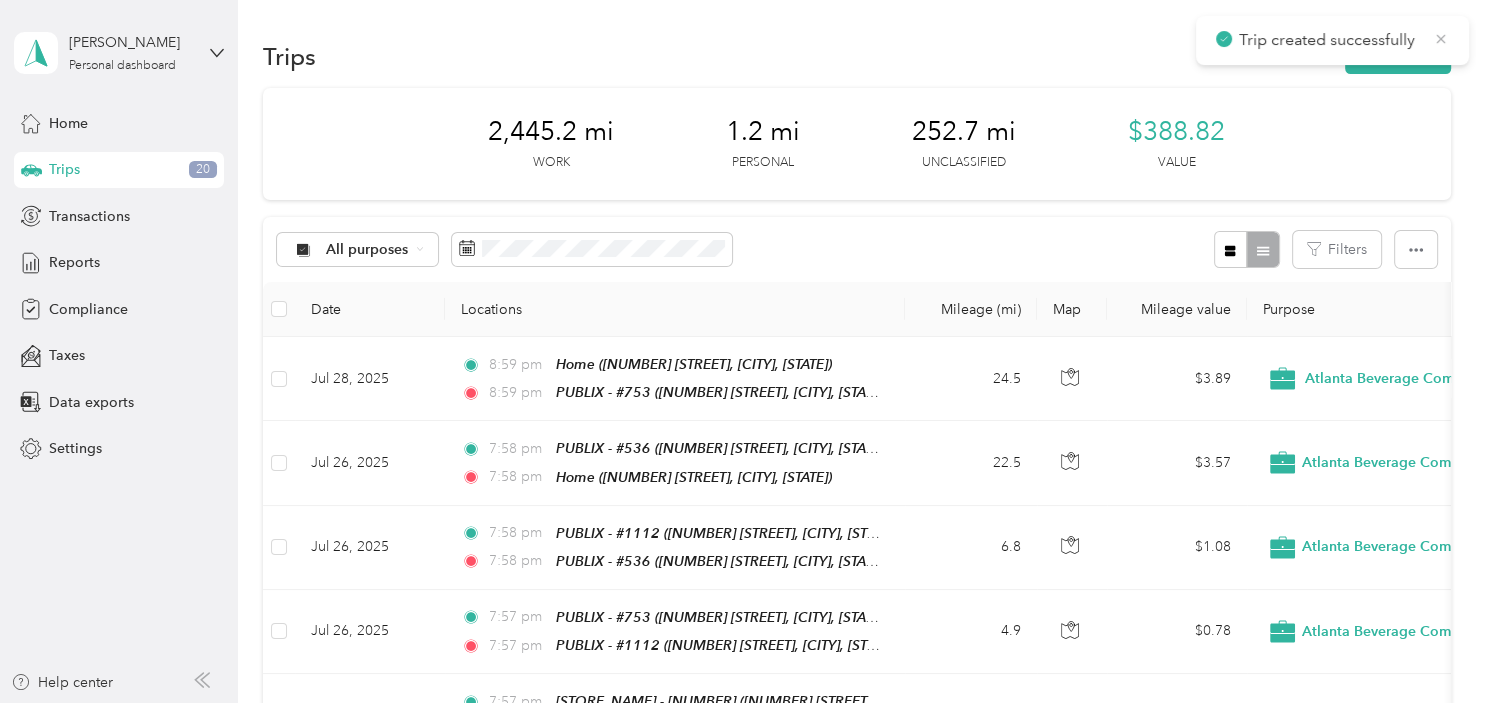 click 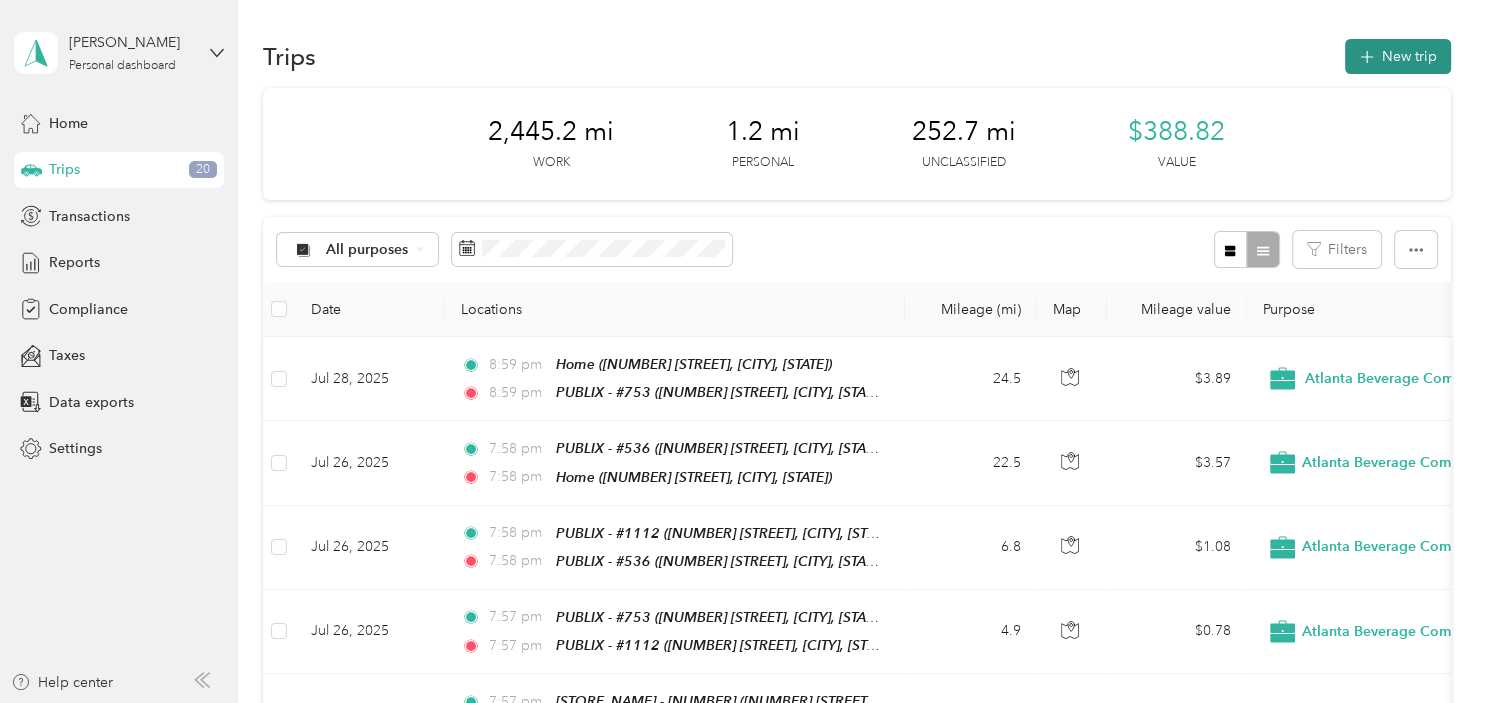 click on "New trip" at bounding box center (1398, 56) 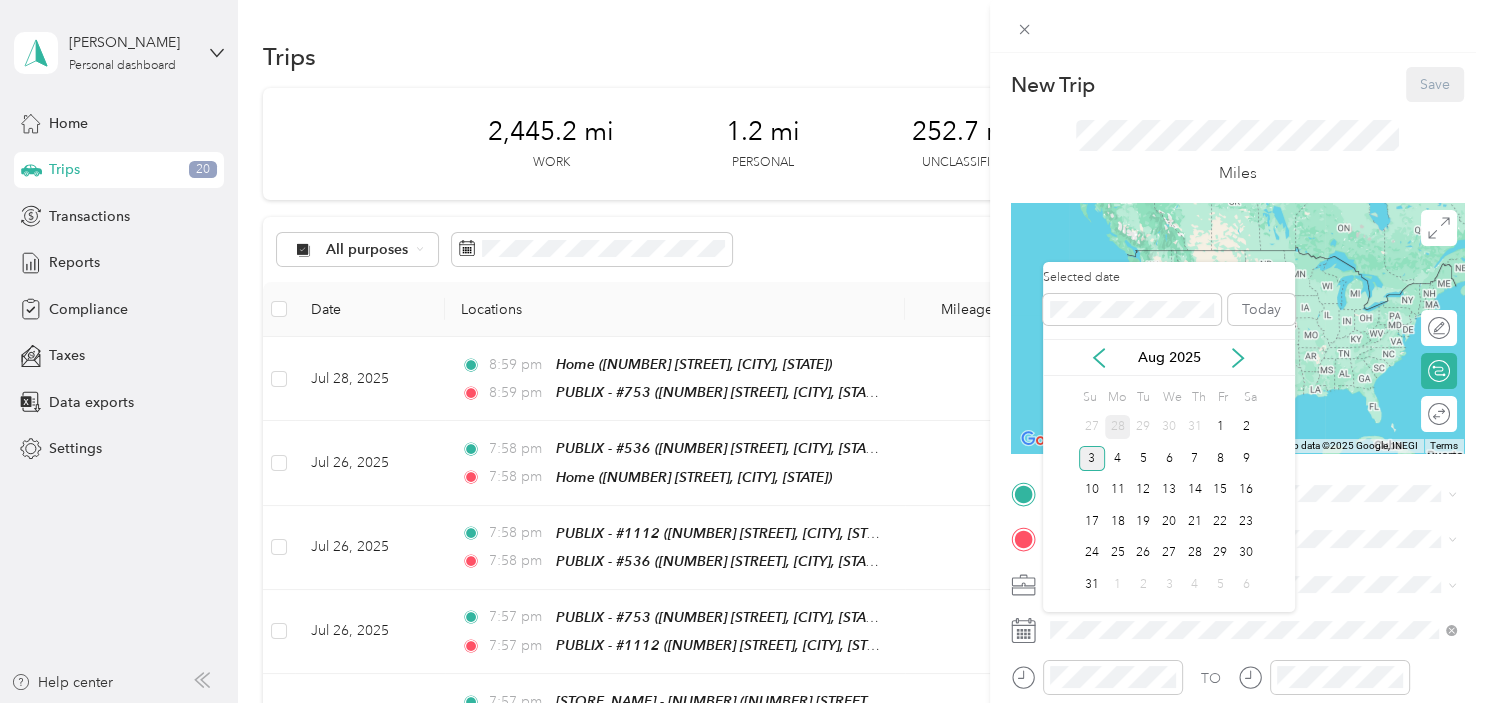 click on "28" at bounding box center [1118, 427] 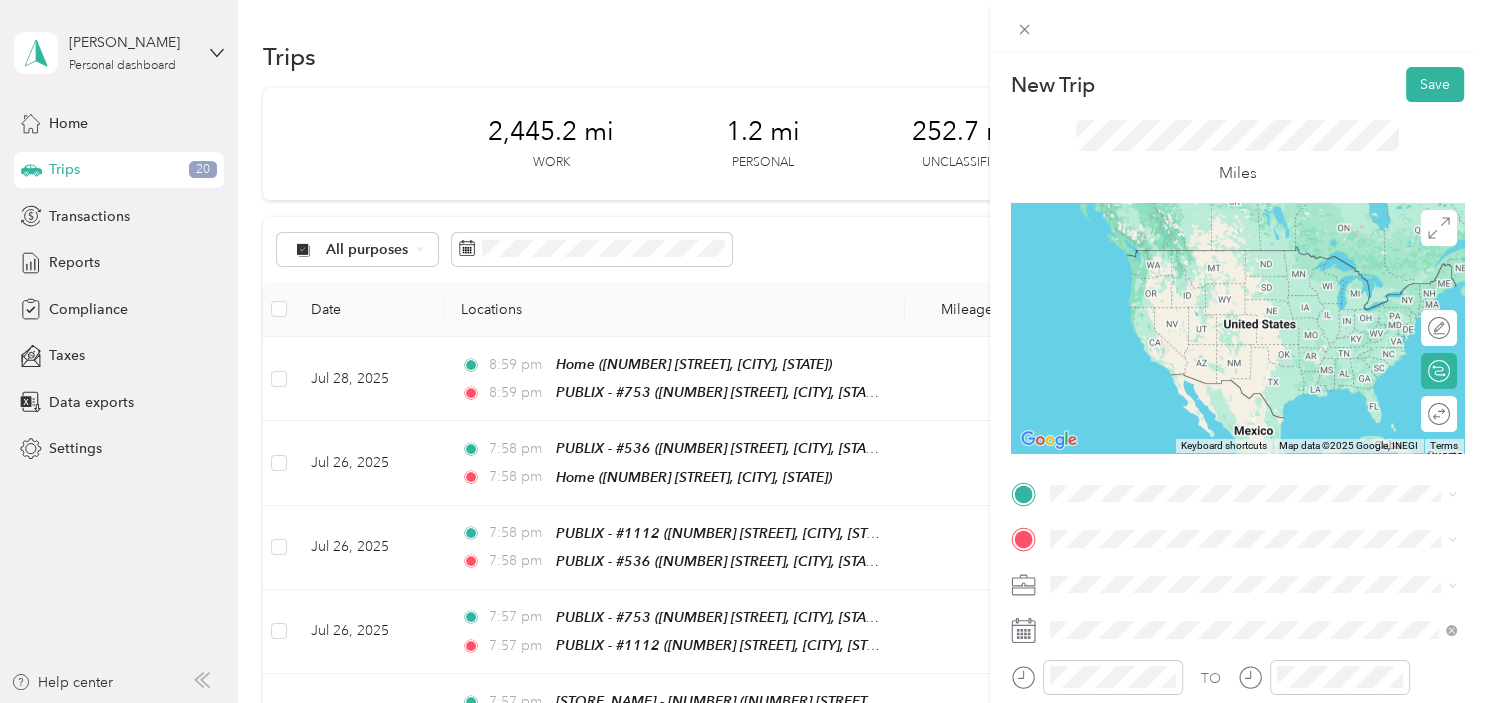 click on "TEAM PUBLIX - #753 [NUMBER] [STREET], [POSTAL_CODE], [CITY], [STATE]" at bounding box center [1259, 340] 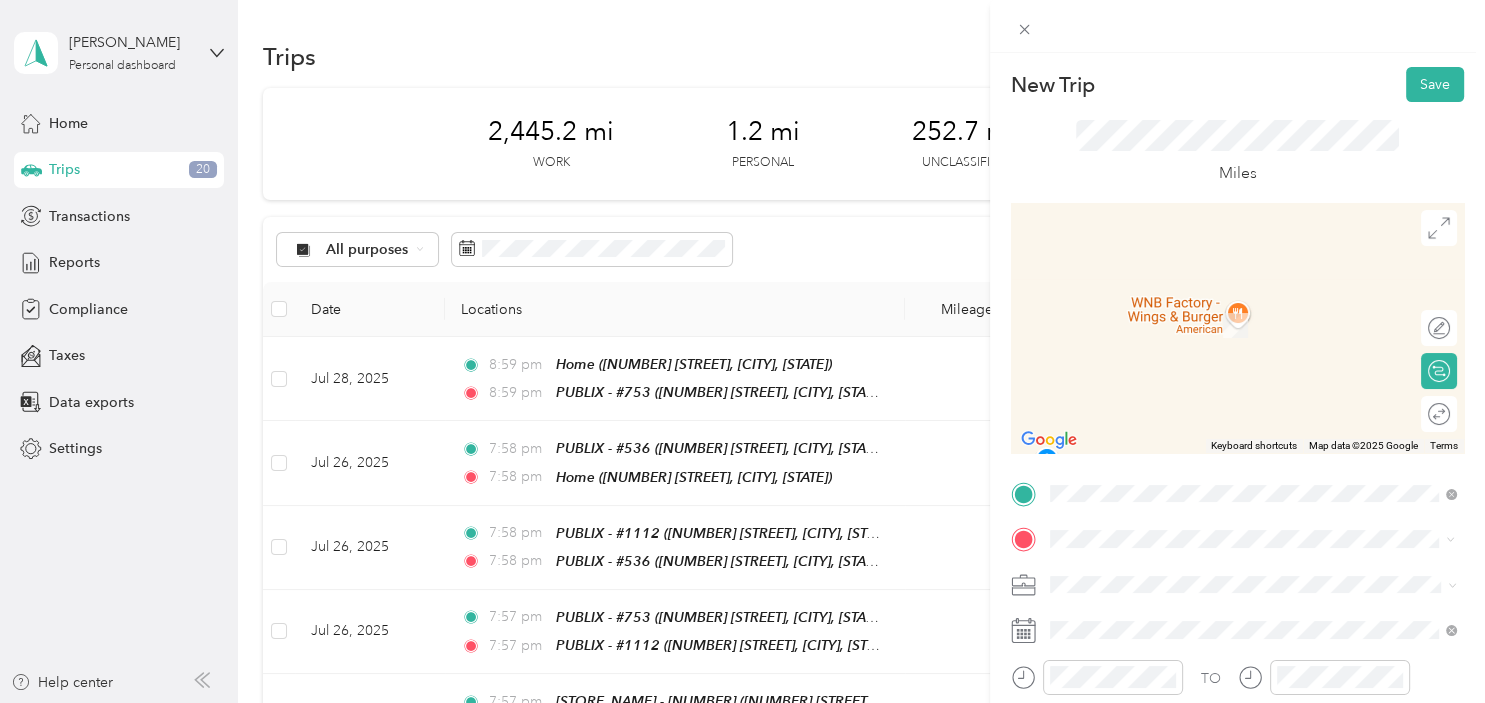 click on "TEAM [STORE_NAME] - [NUMBER] ([NUMBER] [STREET], [POSTAL_CODE], [CITY], [STATE])" at bounding box center [1259, 318] 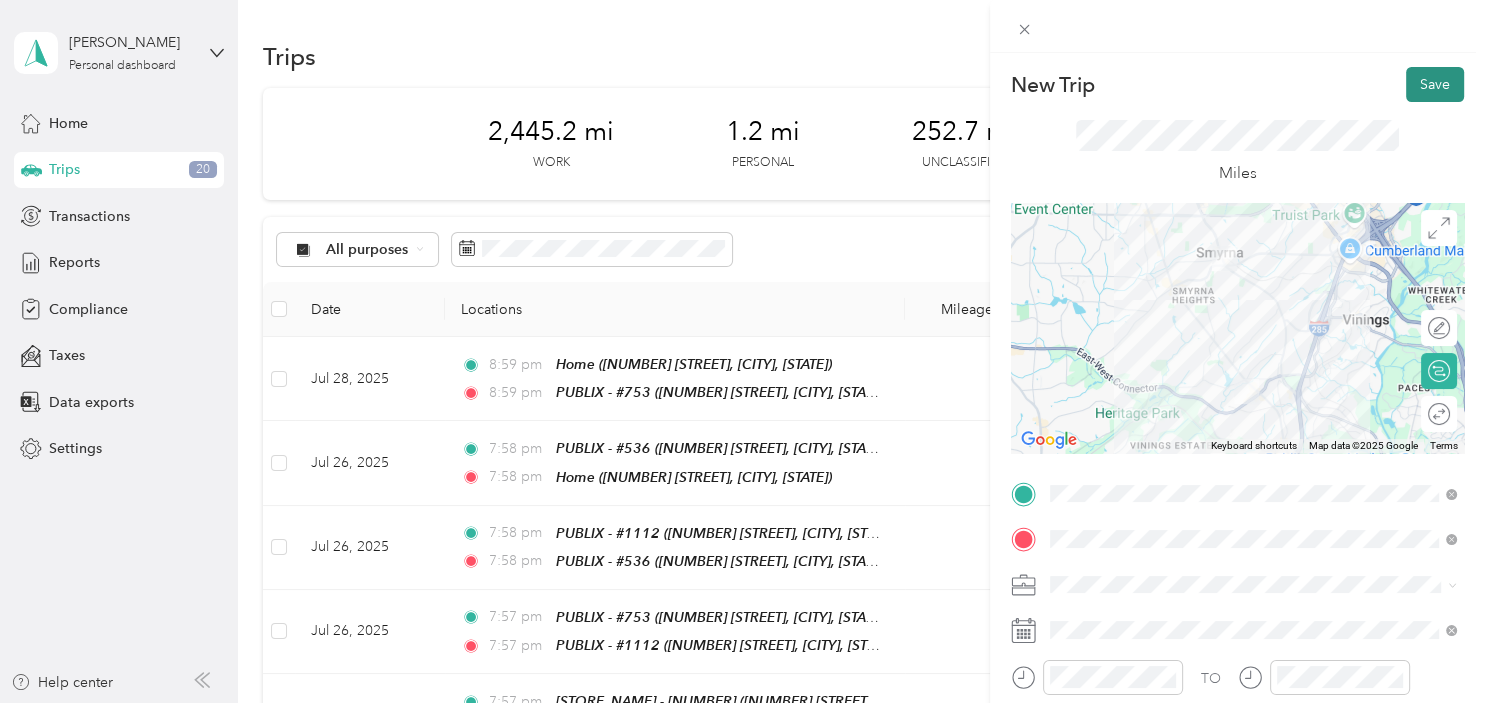 click on "Save" at bounding box center (1435, 84) 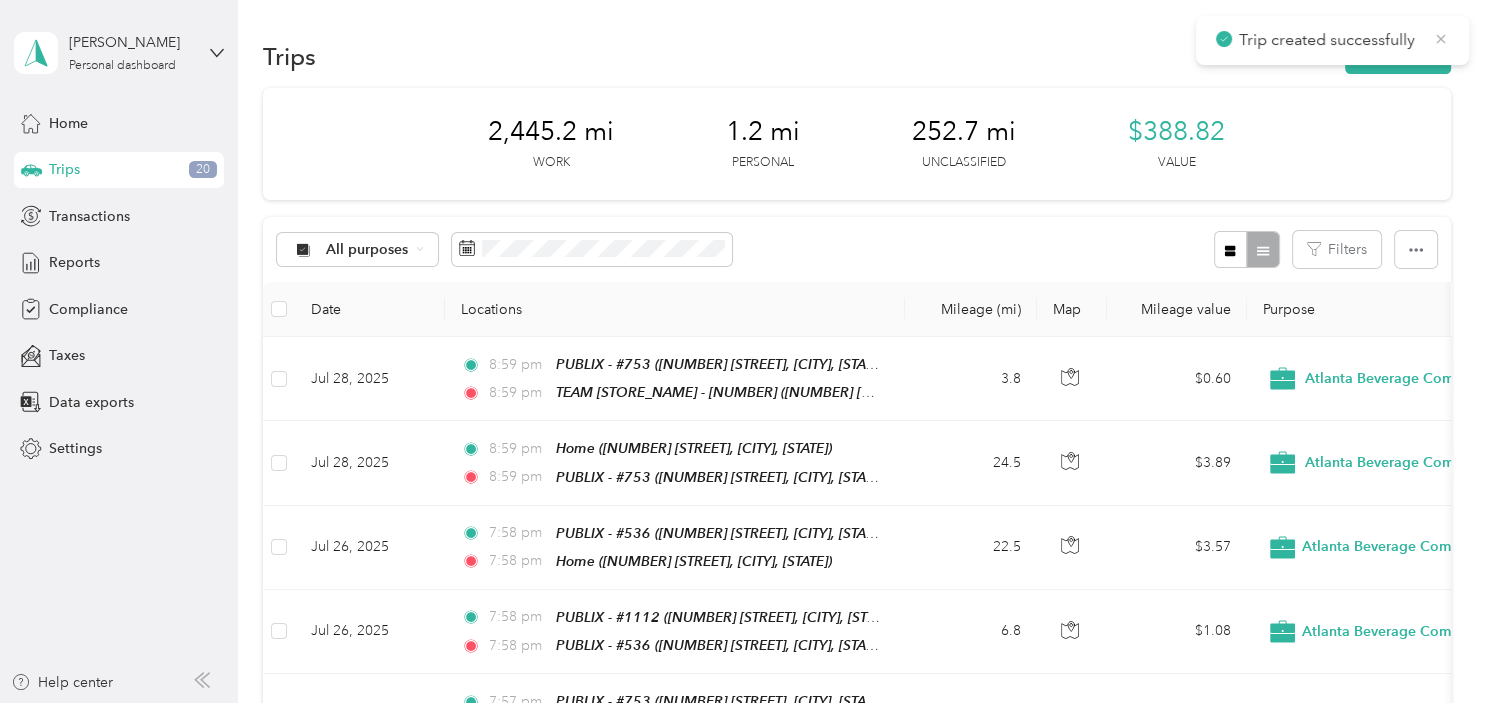 click 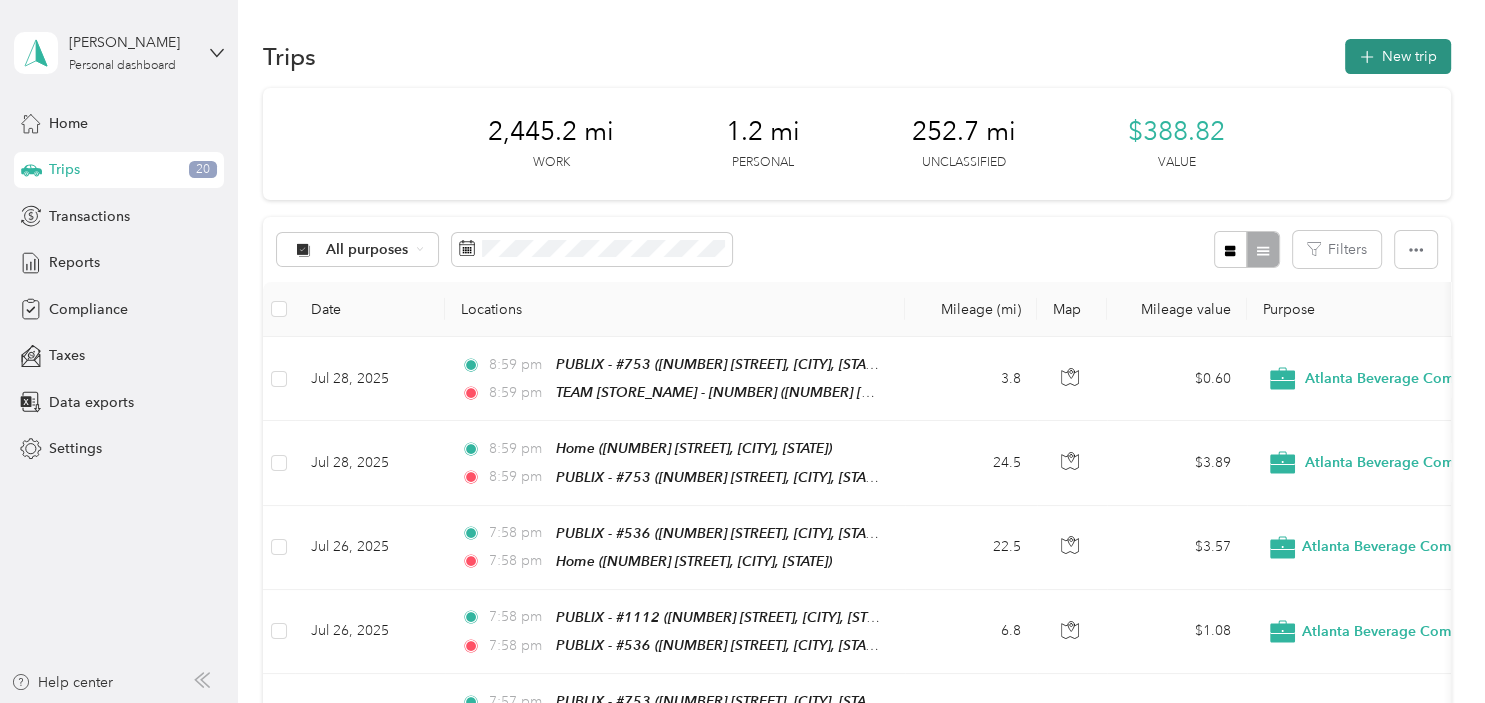 click on "New trip" at bounding box center (1398, 56) 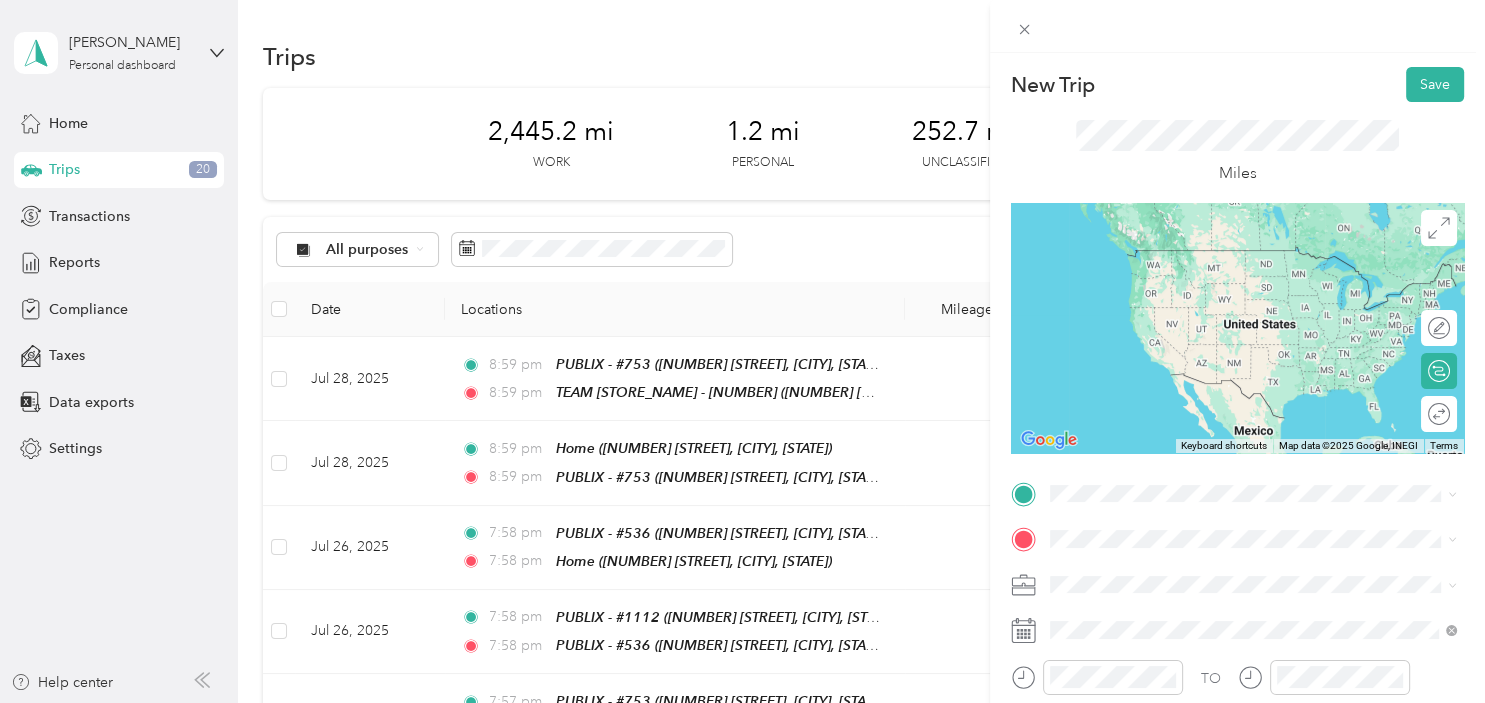 click on "[NUMBER] [STREET], [POSTAL_CODE], [CITY], [STATE]" at bounding box center [1259, 280] 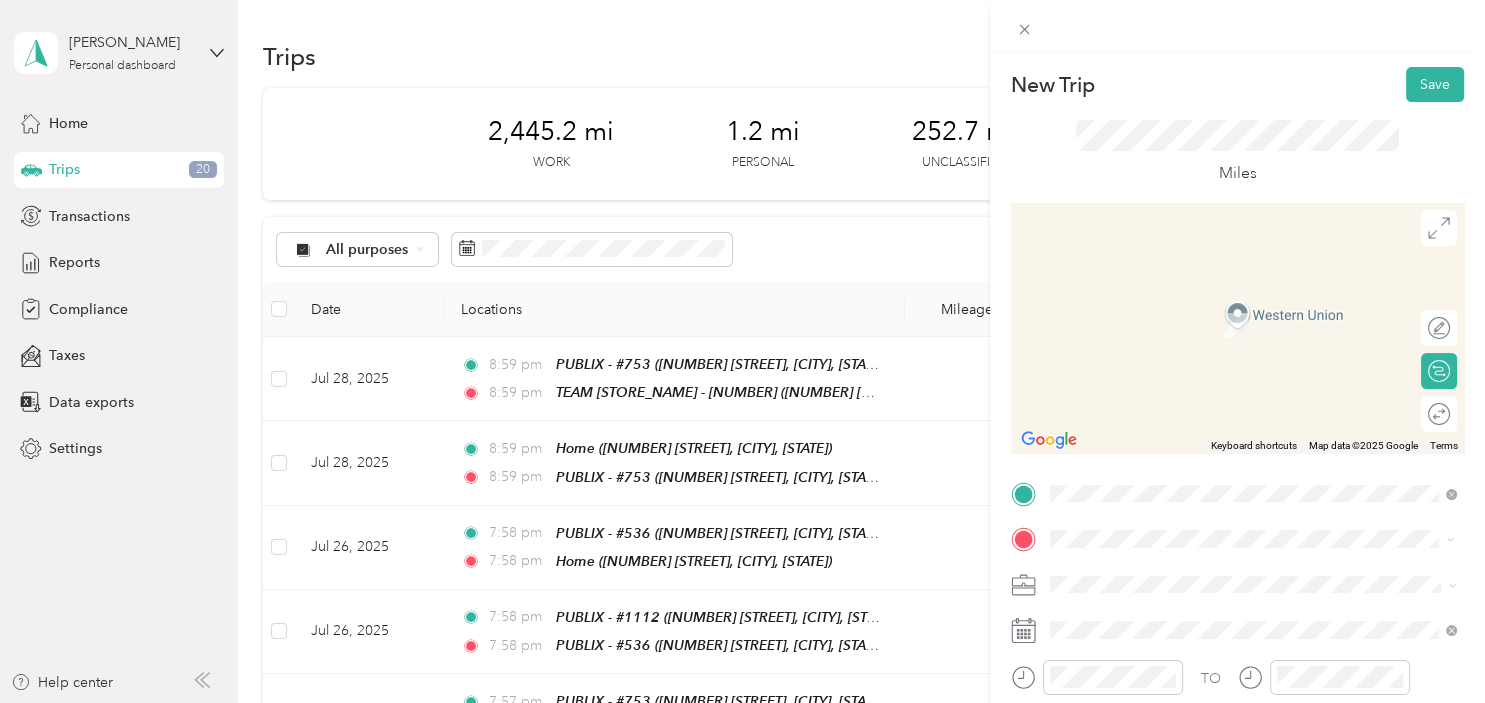 click on "TEAM PUBLIX - #753 [NUMBER] [STREET], [POSTAL_CODE], [CITY], [STATE]" at bounding box center (1259, 395) 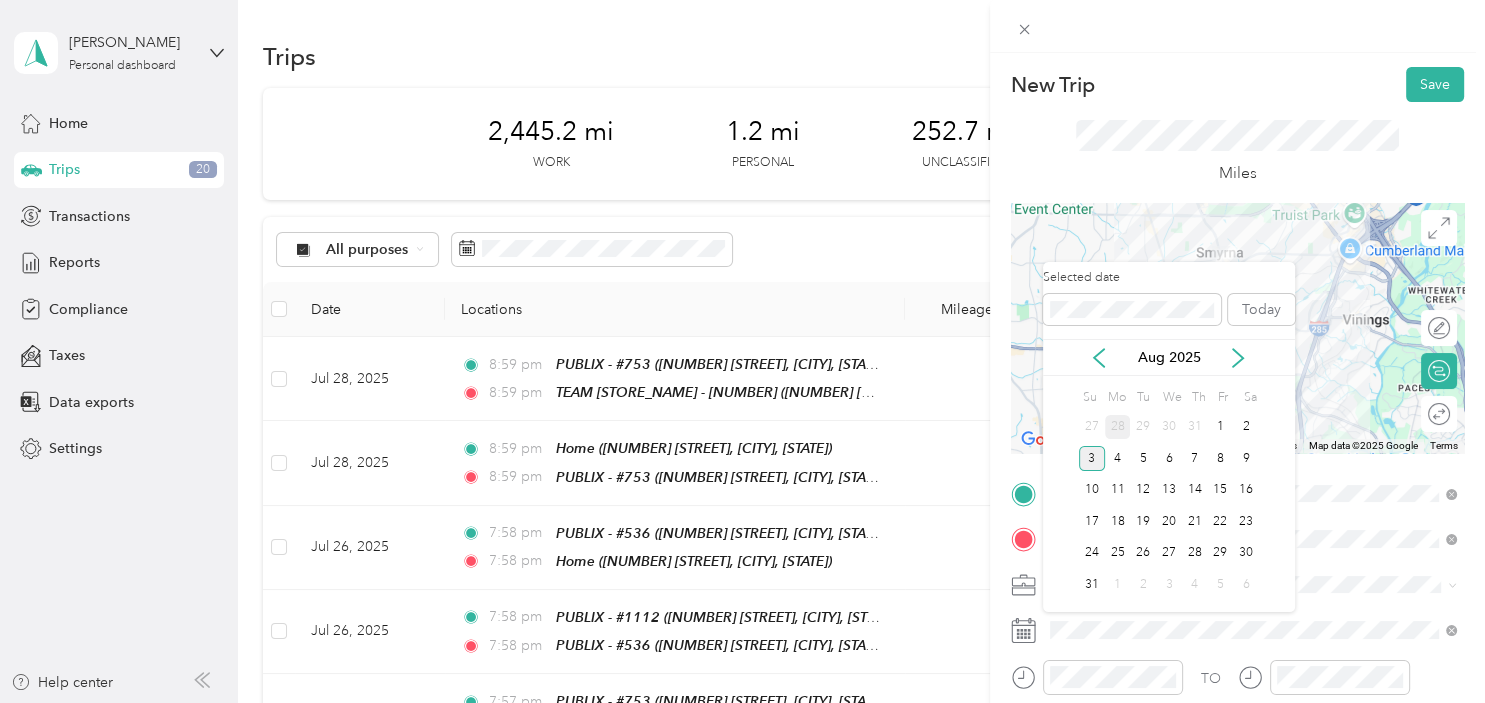 click on "28" at bounding box center (1118, 427) 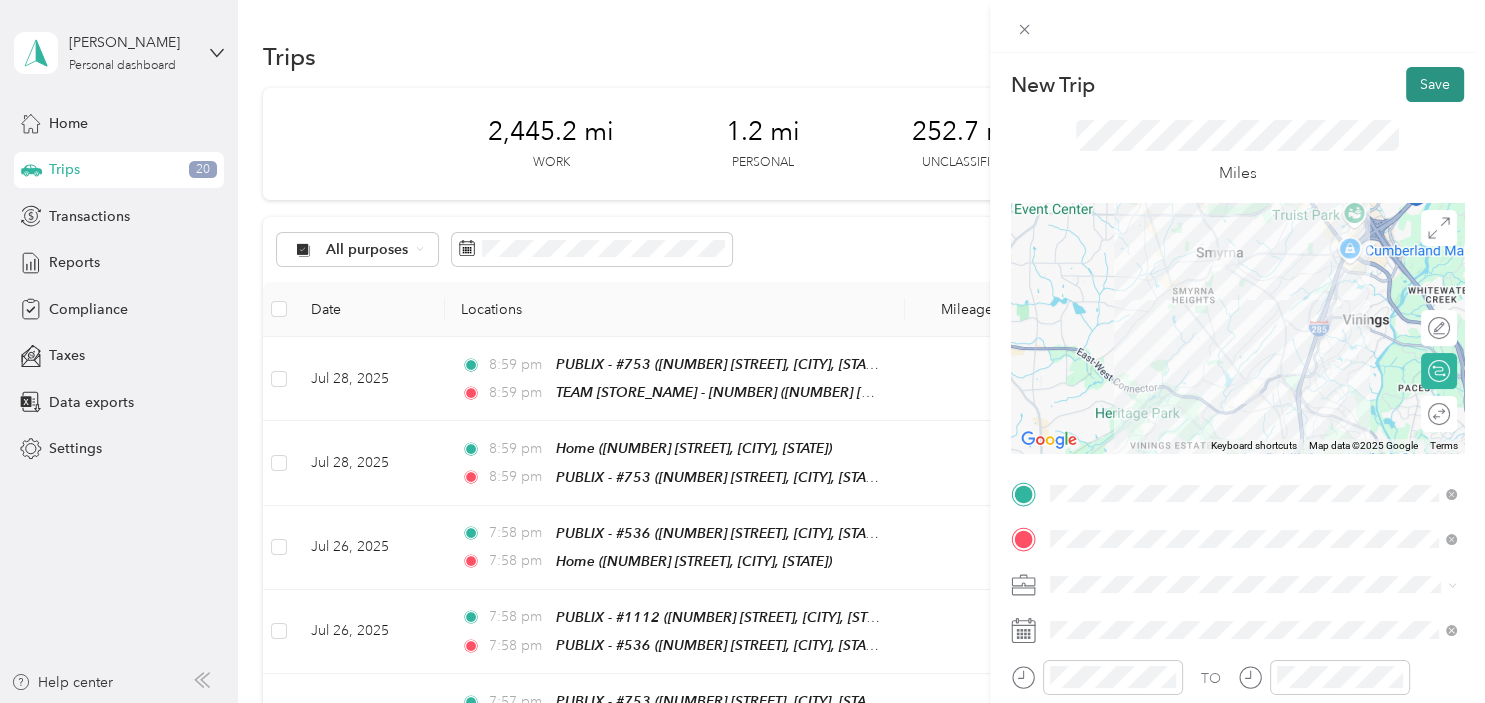 click on "Save" at bounding box center [1435, 84] 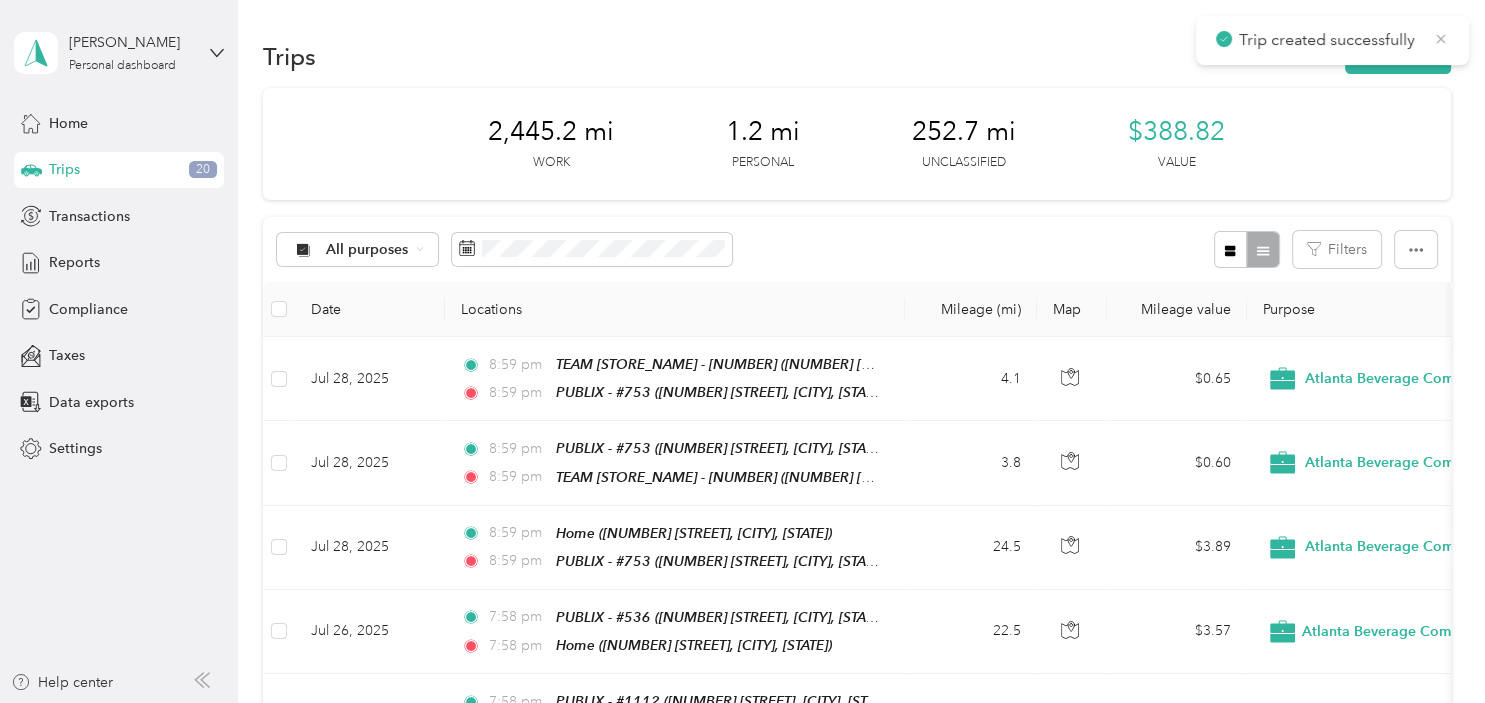 click 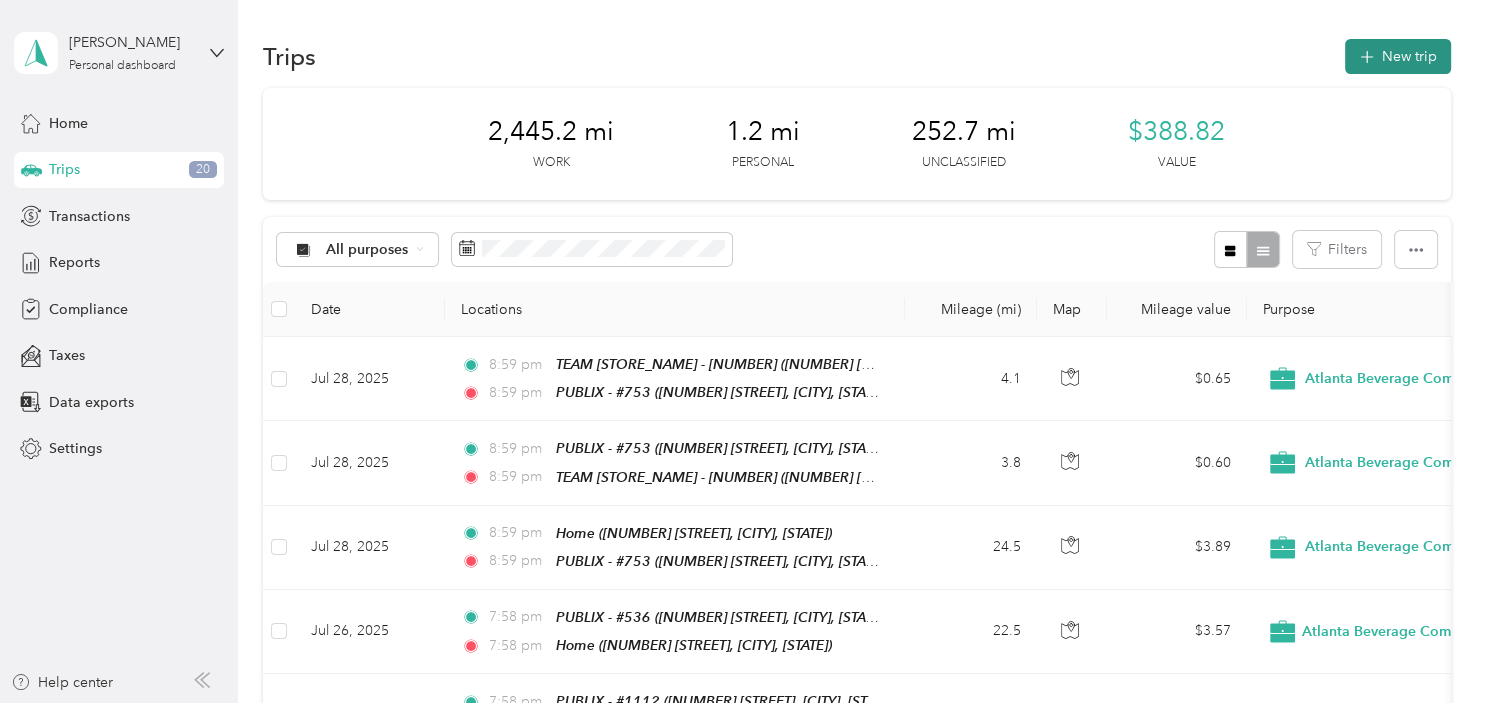 click on "New trip" at bounding box center [1398, 56] 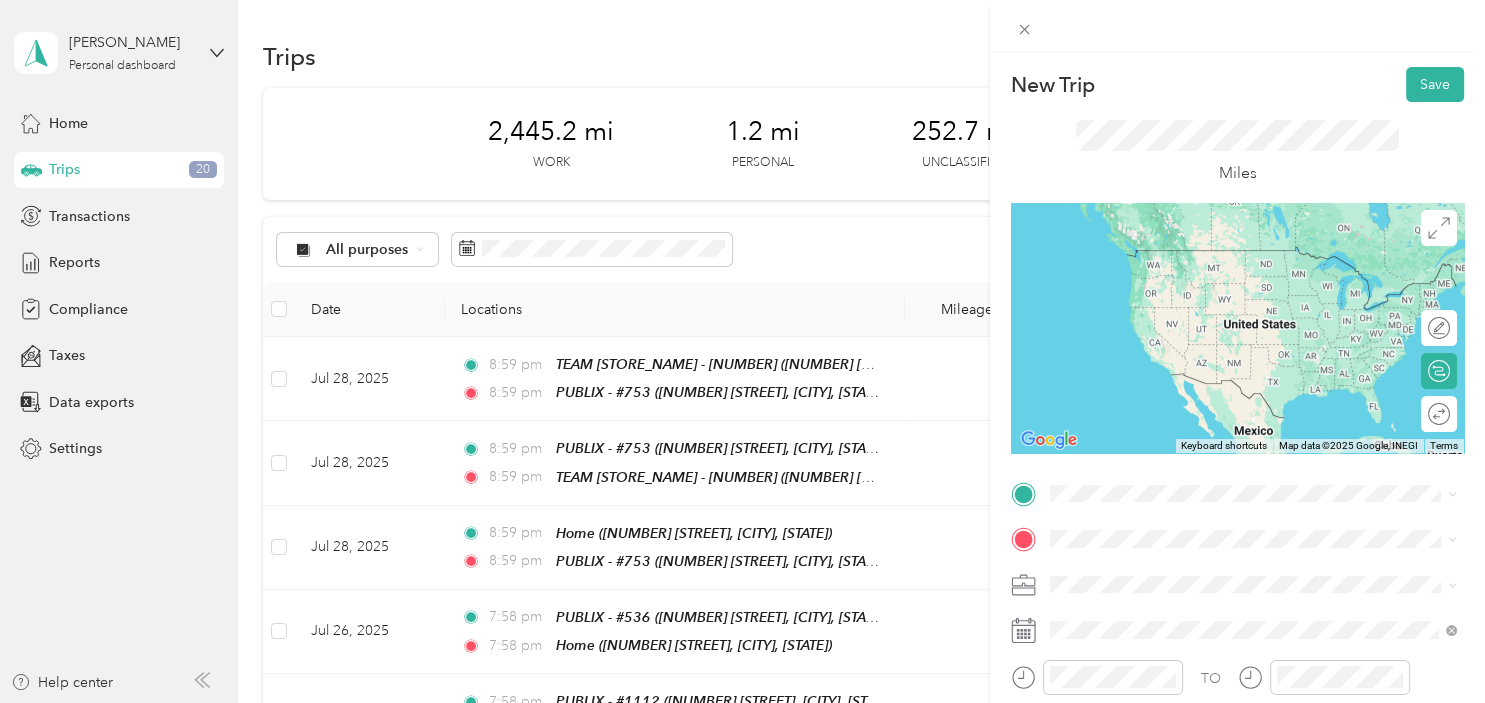 click on "TEAM PUBLIX - #753 [NUMBER] [STREET], [POSTAL_CODE], [CITY], [STATE]" at bounding box center (1259, 344) 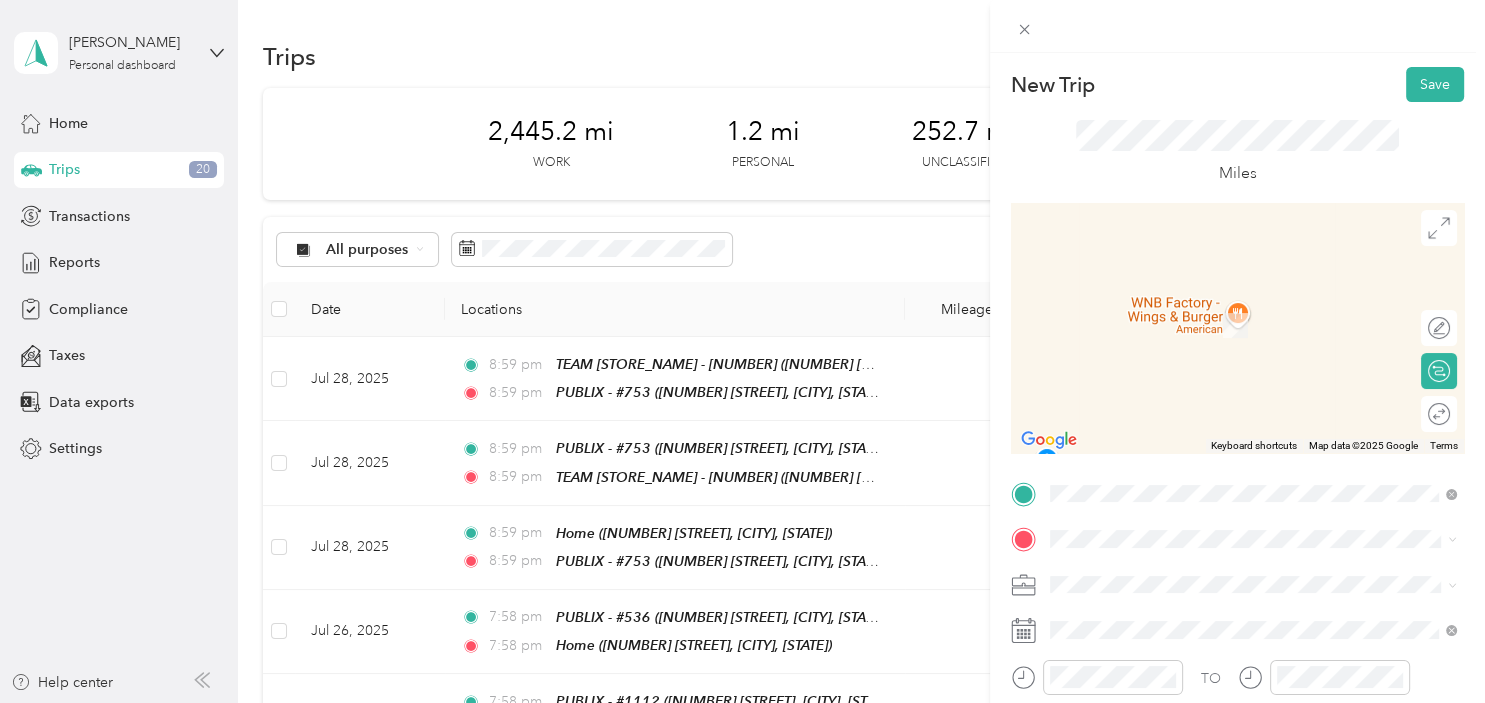 click on "TEAM [STORE_NAME] - [NUMBER] ([NUMBER] [STREET], [POSTAL_CODE], [CITY], [STATE])" at bounding box center [1259, 307] 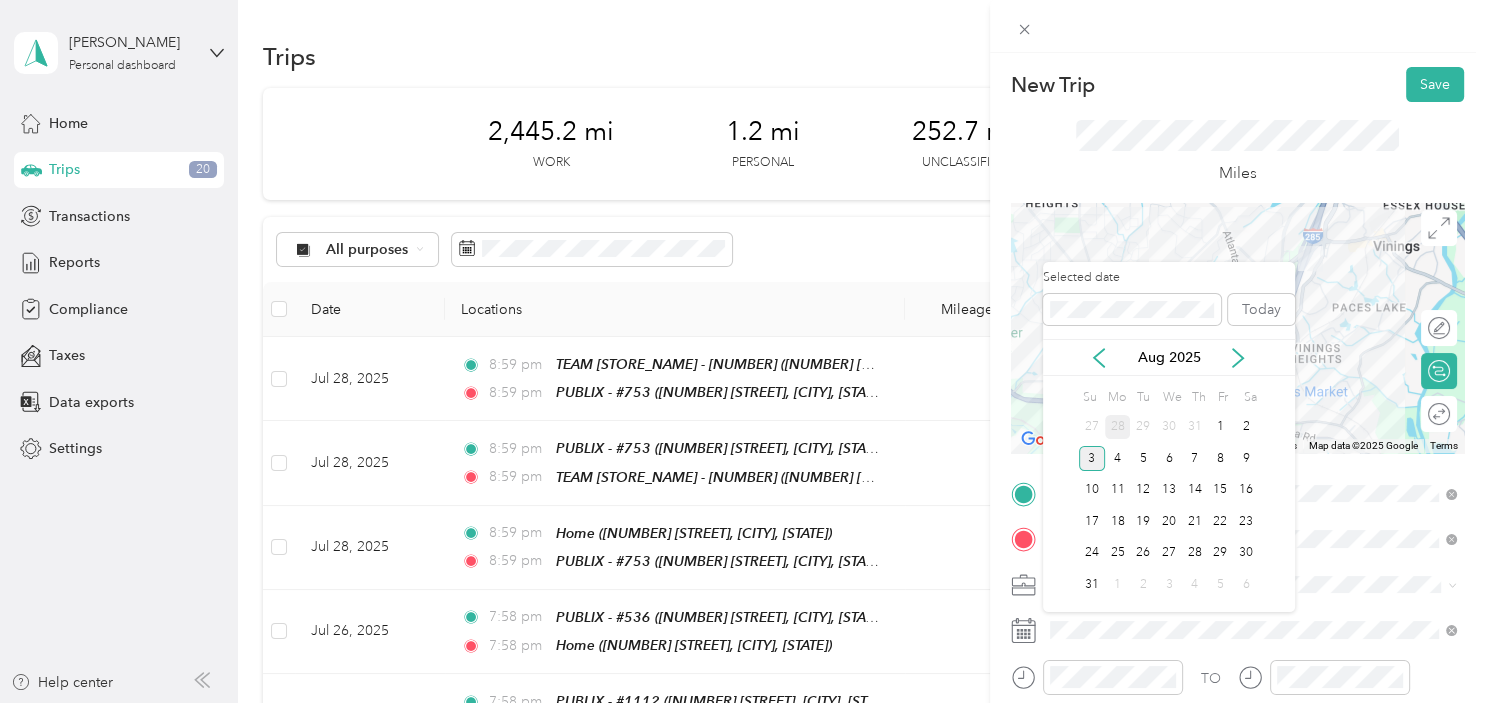click on "28" at bounding box center [1118, 427] 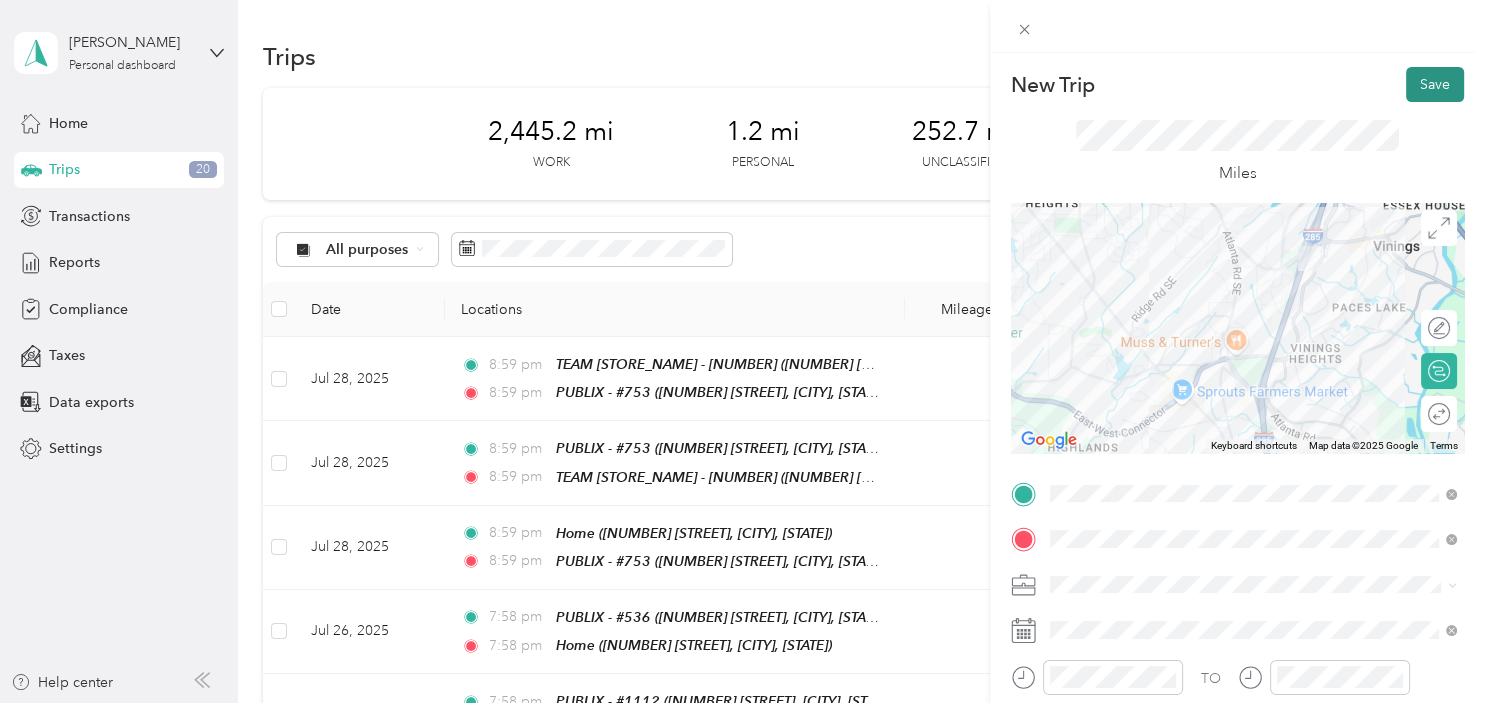 click on "Save" at bounding box center [1435, 84] 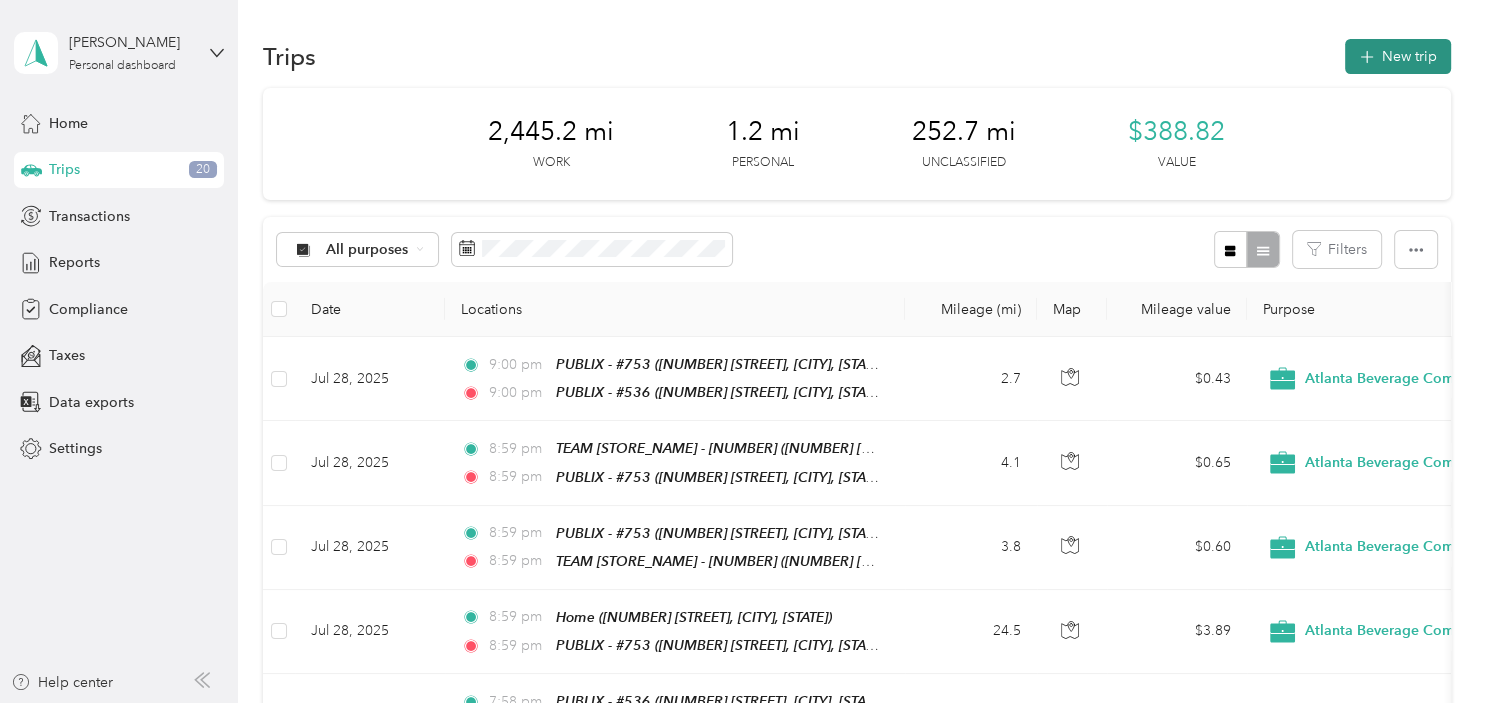 click on "New trip" at bounding box center [1398, 56] 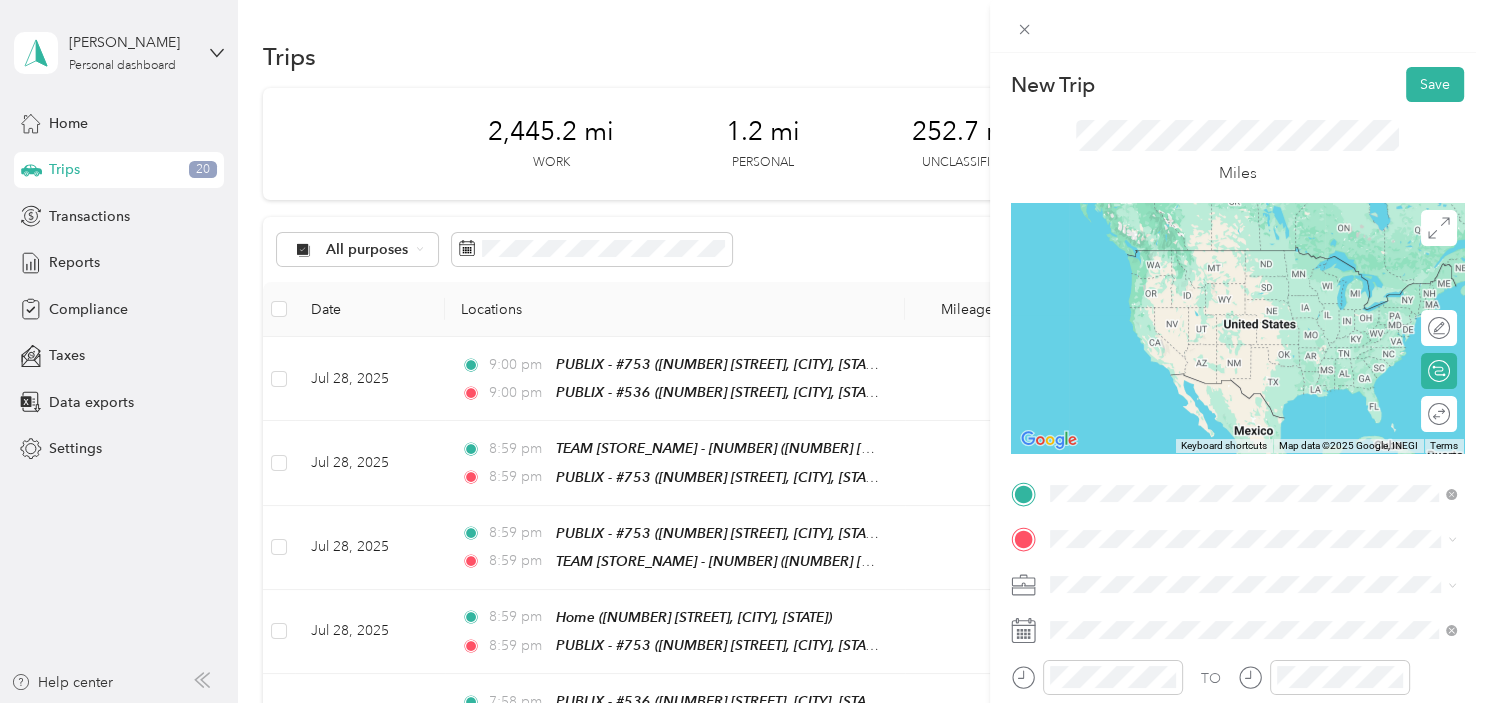 click on "[NUMBER] [STREET], [POSTAL_CODE], [CITY], [STATE]" at bounding box center (1259, 286) 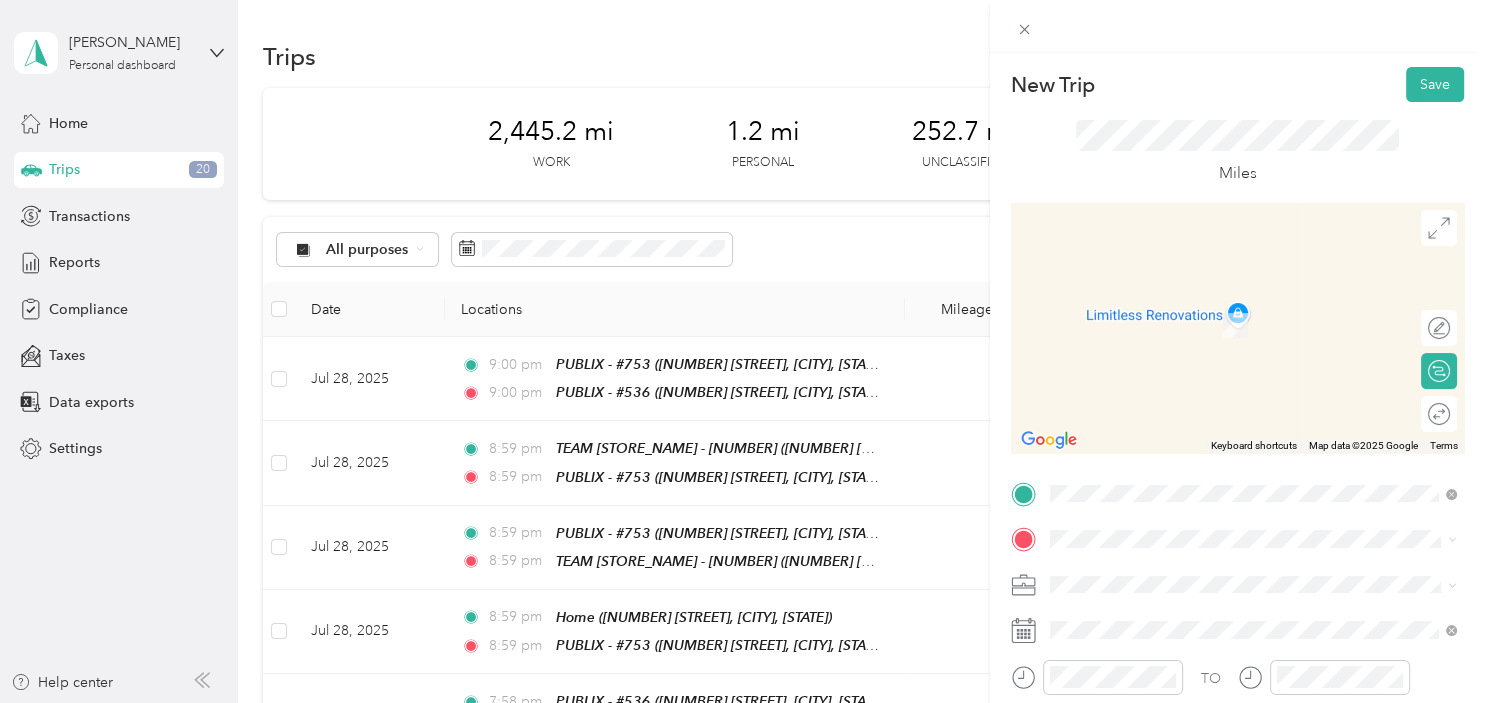 click on "[NUMBER] [STREET], [CITY], [STATE], [COUNTRY]" at bounding box center [1242, 314] 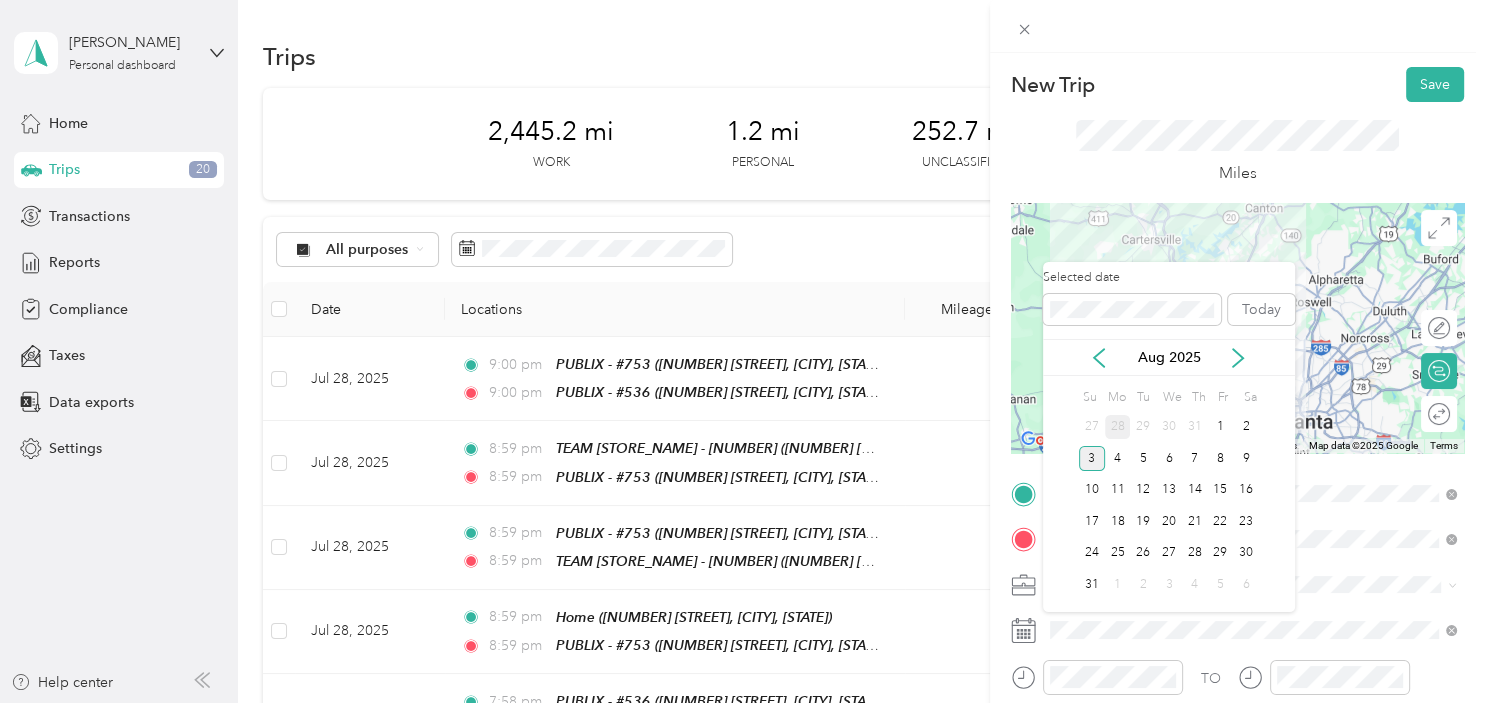 click on "28" at bounding box center [1118, 427] 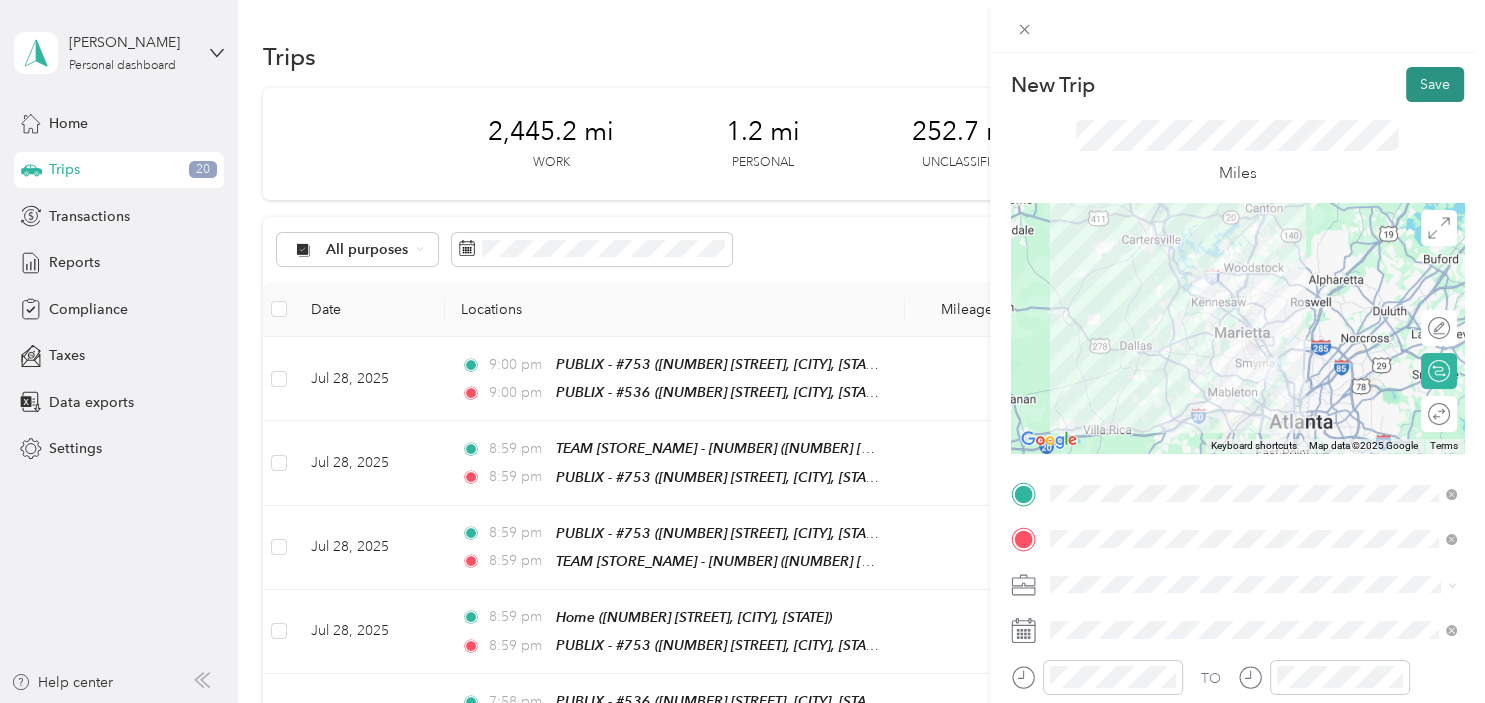 click on "Save" at bounding box center [1435, 84] 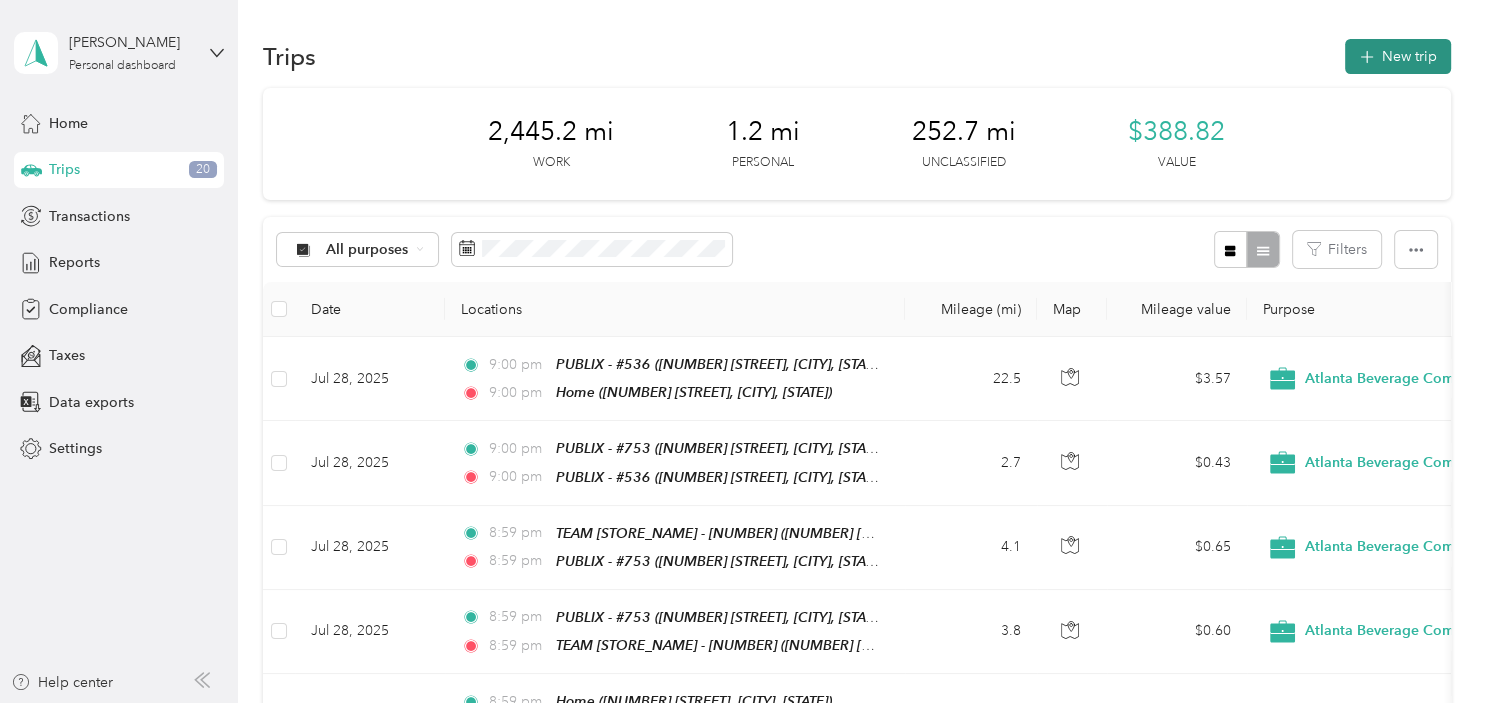 click on "New trip" at bounding box center (1398, 56) 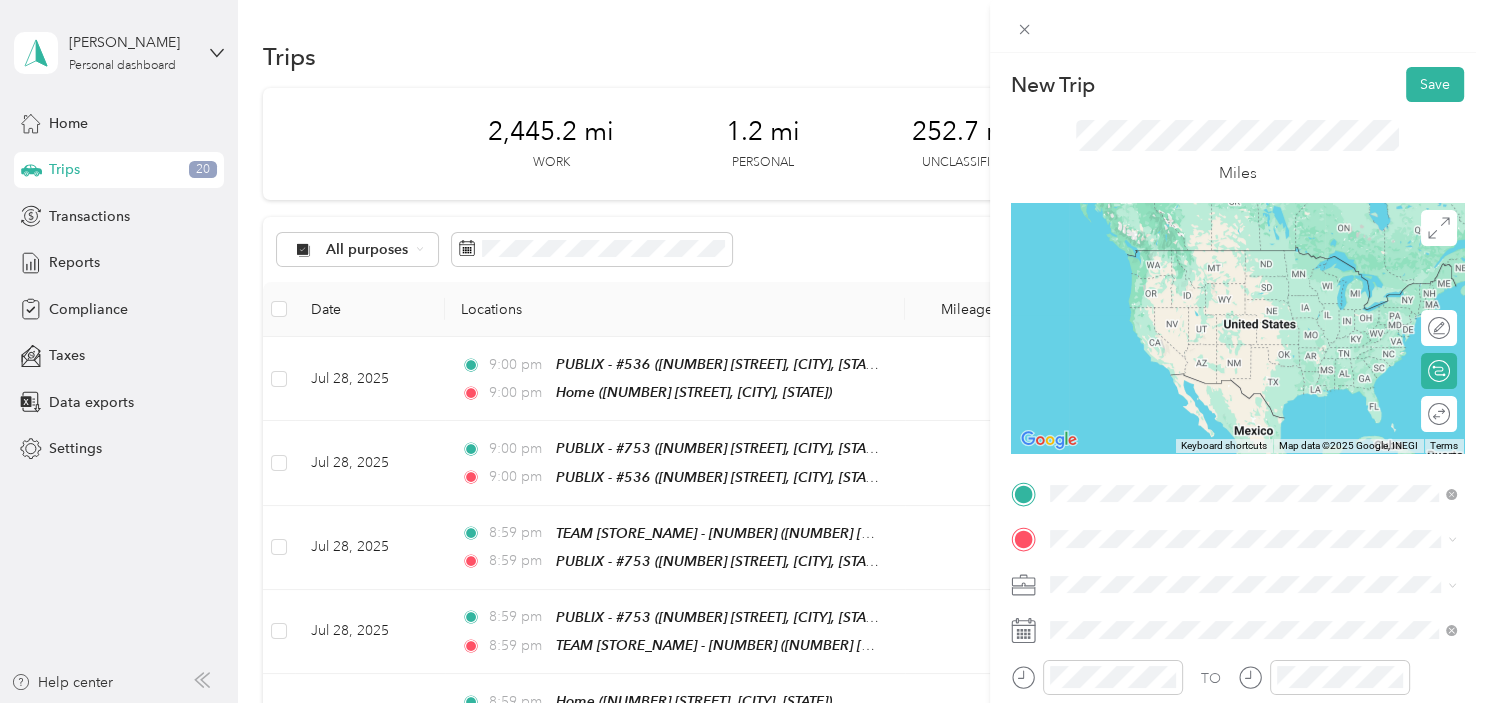 click on "Home" at bounding box center (1242, 257) 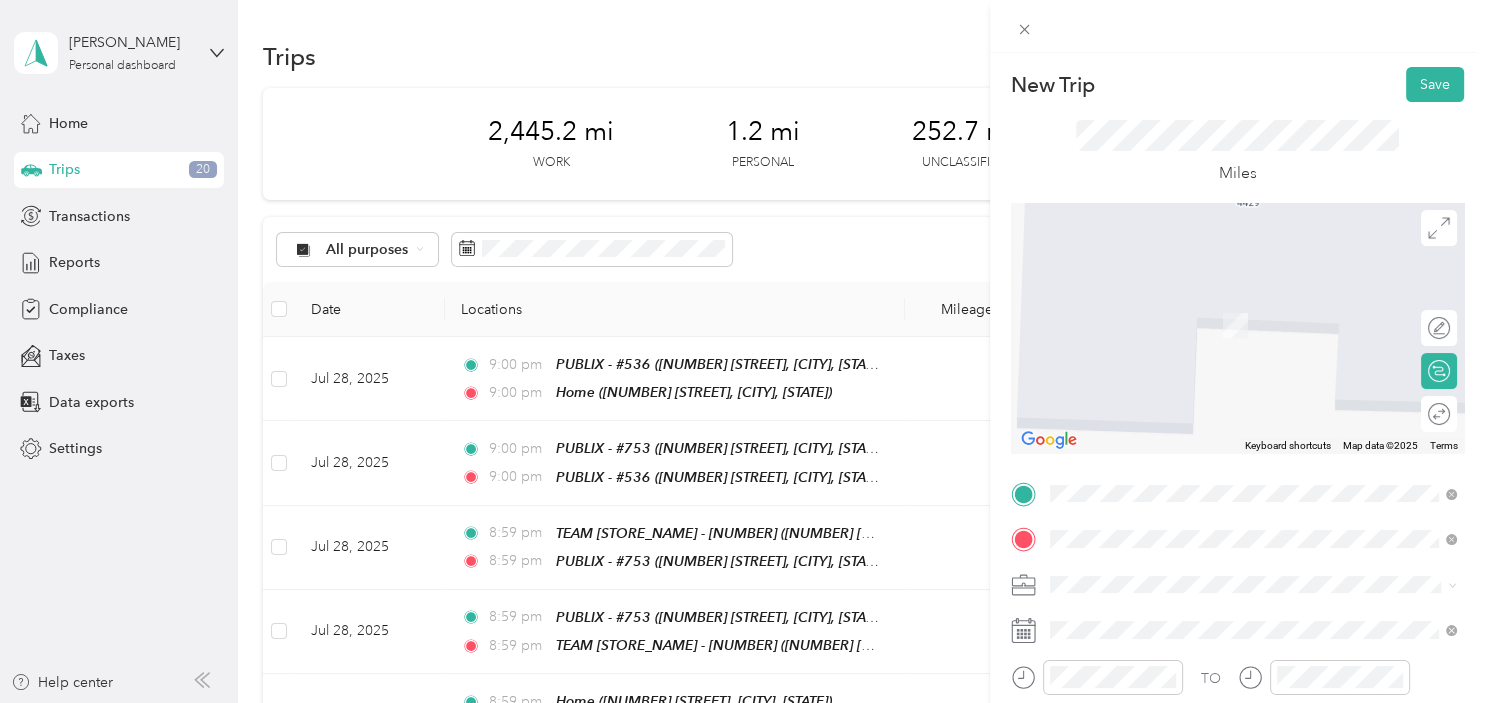 click on "[STORE_NAME] [NUMBER] [NUMBER] [STREET], [CITY], [STATE], [COUNTRY]" at bounding box center (1242, 322) 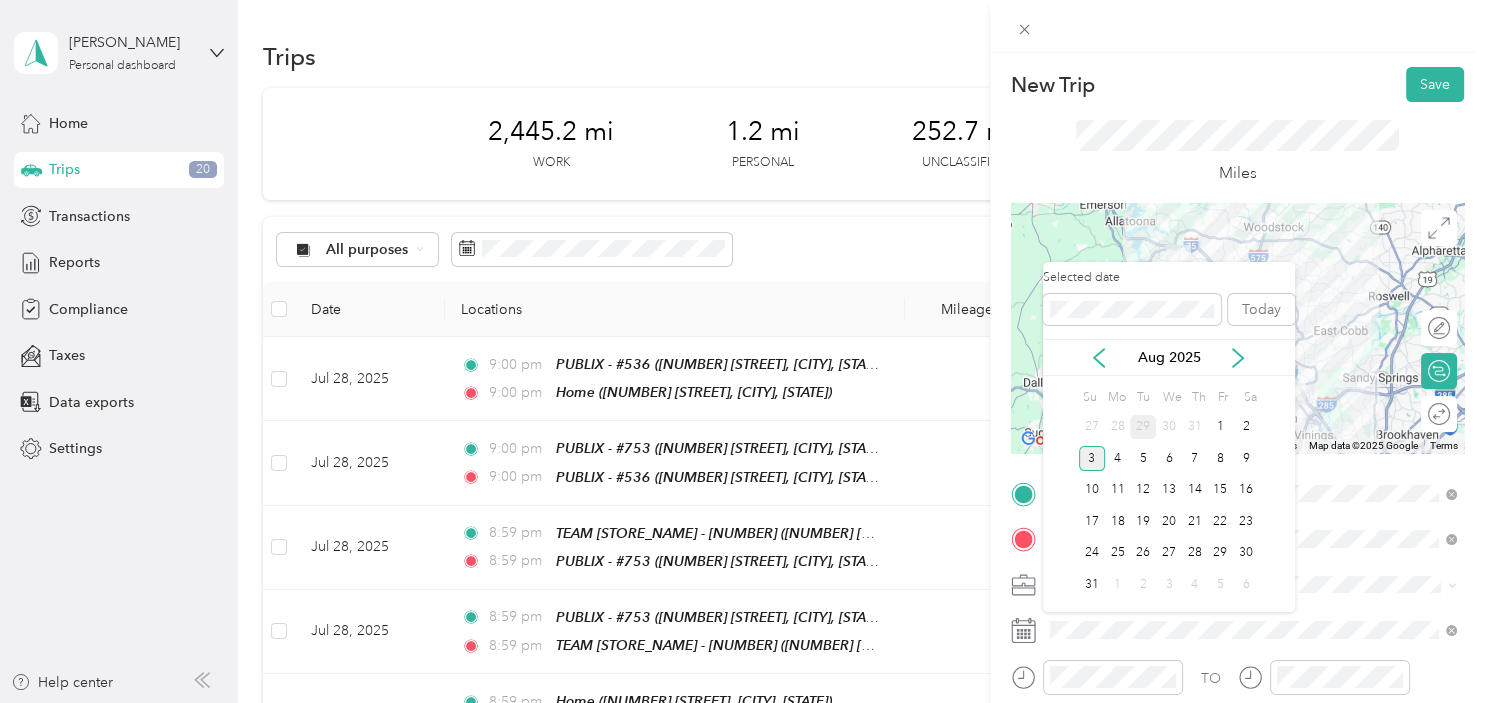 click on "29" at bounding box center [1143, 427] 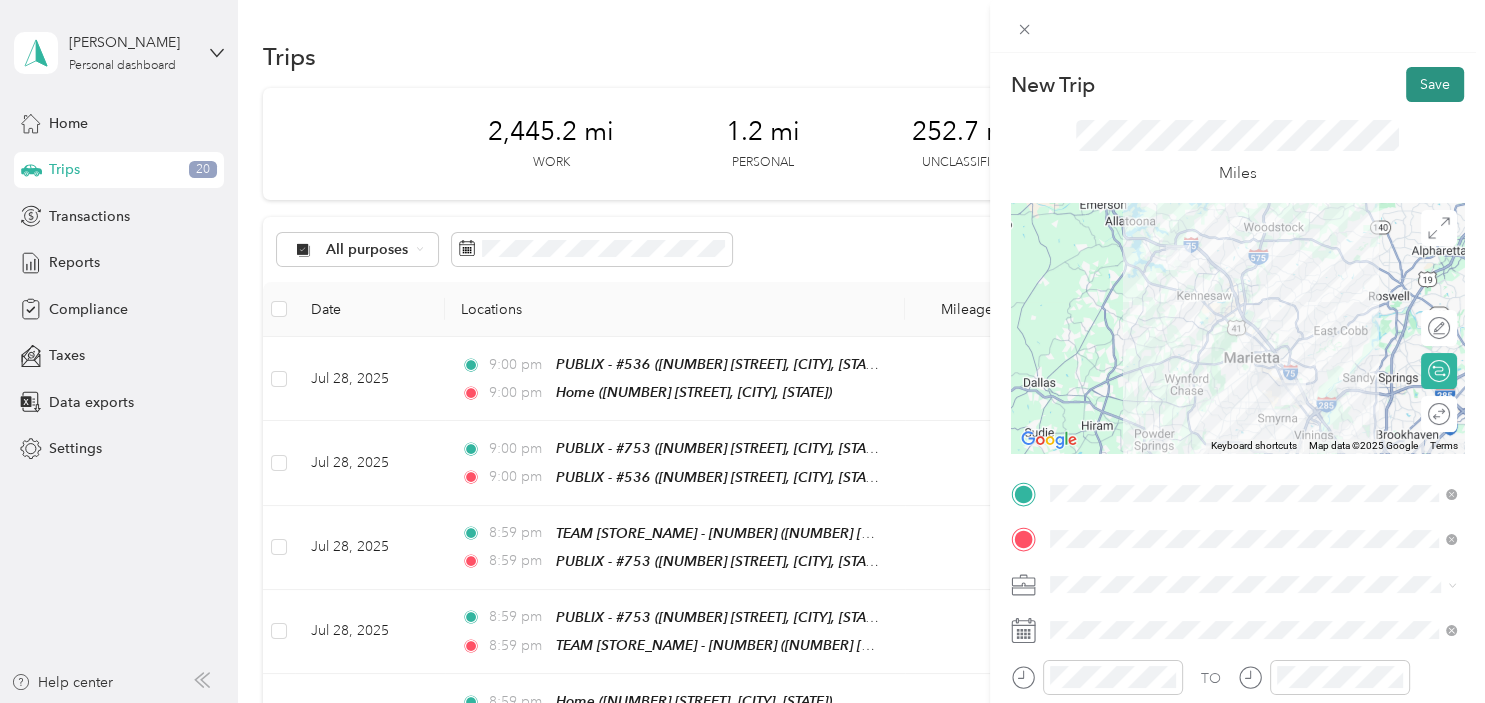 click on "Save" at bounding box center [1435, 84] 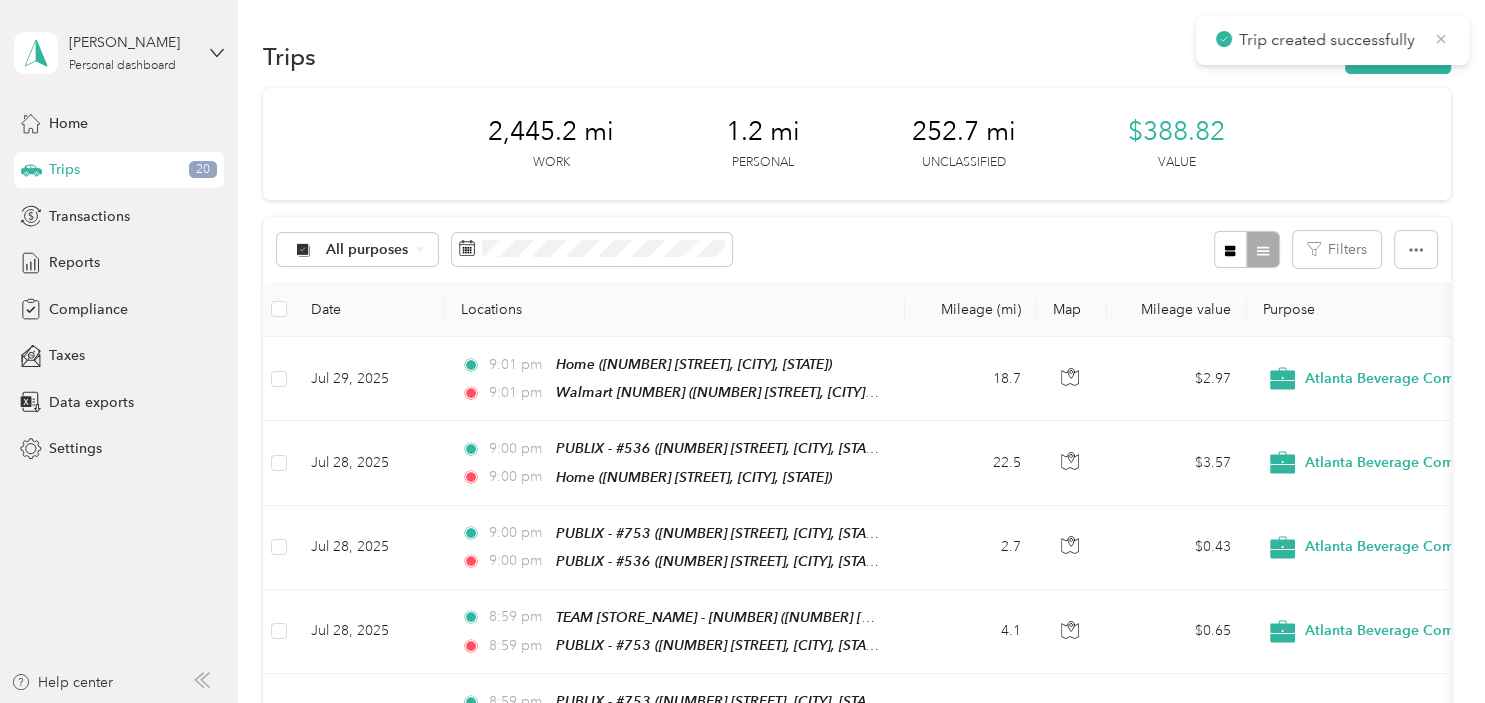 click 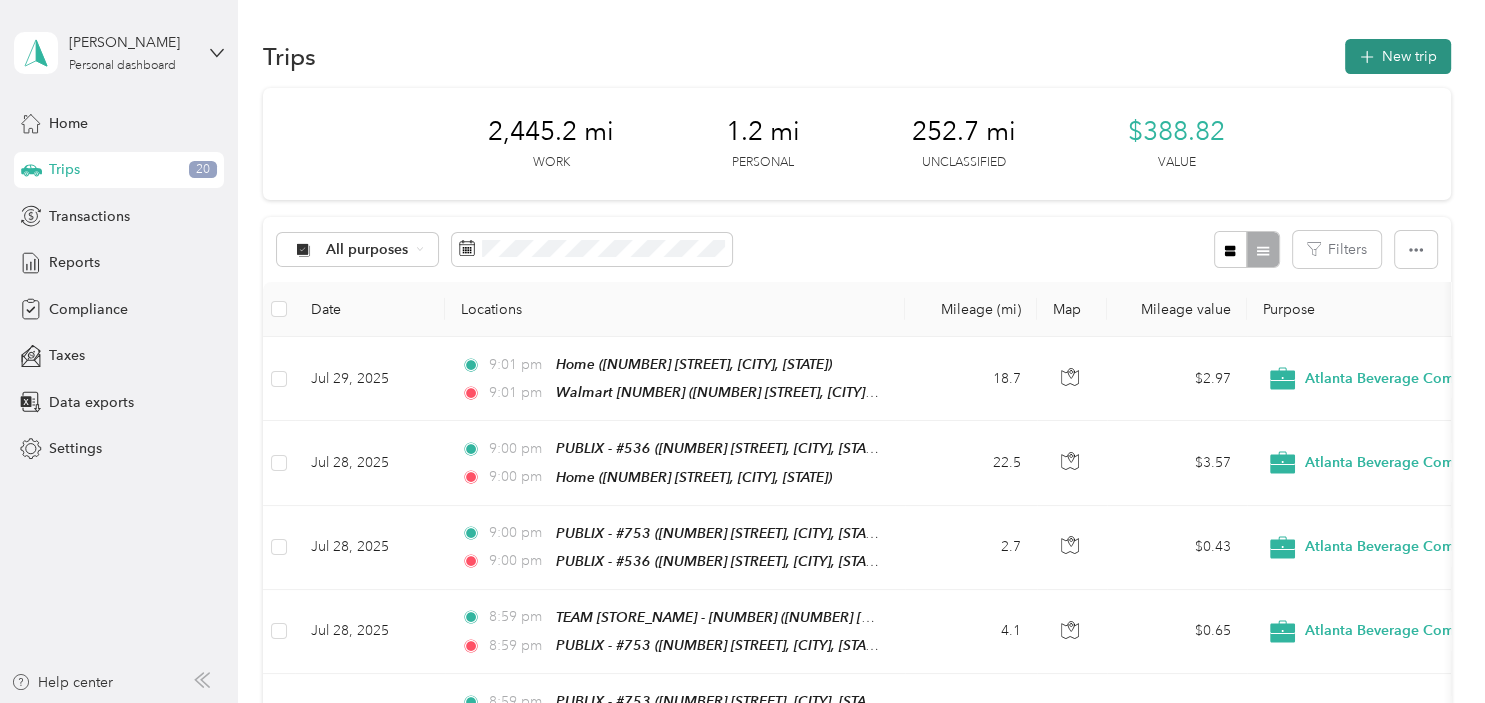 click on "New trip" at bounding box center [1398, 56] 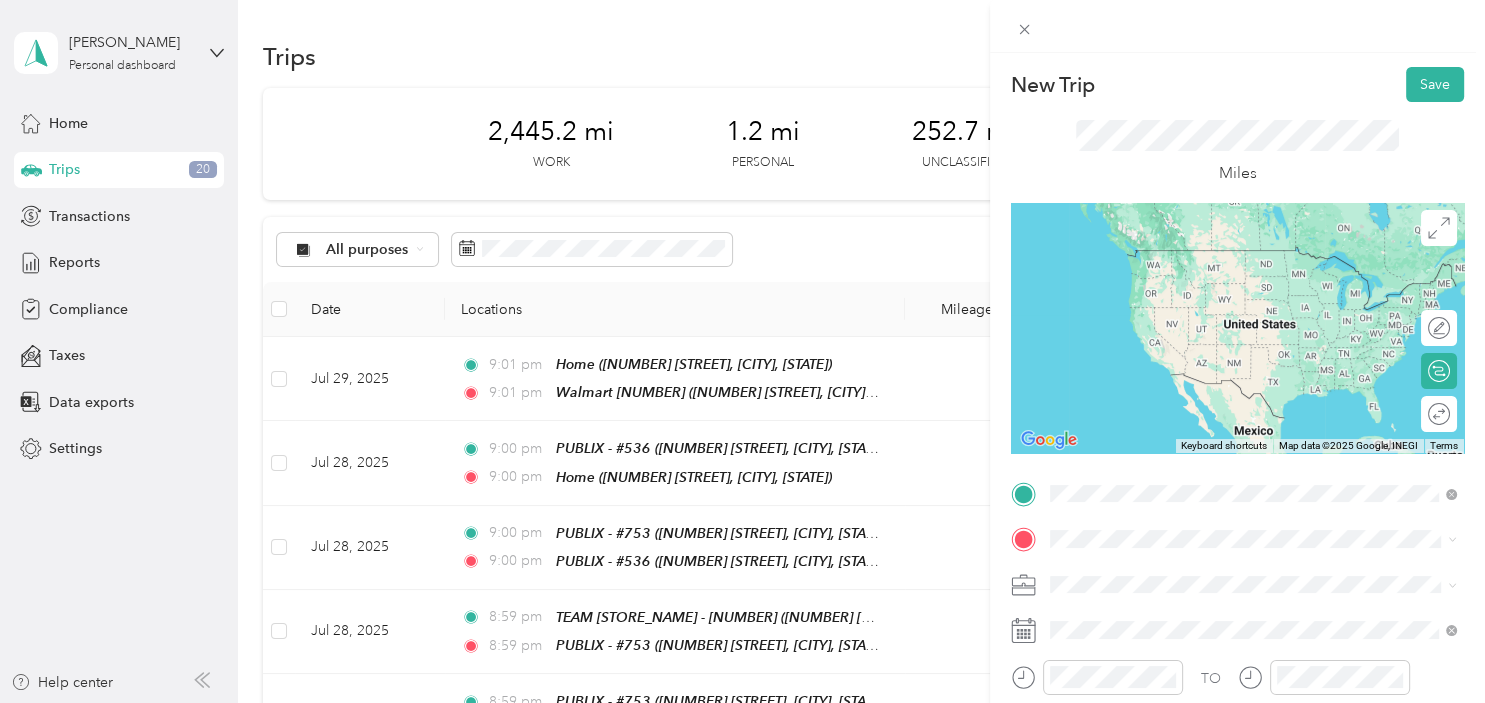 click on "[NUMBER] [STREET], [CITY], [STATE], [COUNTRY]" at bounding box center (1242, 286) 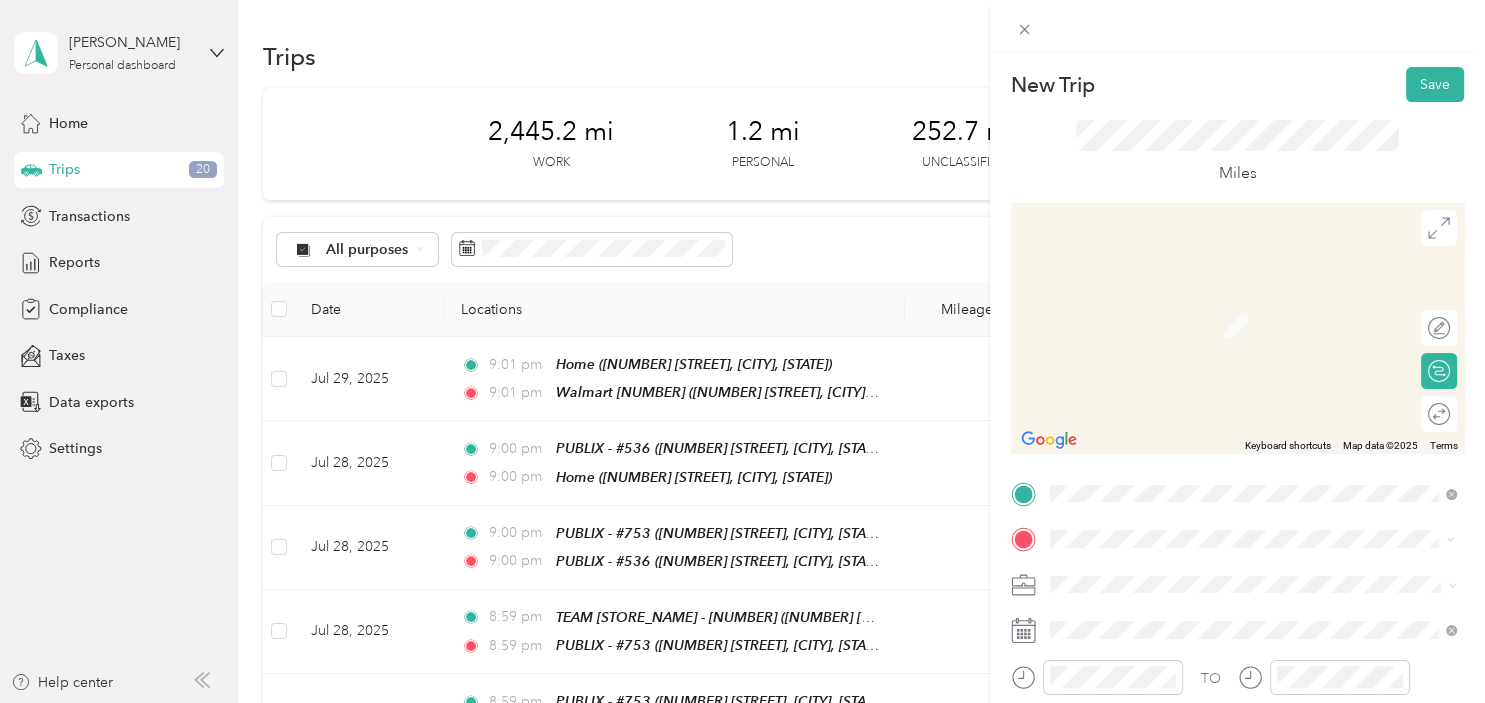 click on "TEAM [STORE_NAME] - [NUMBER] [NUMBER] [STREET], [POSTAL_CODE], [CITY], [STATE]" at bounding box center [1253, 315] 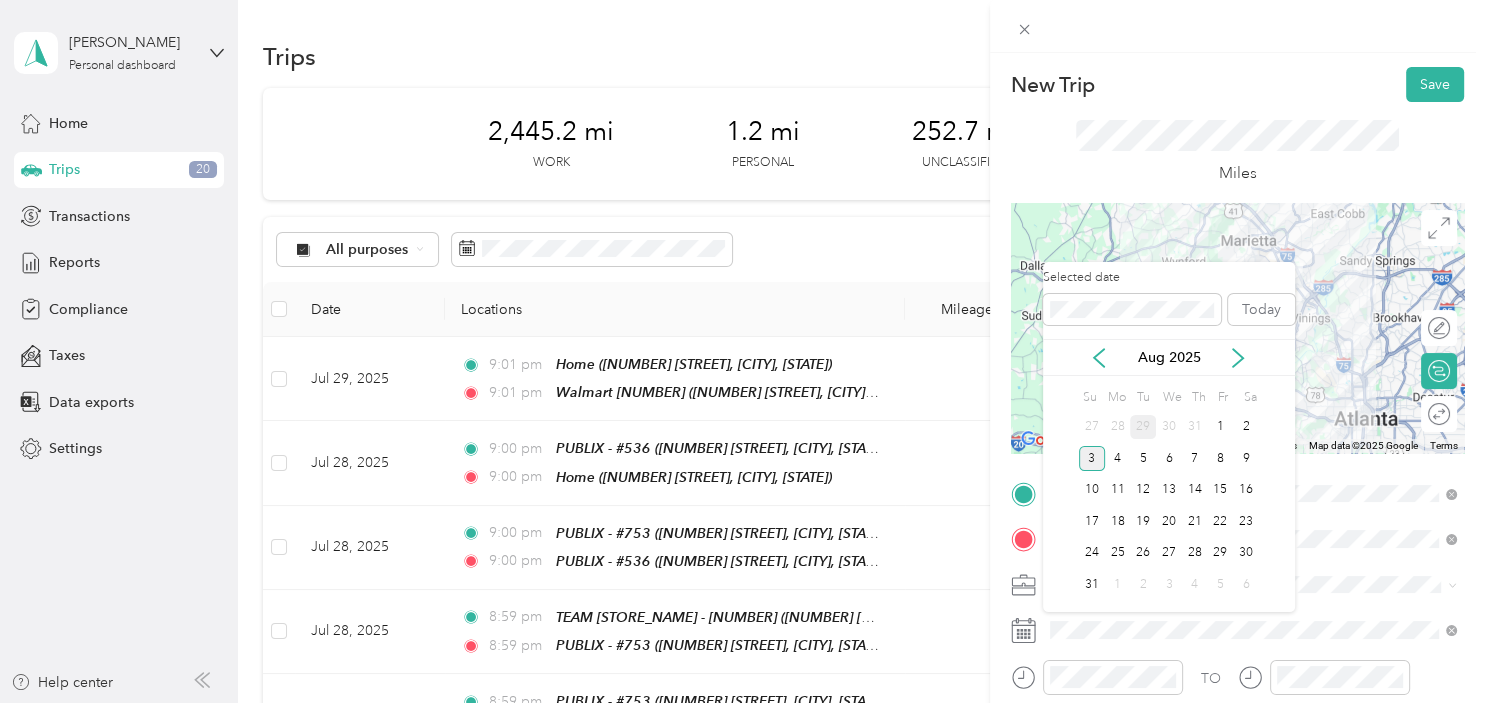 click on "29" at bounding box center (1143, 427) 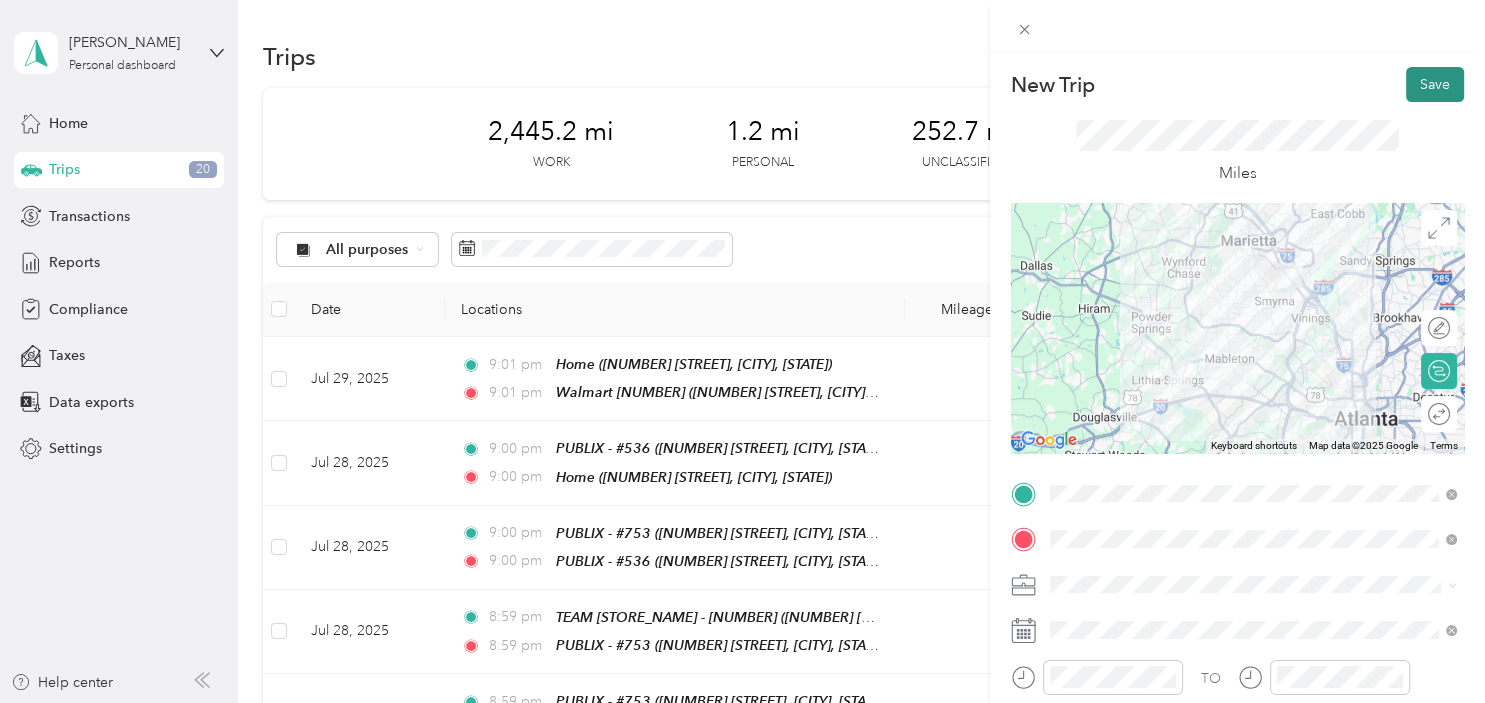 click on "Save" at bounding box center (1435, 84) 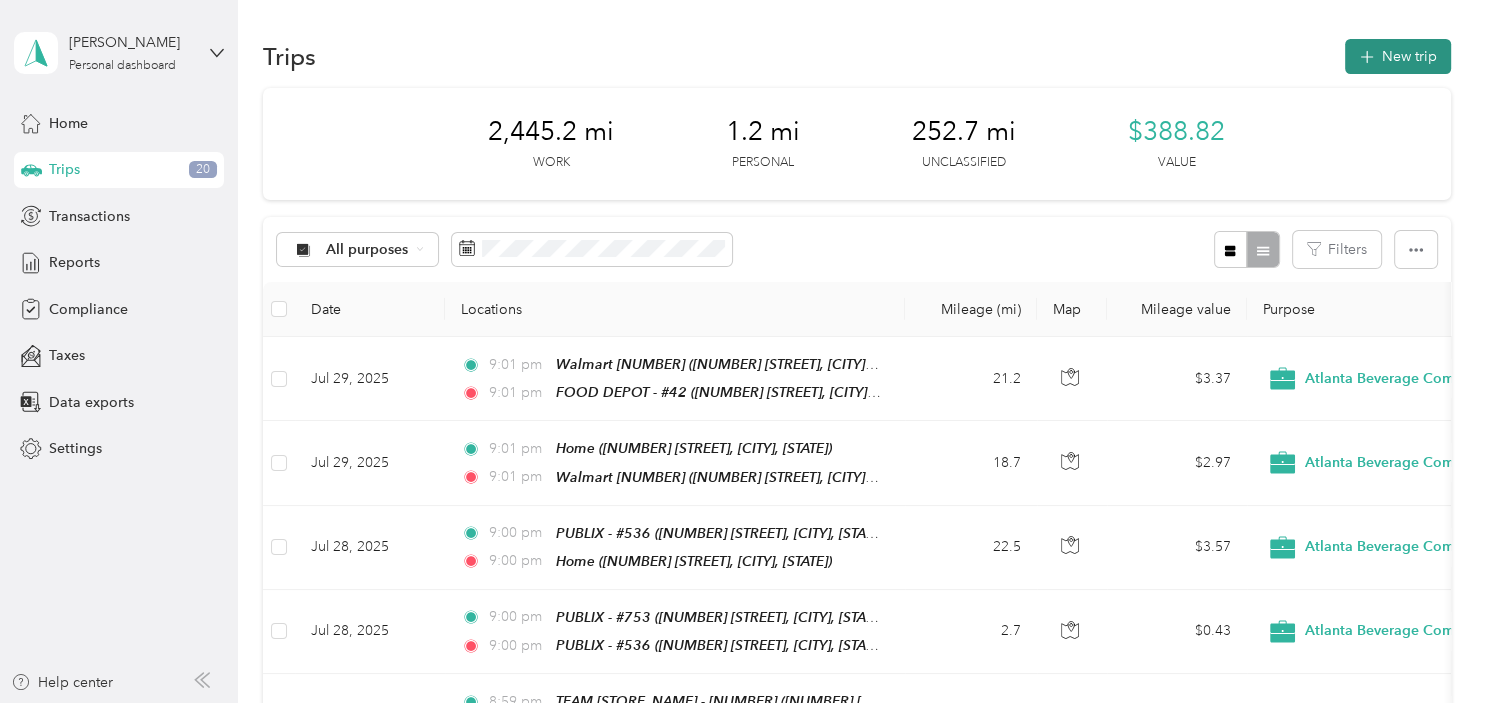 click 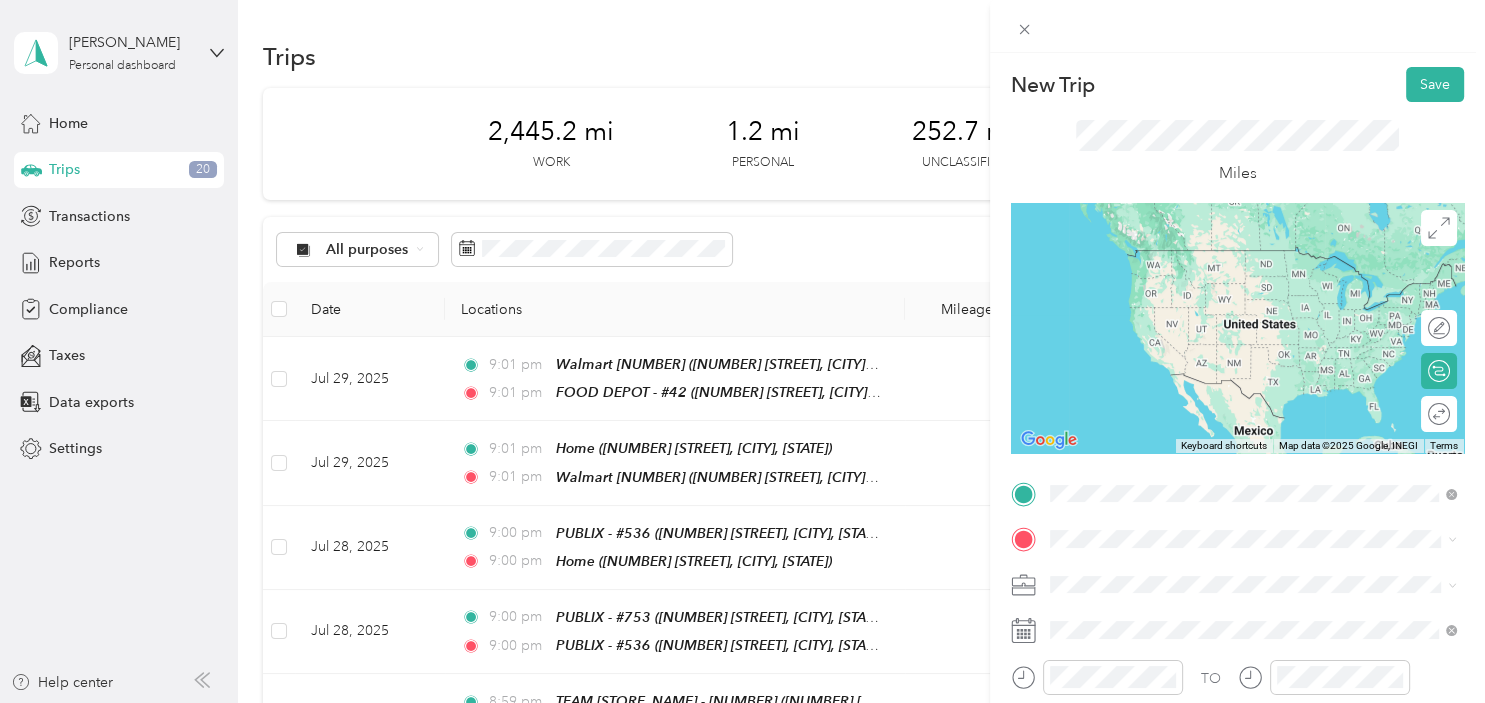 click on "TEAM [STORE_NAME] - [NUMBER] [NUMBER] [STREET], [POSTAL_CODE], [CITY], [STATE]" at bounding box center [1259, 272] 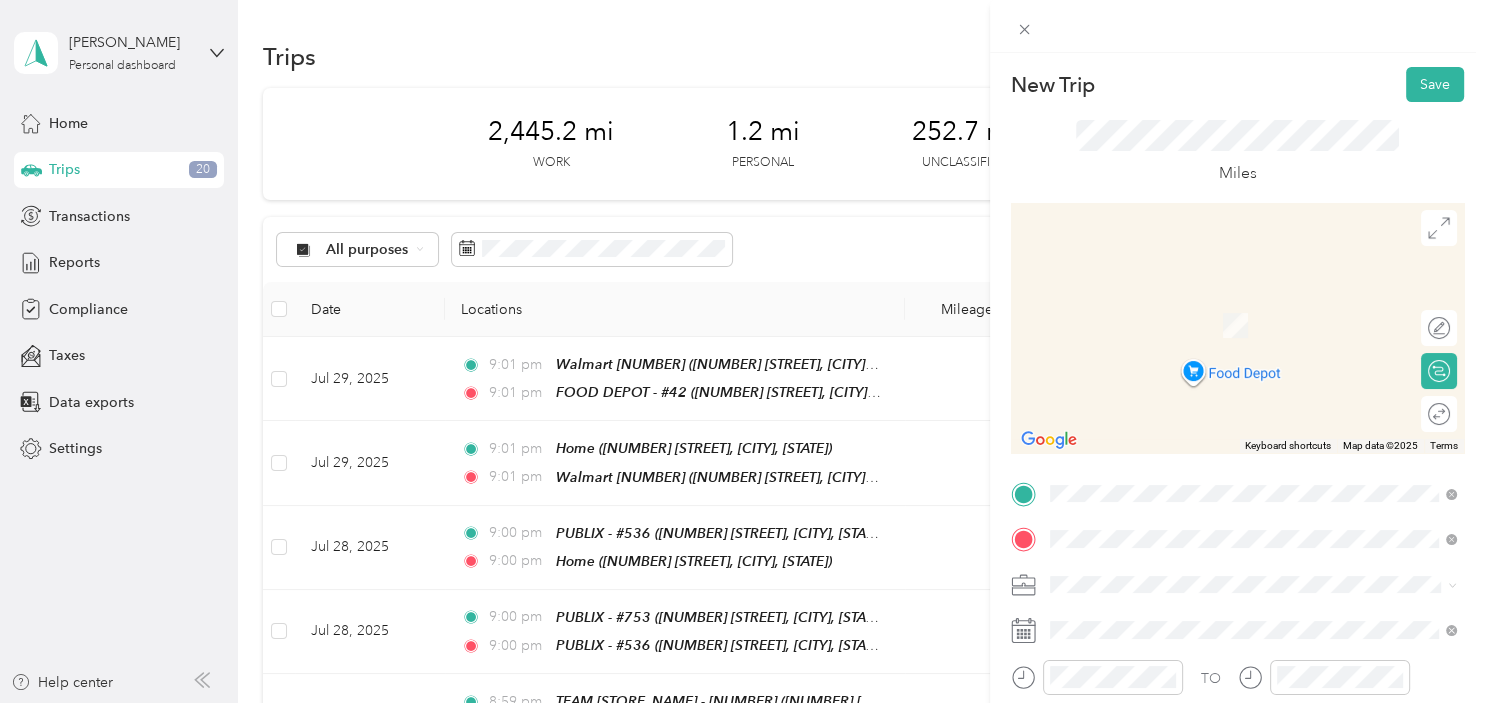 click on "TEAM PUBLIX - #1112 [NUMBER] [STREET], [POSTAL_CODE], [CITY], [STATE]" at bounding box center [1259, 318] 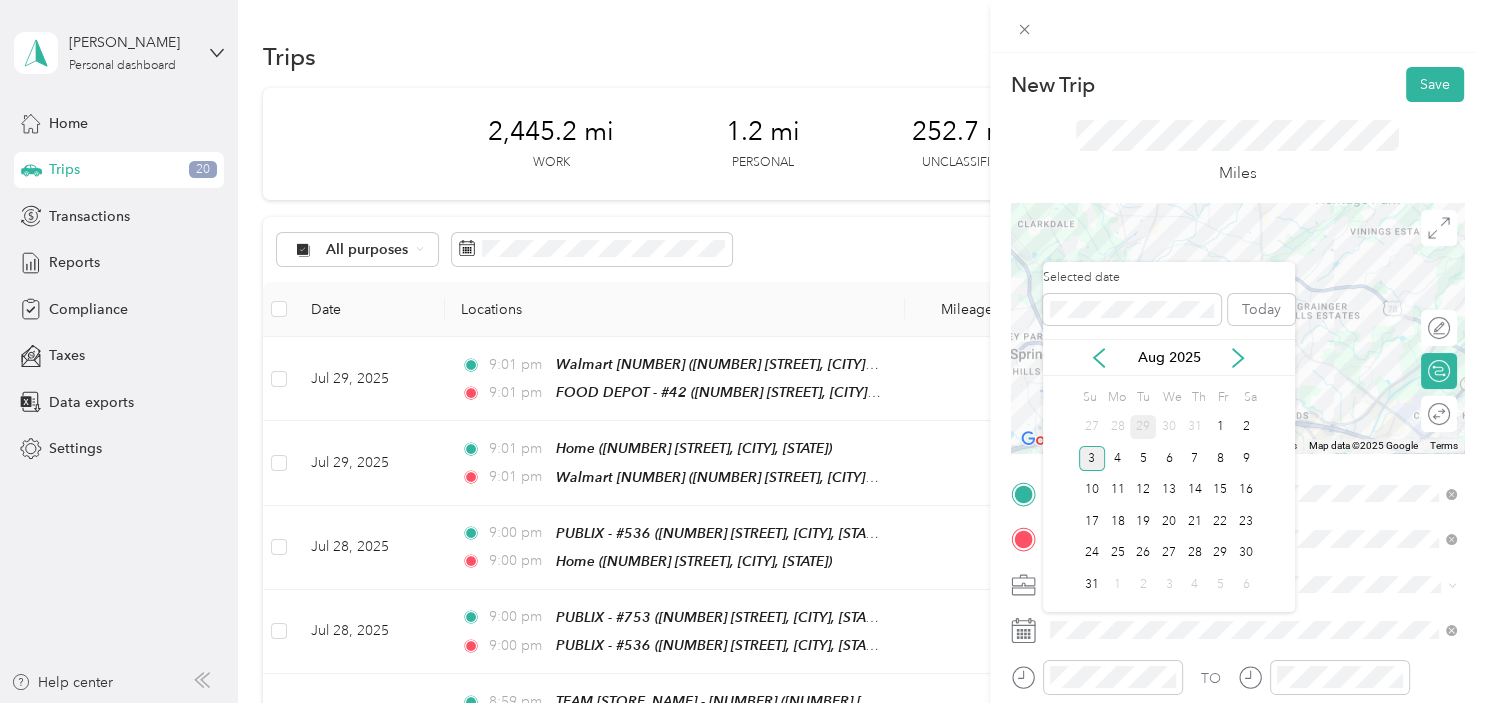 click on "29" at bounding box center [1143, 427] 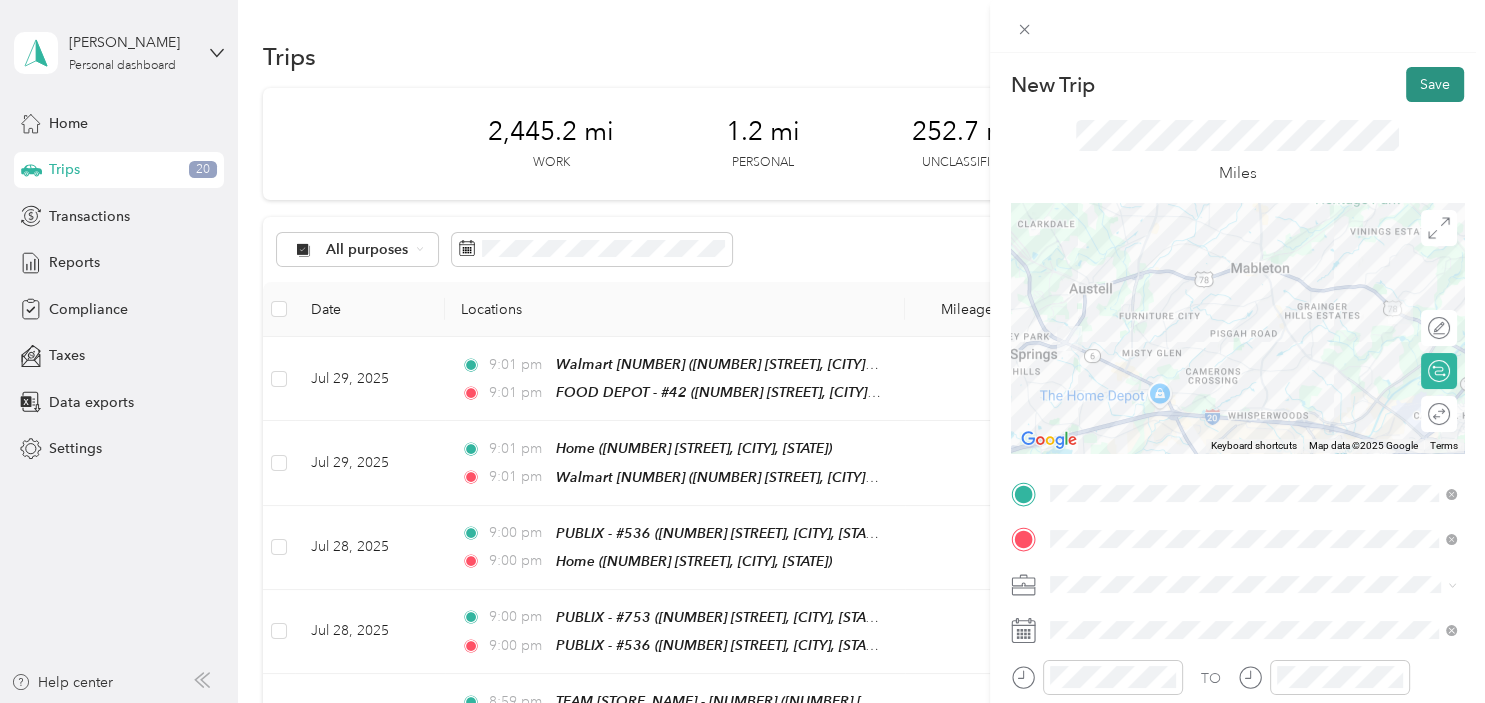 click on "Save" at bounding box center [1435, 84] 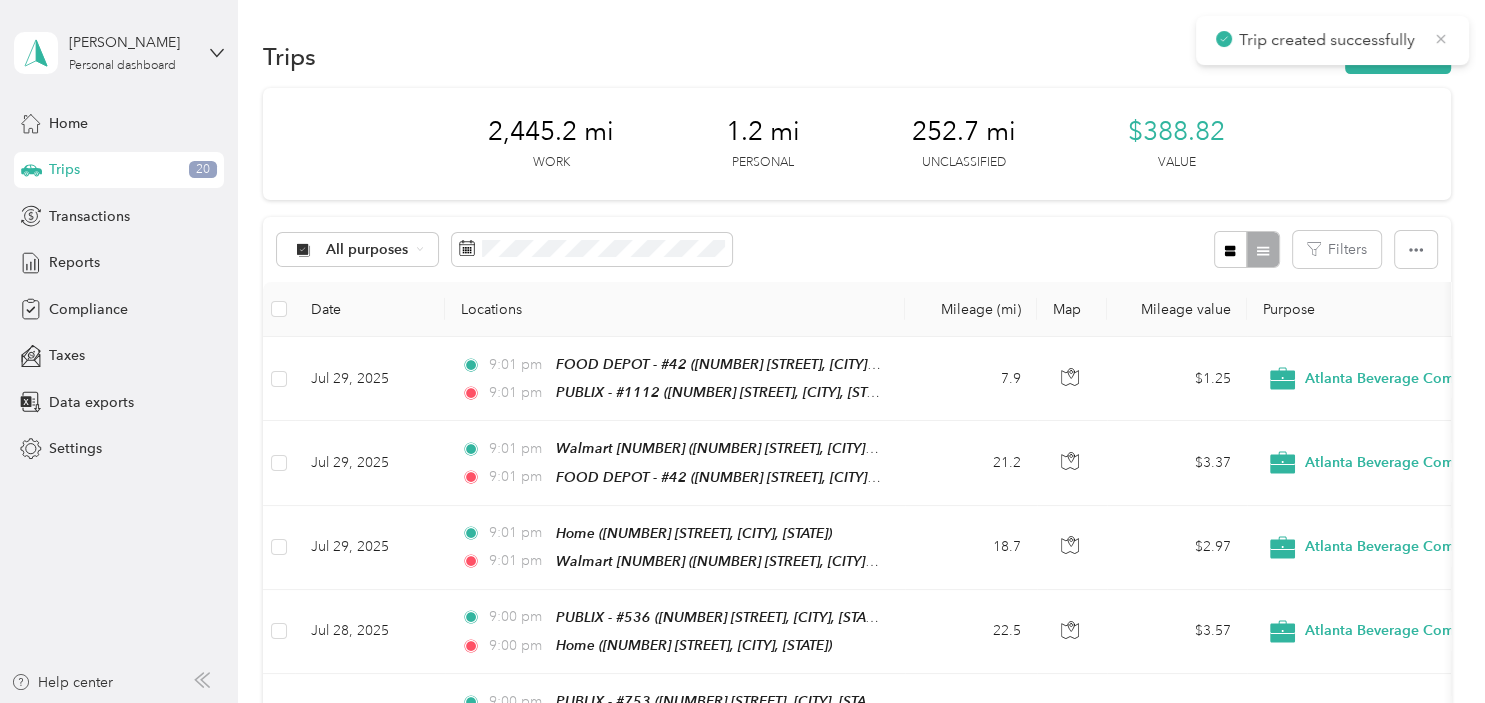 click 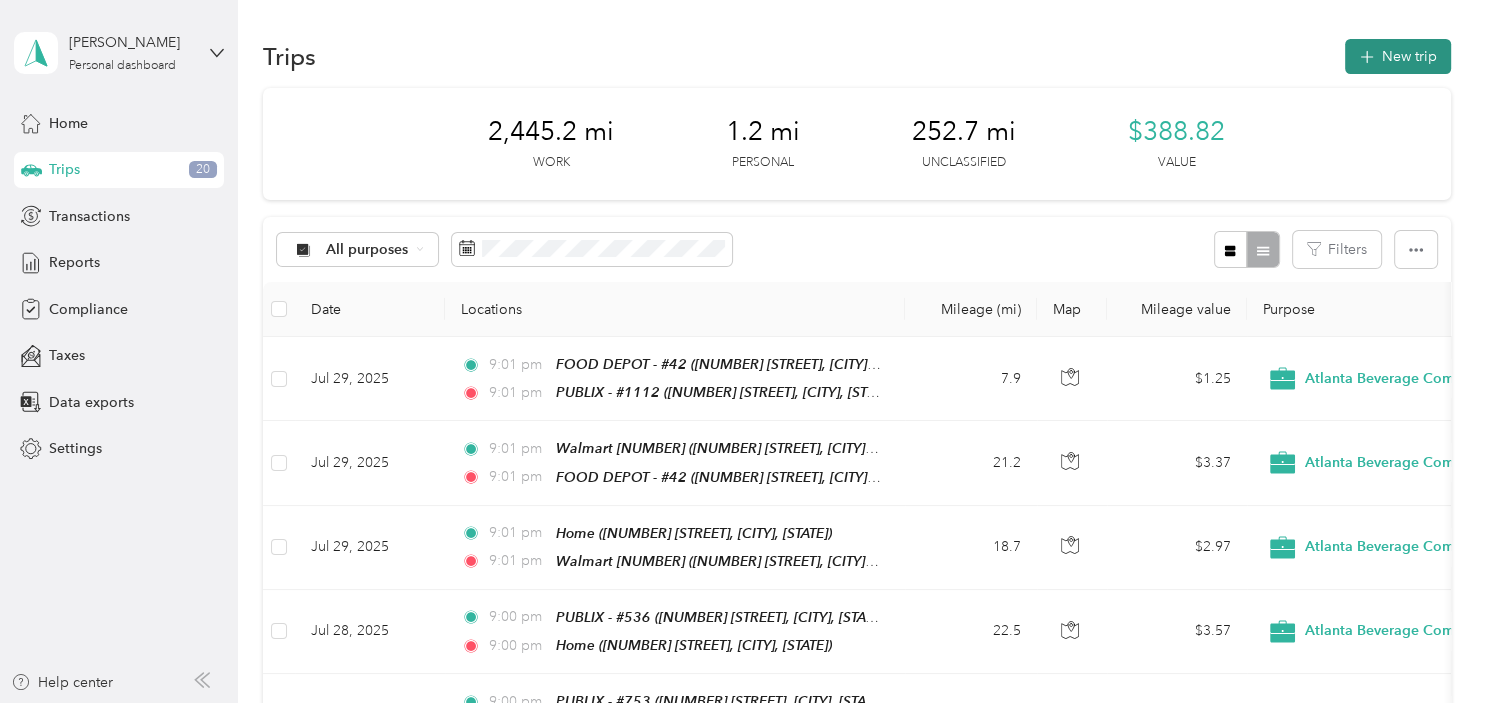 click on "New trip" at bounding box center (1398, 56) 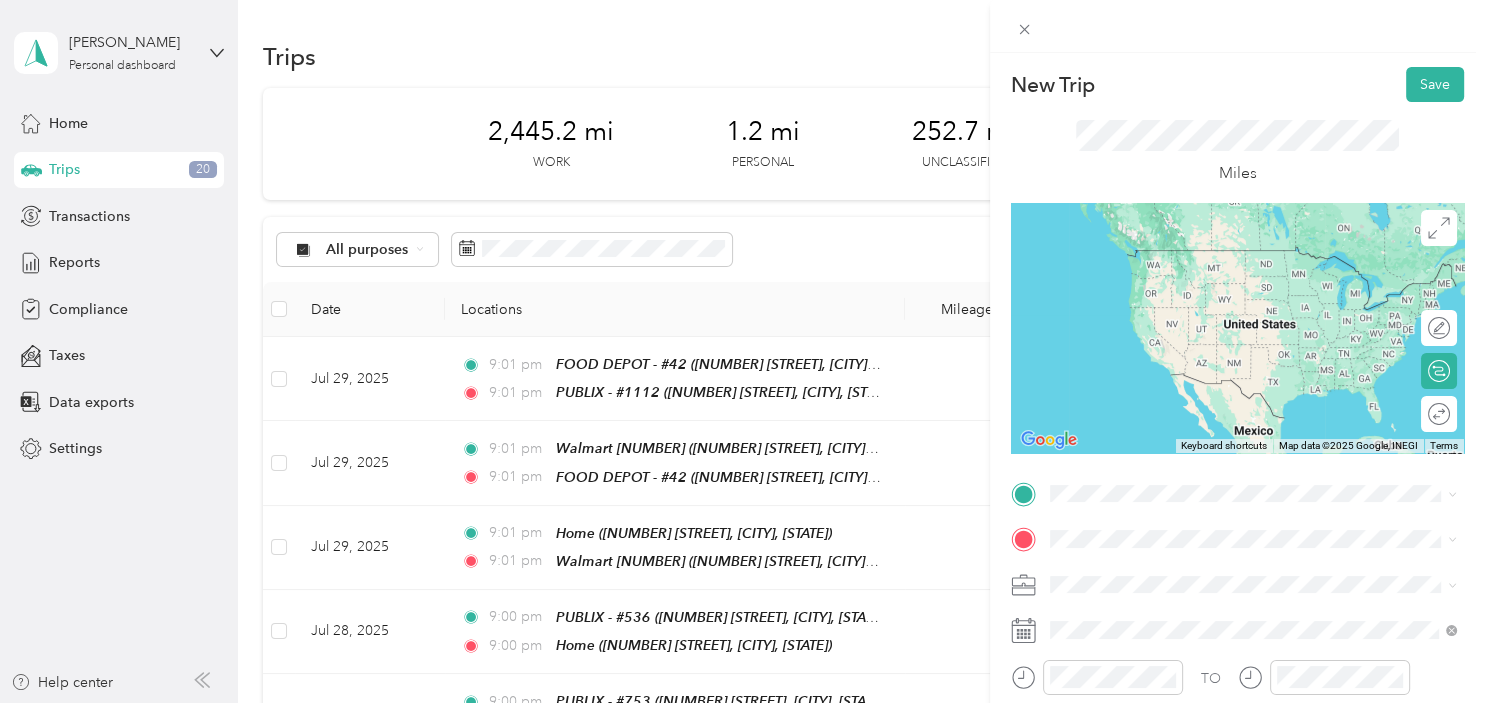 click on "TEAM PUBLIX - #1112 [NUMBER] [STREET], [POSTAL_CODE], [CITY], [STATE]" at bounding box center [1259, 266] 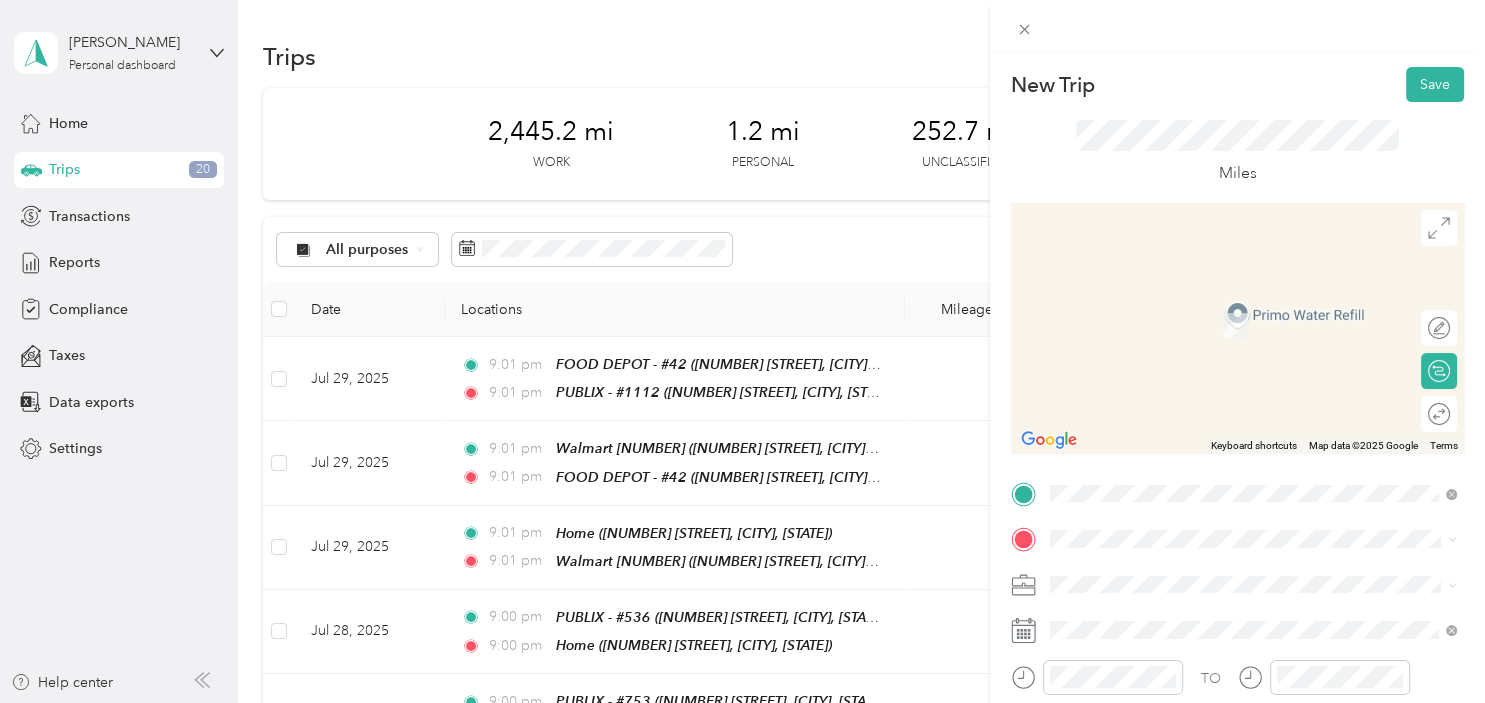 click on "TEAM KROGER - #699 [NUMBER] [STREET], [POSTAL_CODE], [CITY], [STATE]" at bounding box center [1253, 329] 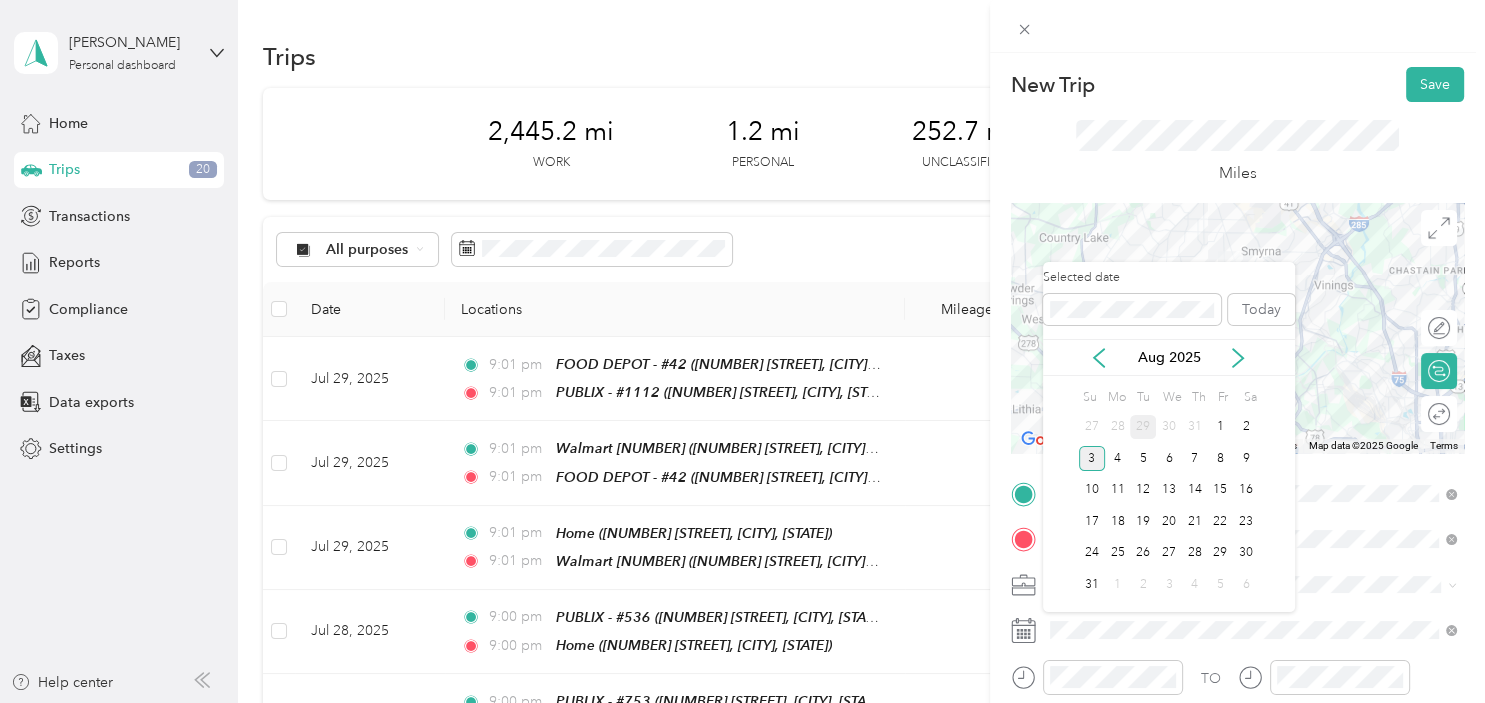 click on "29" at bounding box center (1143, 427) 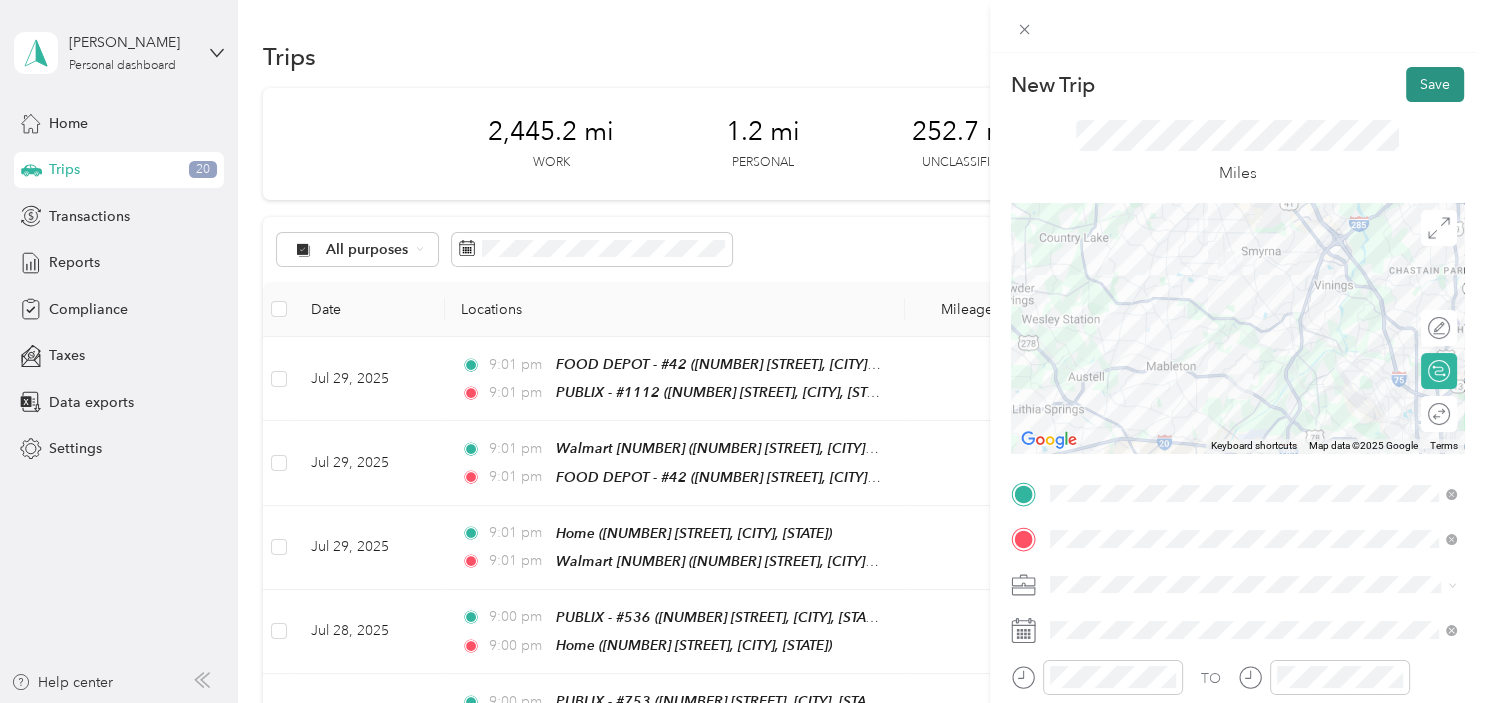 click on "Save" at bounding box center [1435, 84] 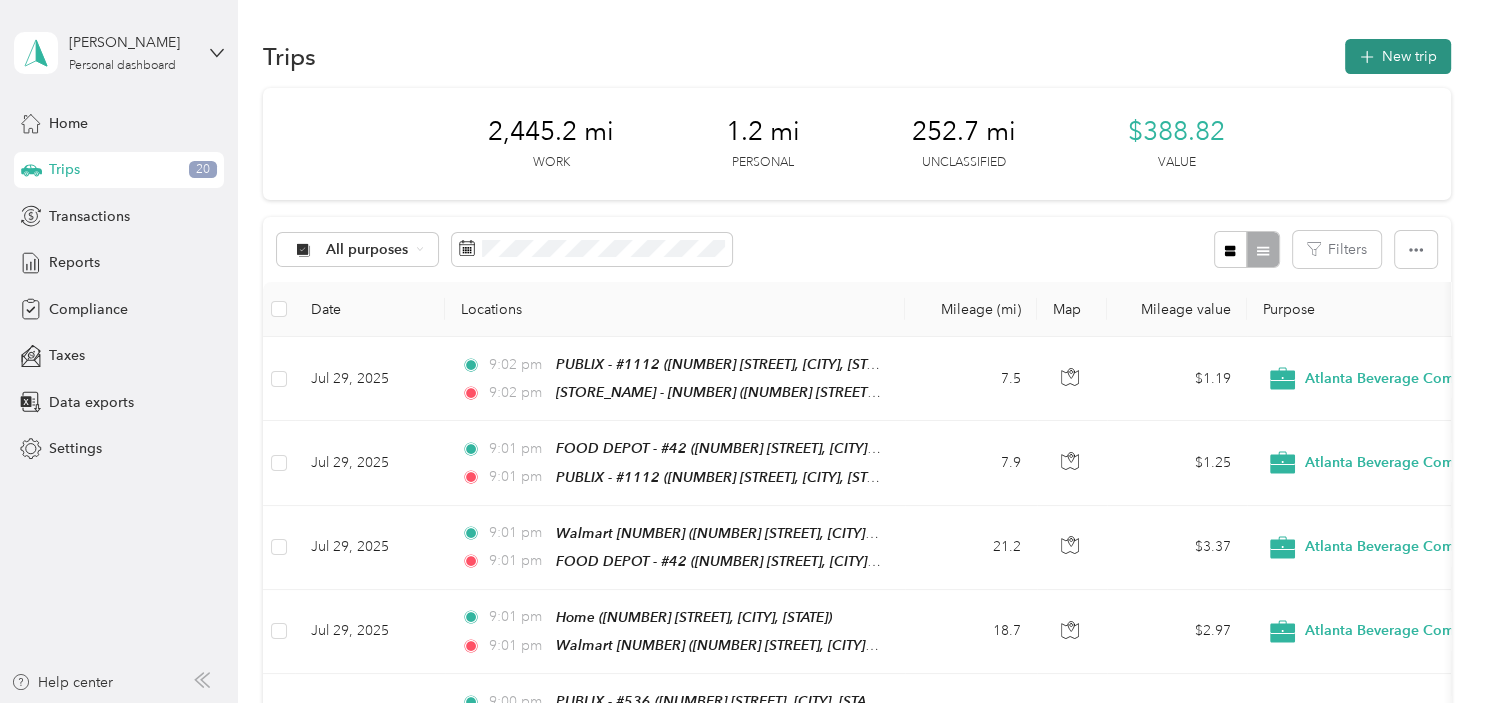 click on "New trip" at bounding box center (1398, 56) 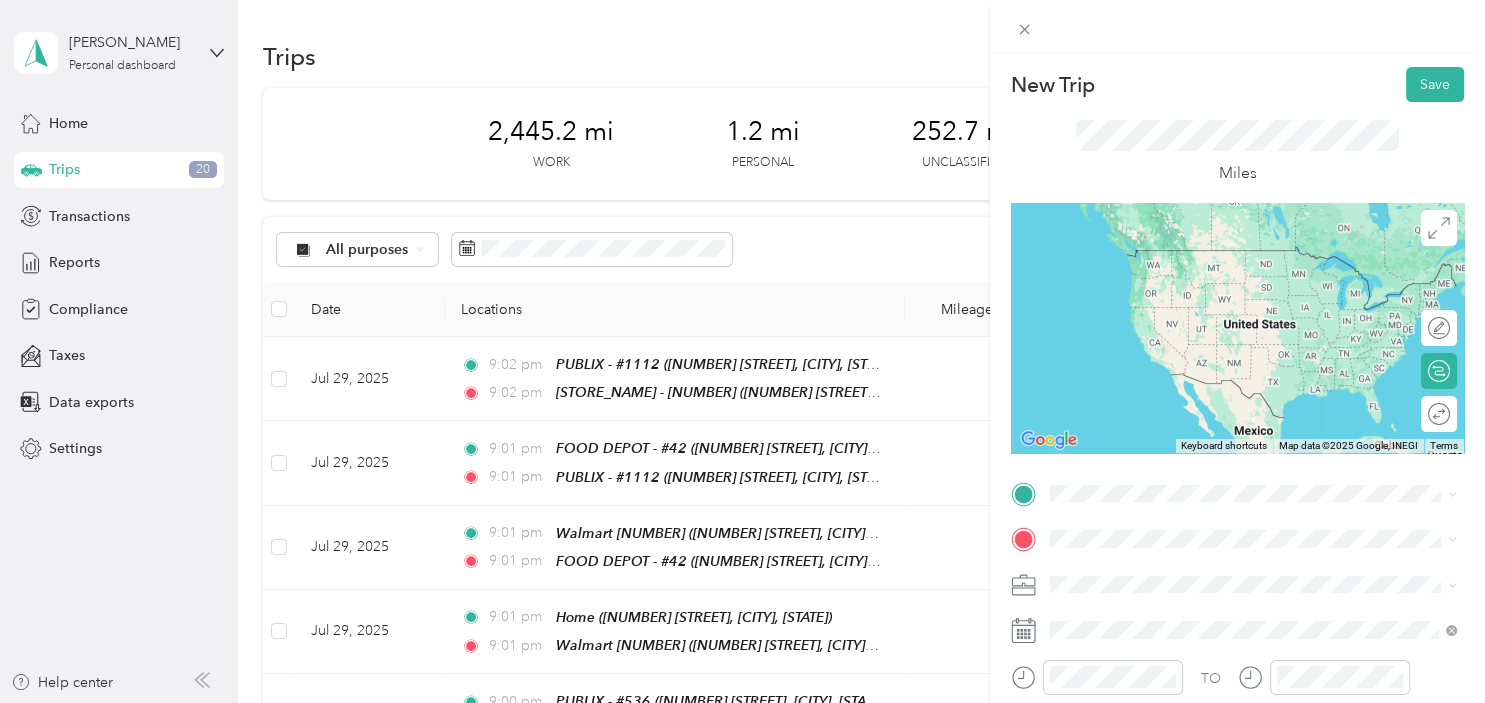 click on "TEAM KROGER - #699 [NUMBER] [STREET], [POSTAL_CODE], [CITY], [STATE]" at bounding box center [1259, 285] 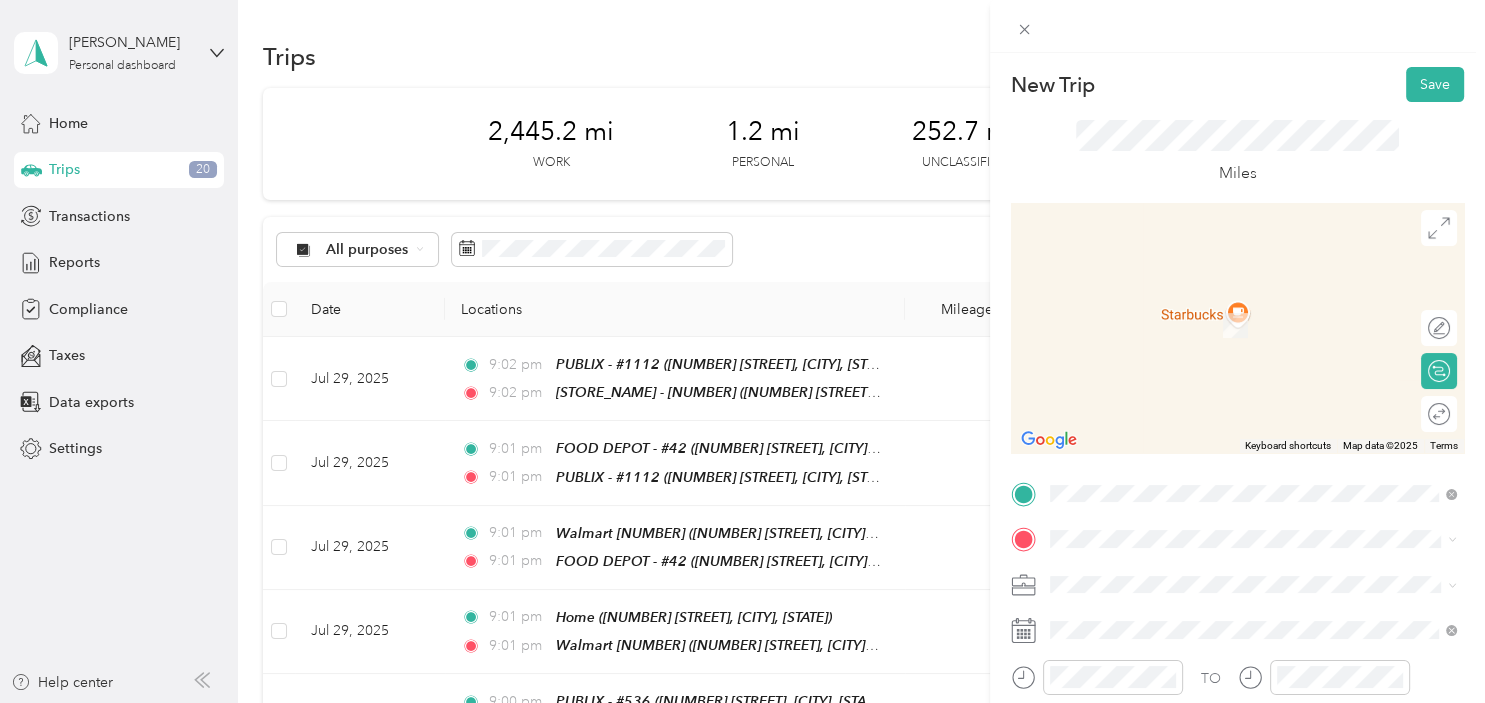click on "Home [NUMBER] [STREET], [CITY], [STATE], [COUNTRY]" at bounding box center [1242, 306] 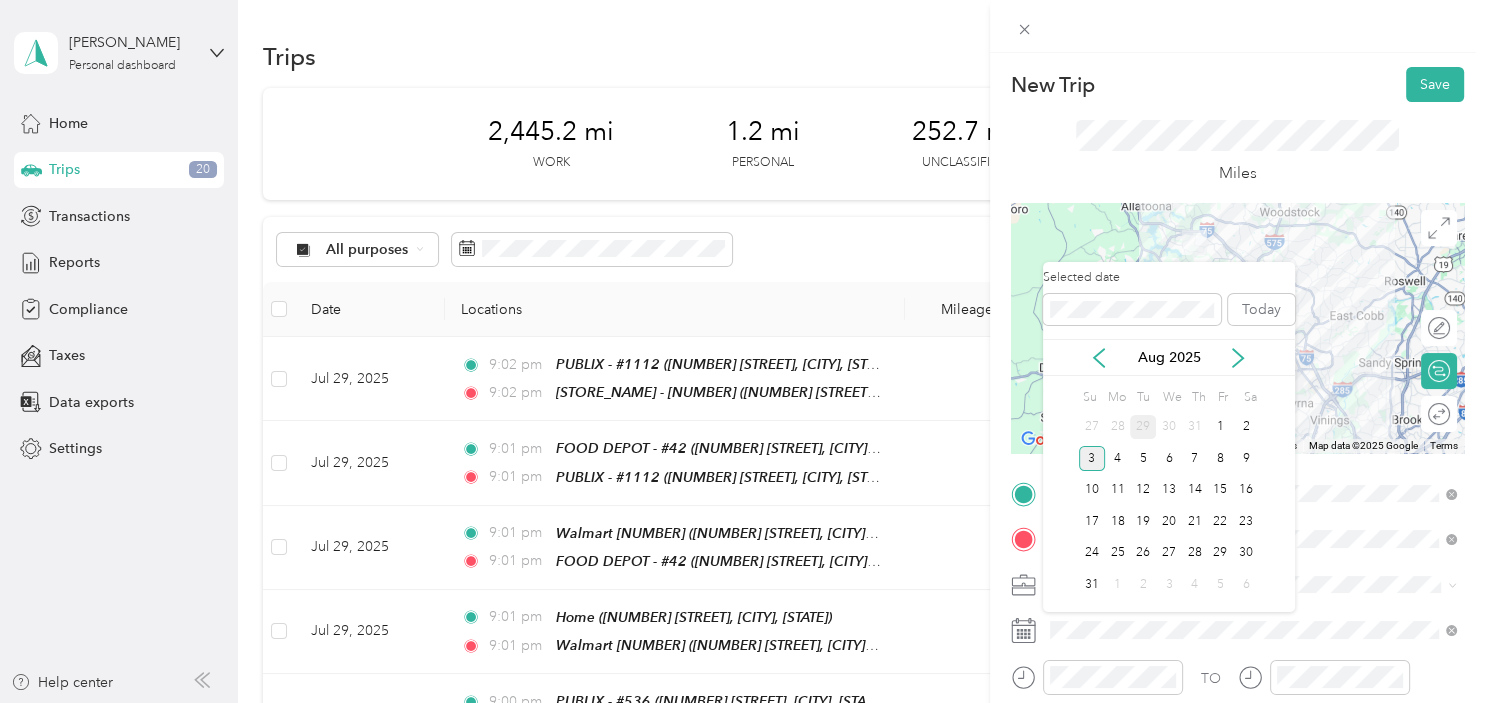 click on "29" at bounding box center (1143, 427) 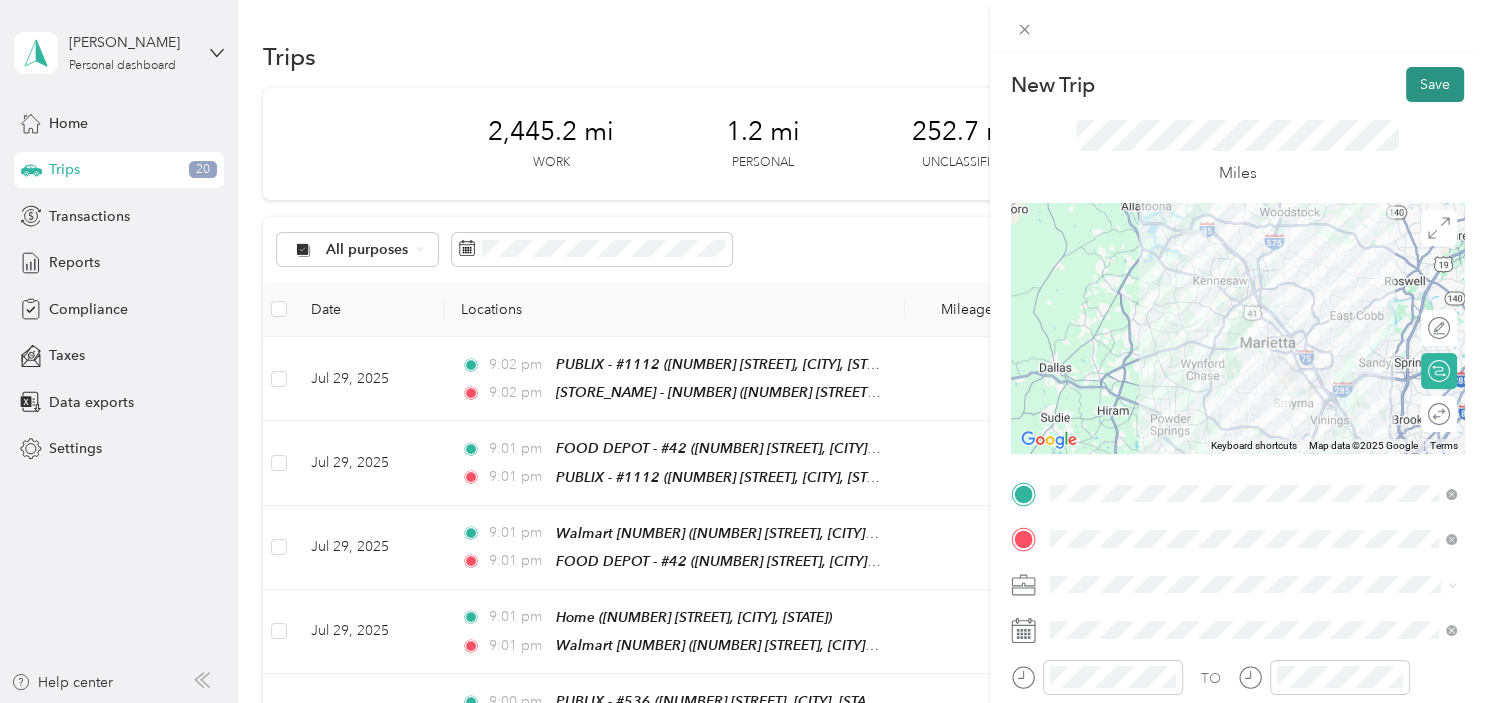 click on "Save" at bounding box center (1435, 84) 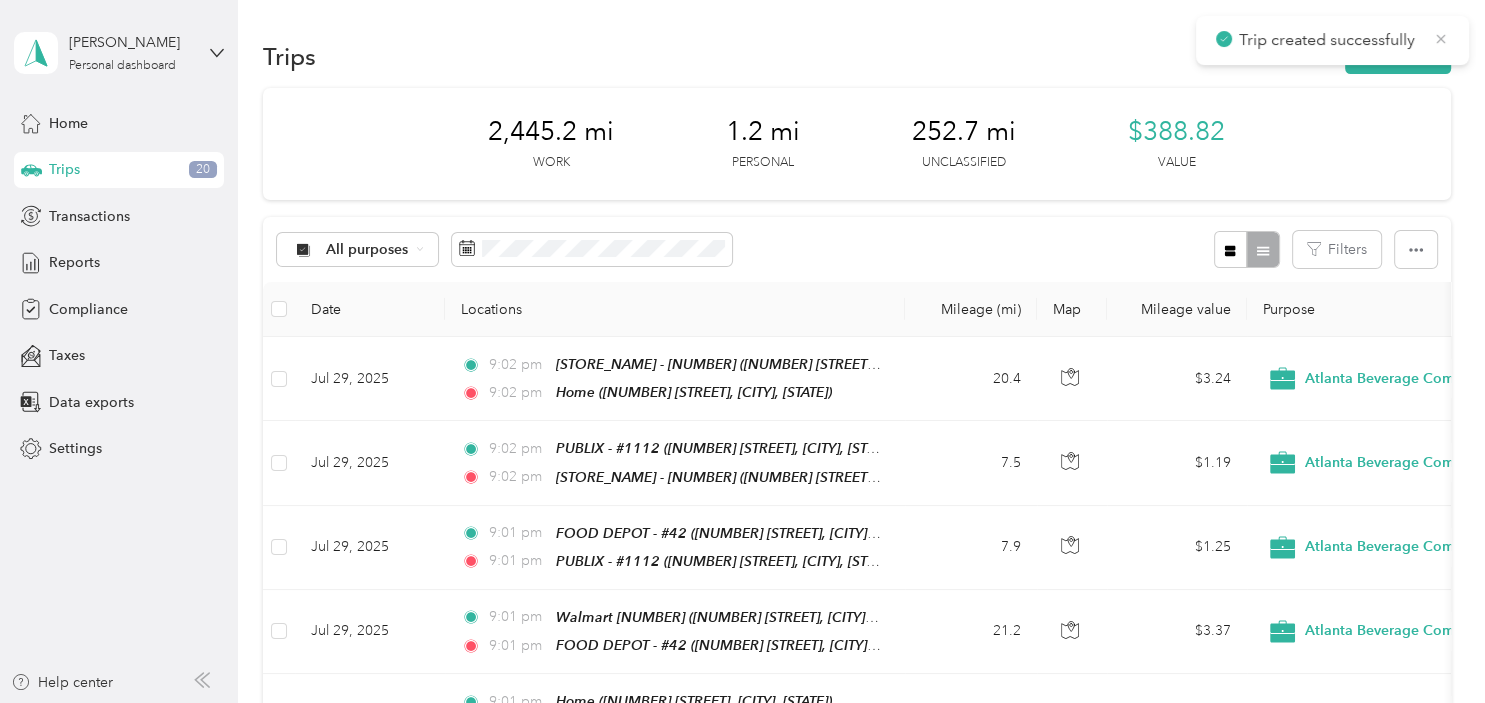 click 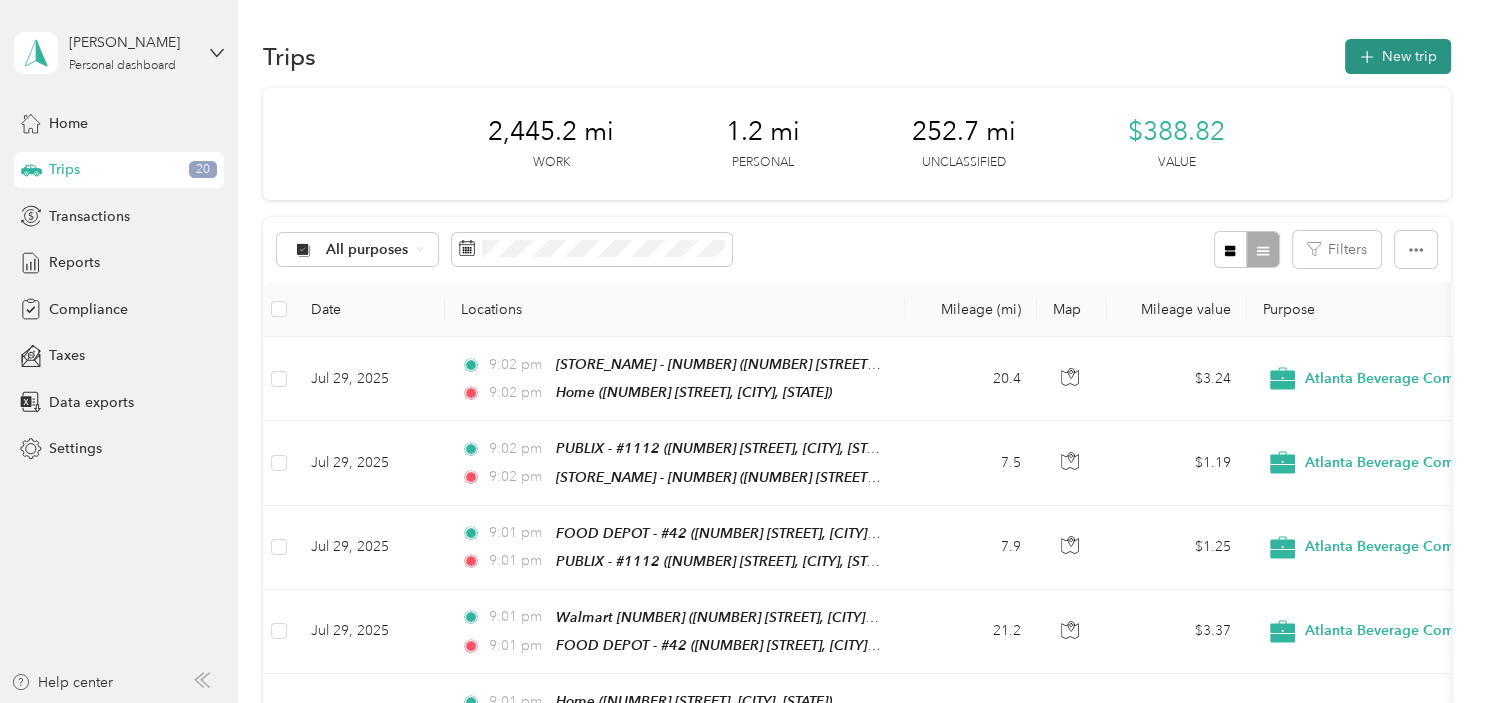 click on "New trip" at bounding box center [1398, 56] 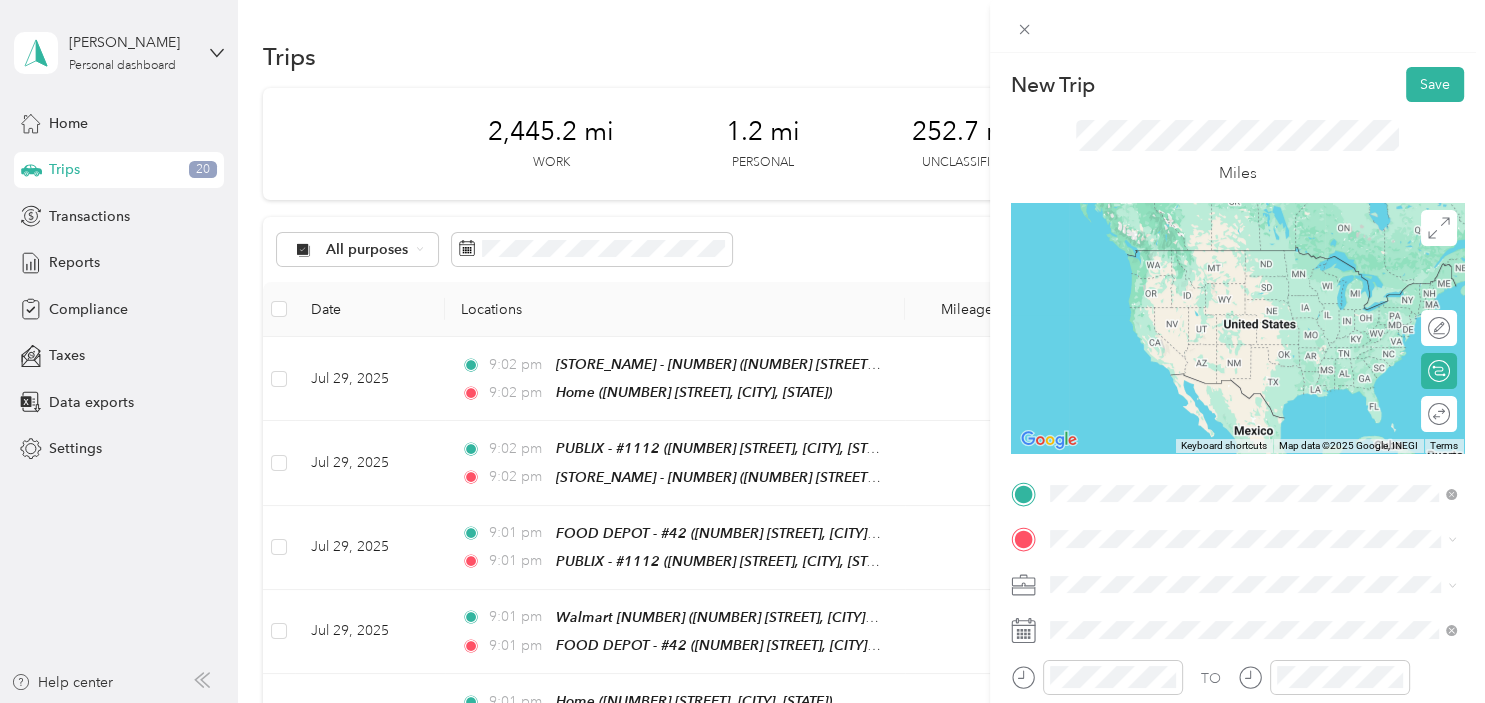 click on "TEAM [STORE_NAME] - [NUMBER]" at bounding box center (1259, 337) 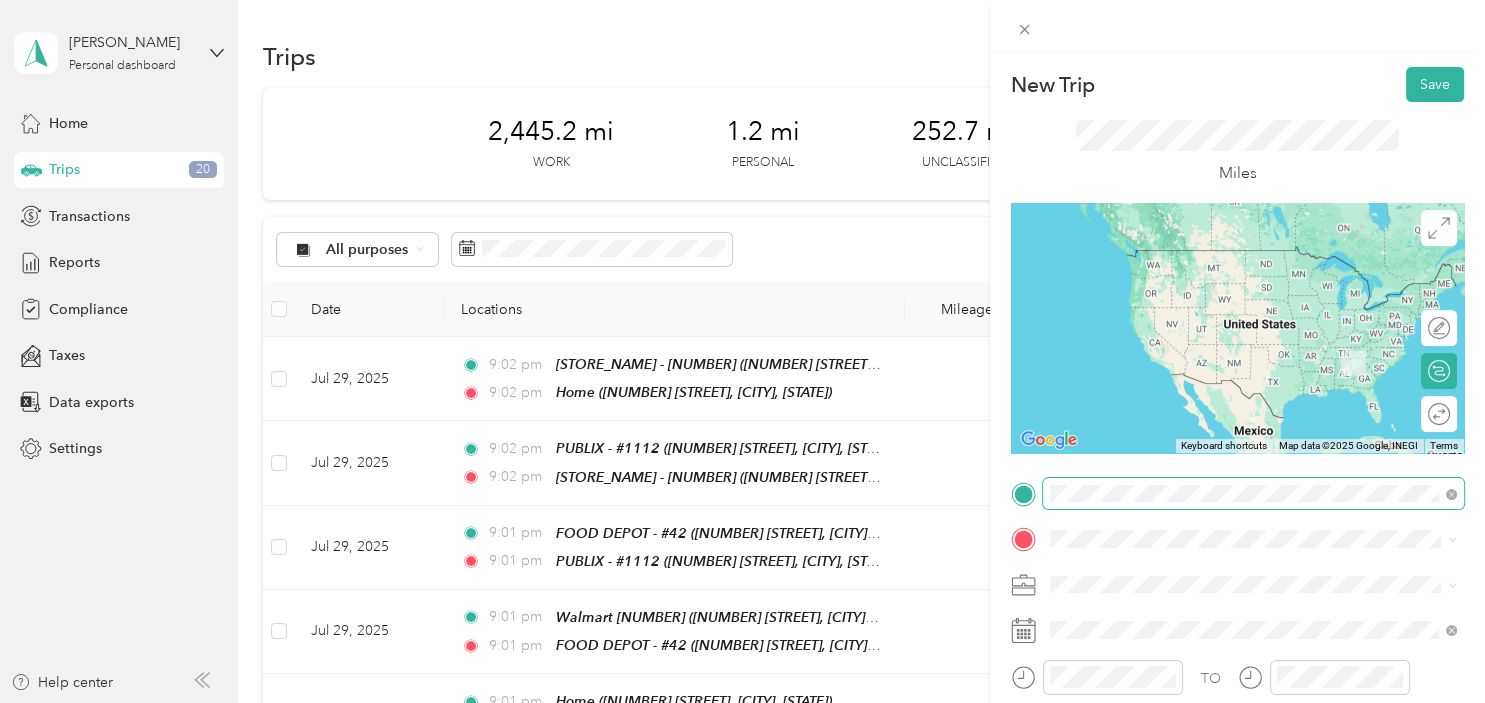 click on "Home [NUMBER] [STREET], [CITY], [STATE], [COUNTRY]" at bounding box center (1242, 269) 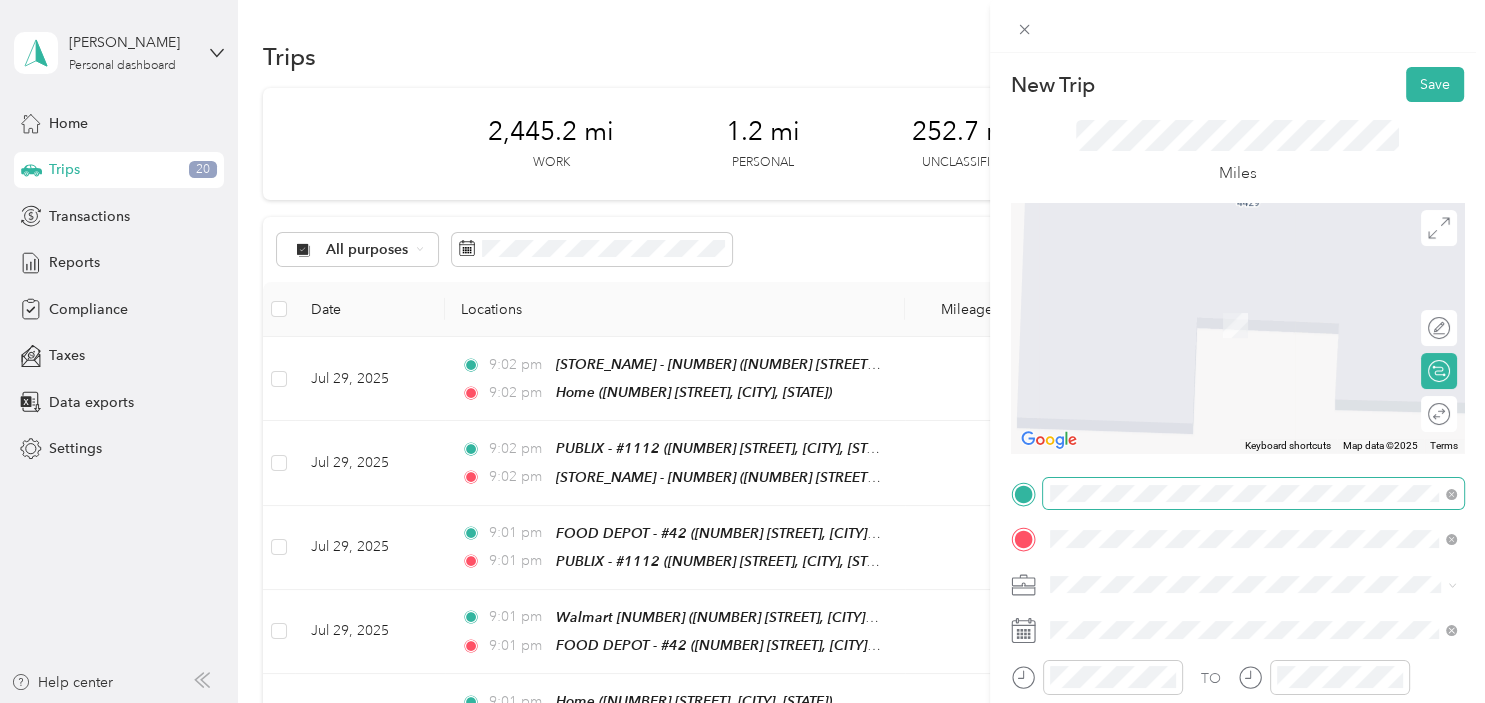 click on "[NUMBER] [STREET], [POSTAL_CODE], [CITY], [STATE]" at bounding box center [1259, 409] 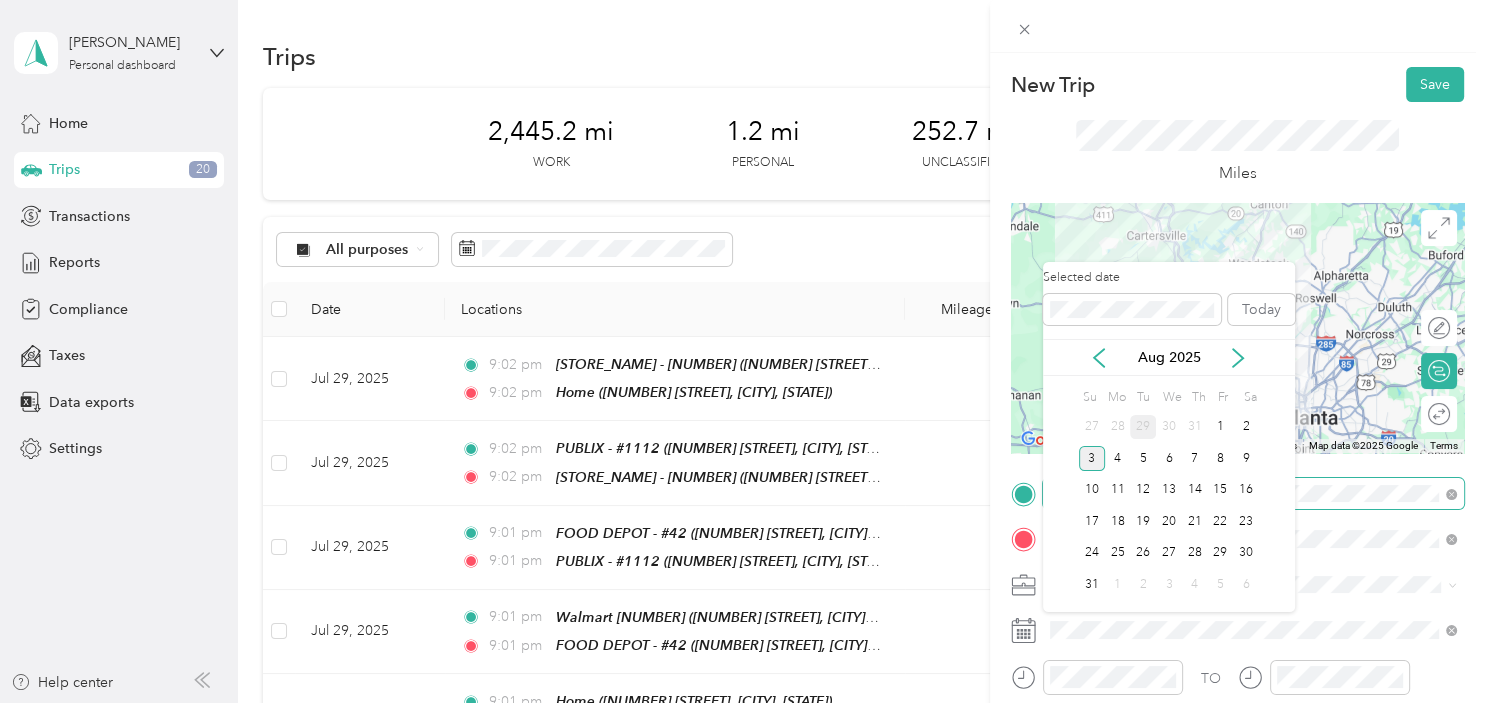 click on "29" at bounding box center [1143, 427] 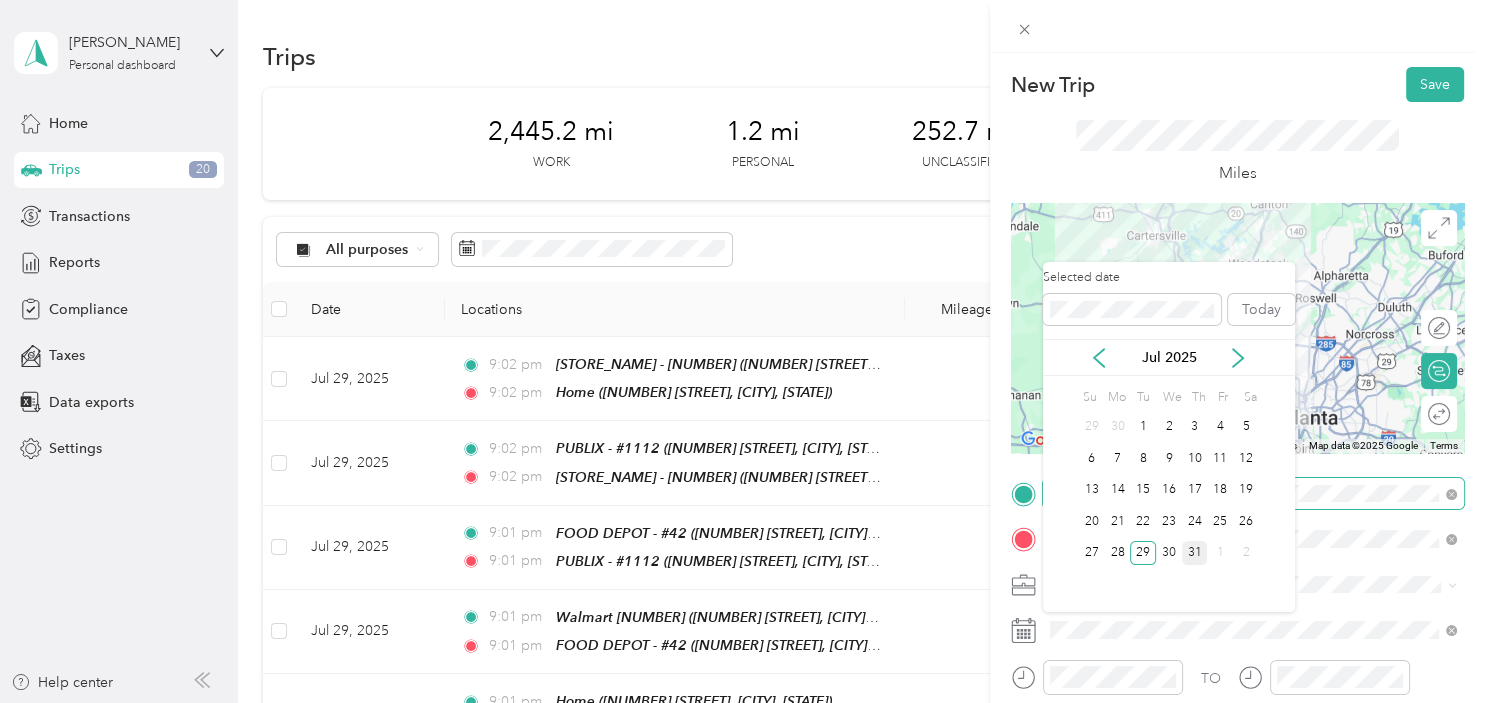 click on "31" at bounding box center [1195, 553] 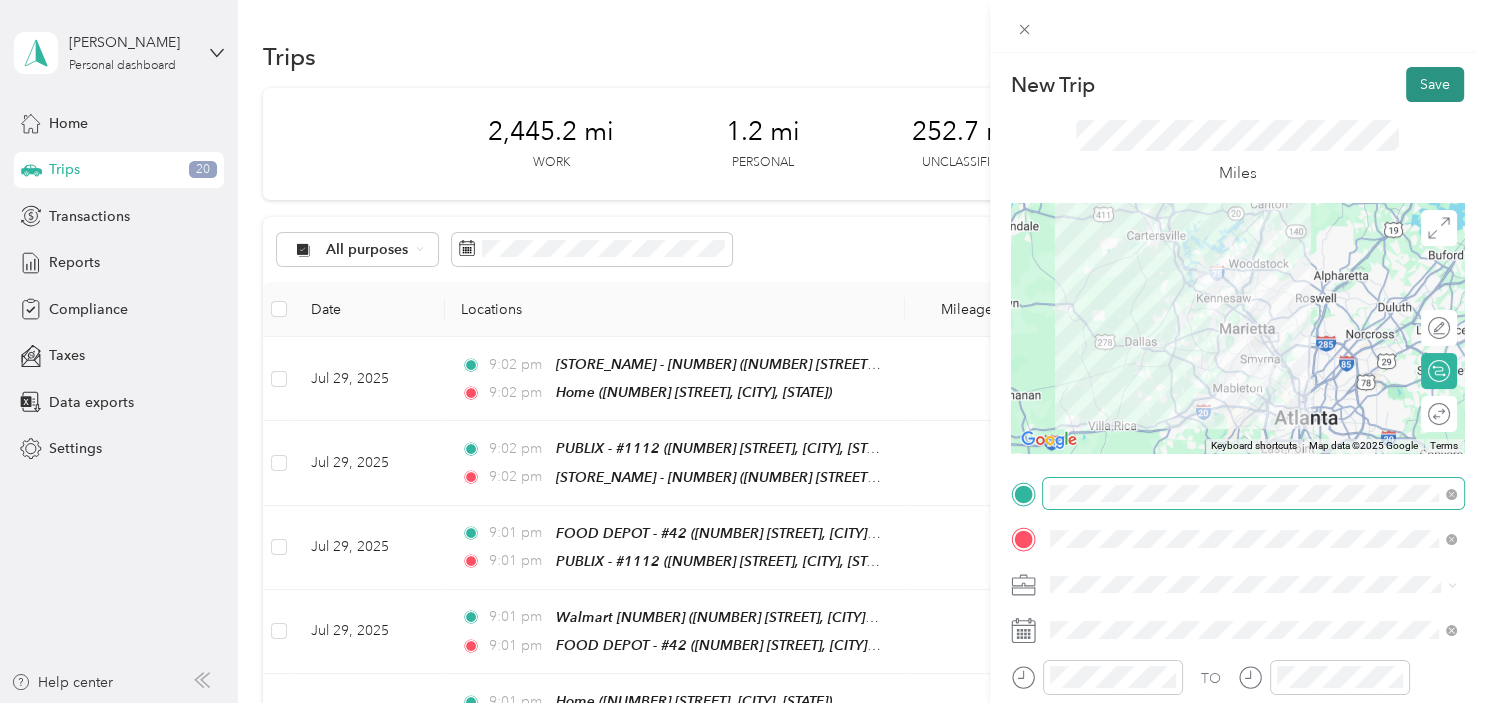 click on "Save" at bounding box center (1435, 84) 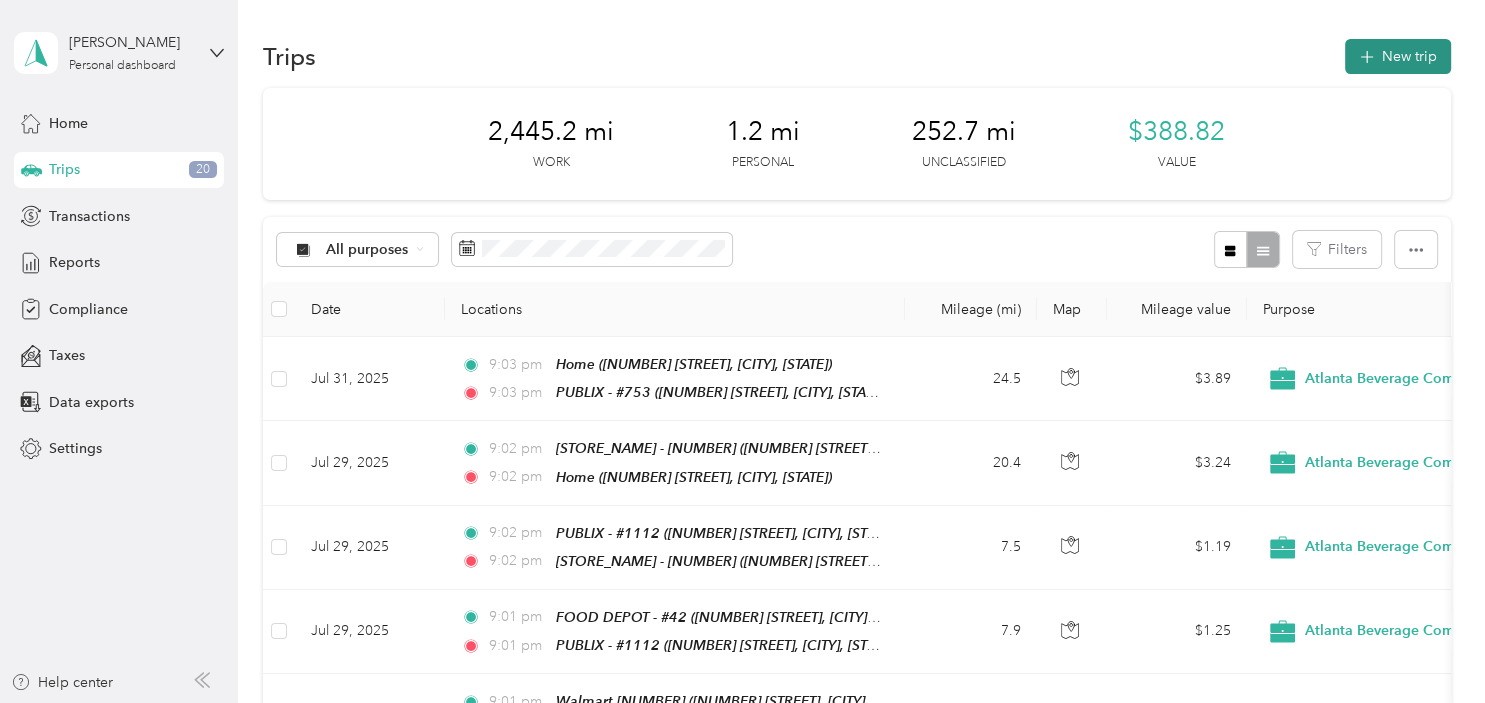 click on "New trip" at bounding box center (1398, 56) 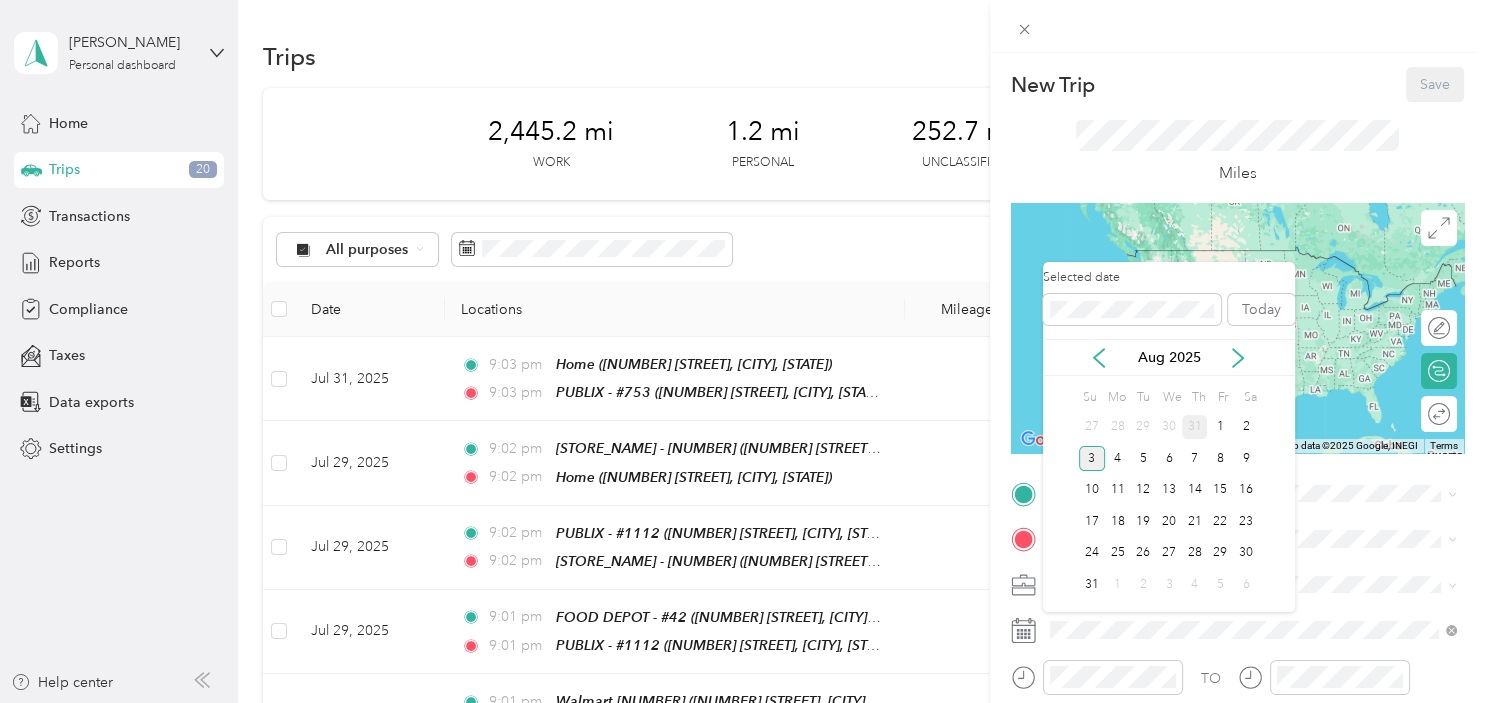 click on "31" at bounding box center [1195, 427] 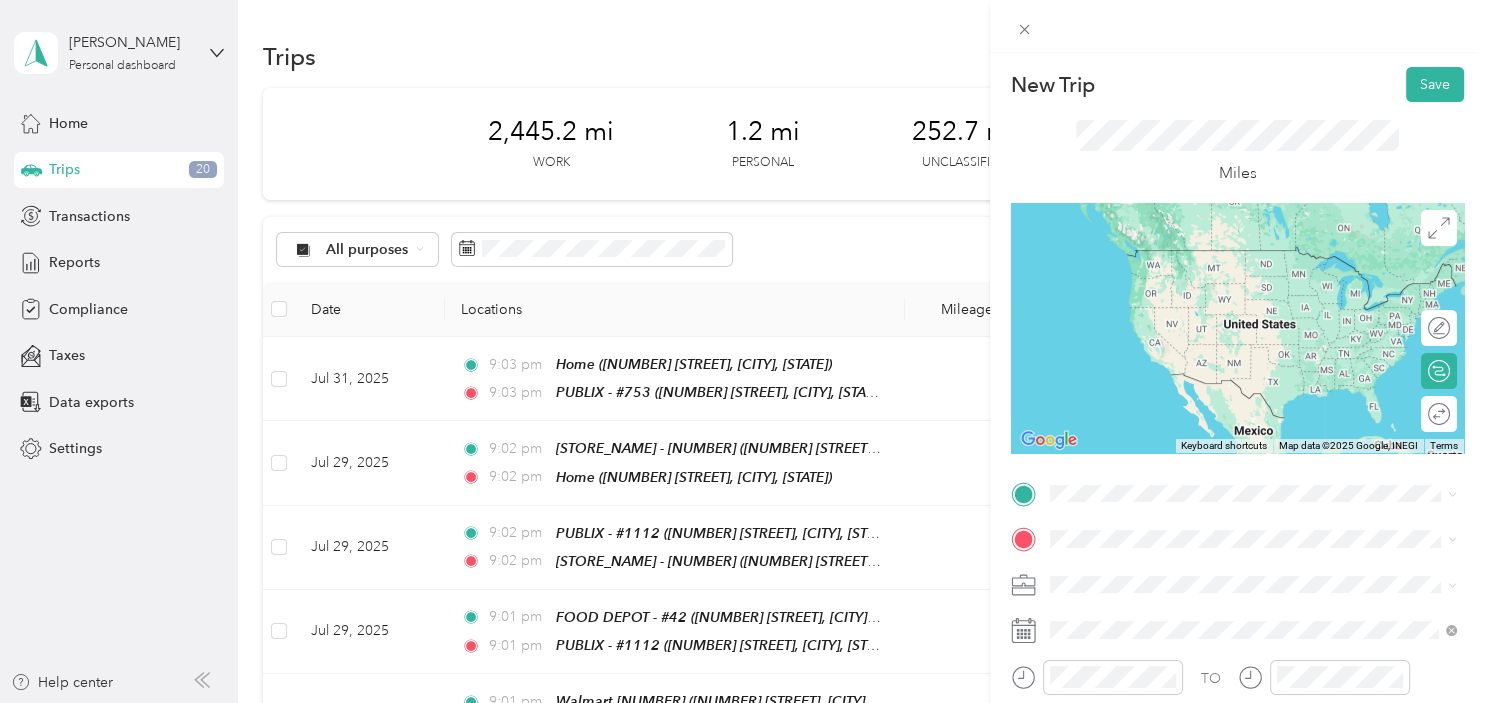 click on "TEAM PUBLIX - #753 [NUMBER] [STREET], [POSTAL_CODE], [CITY], [STATE]" at bounding box center [1259, 339] 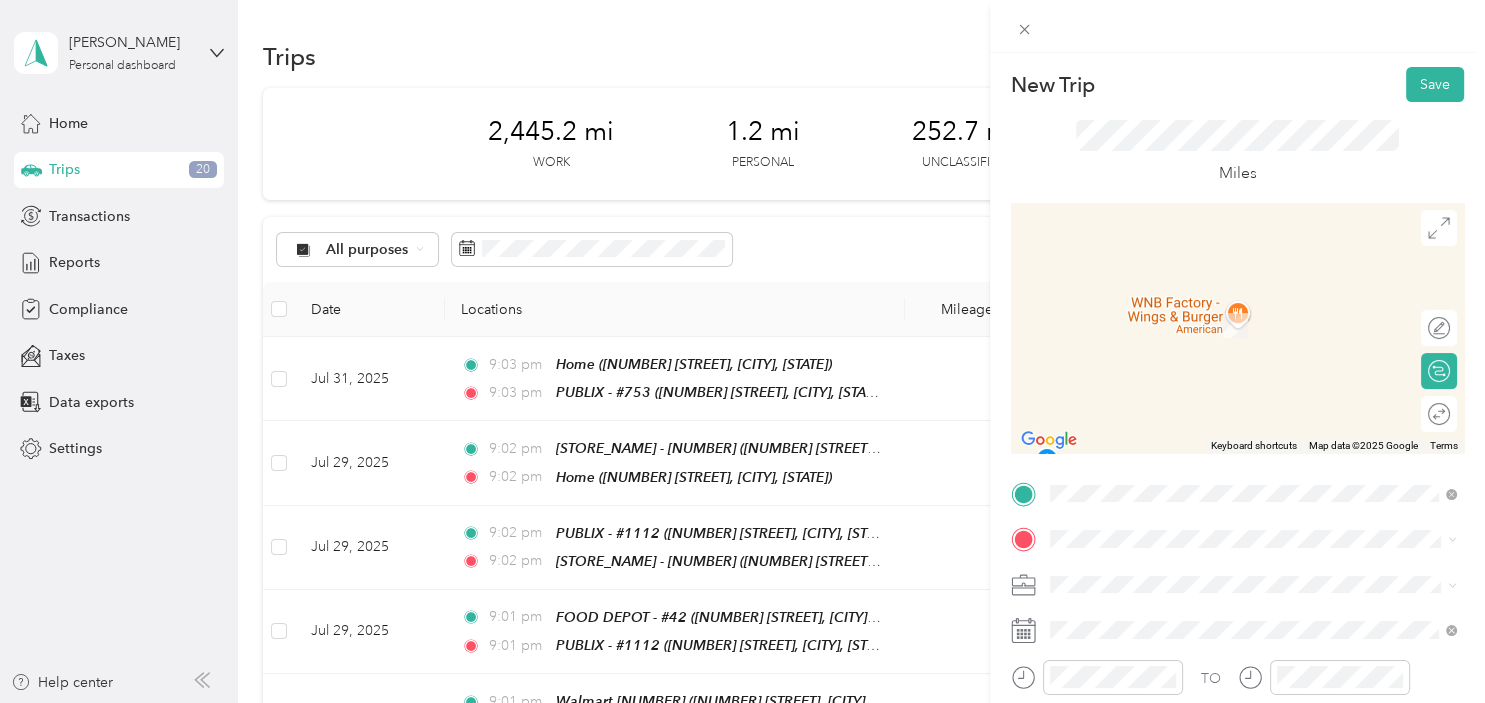 click on "[NUMBER] [STREET], [POSTAL_CODE], [CITY], [STATE]" at bounding box center (1259, 322) 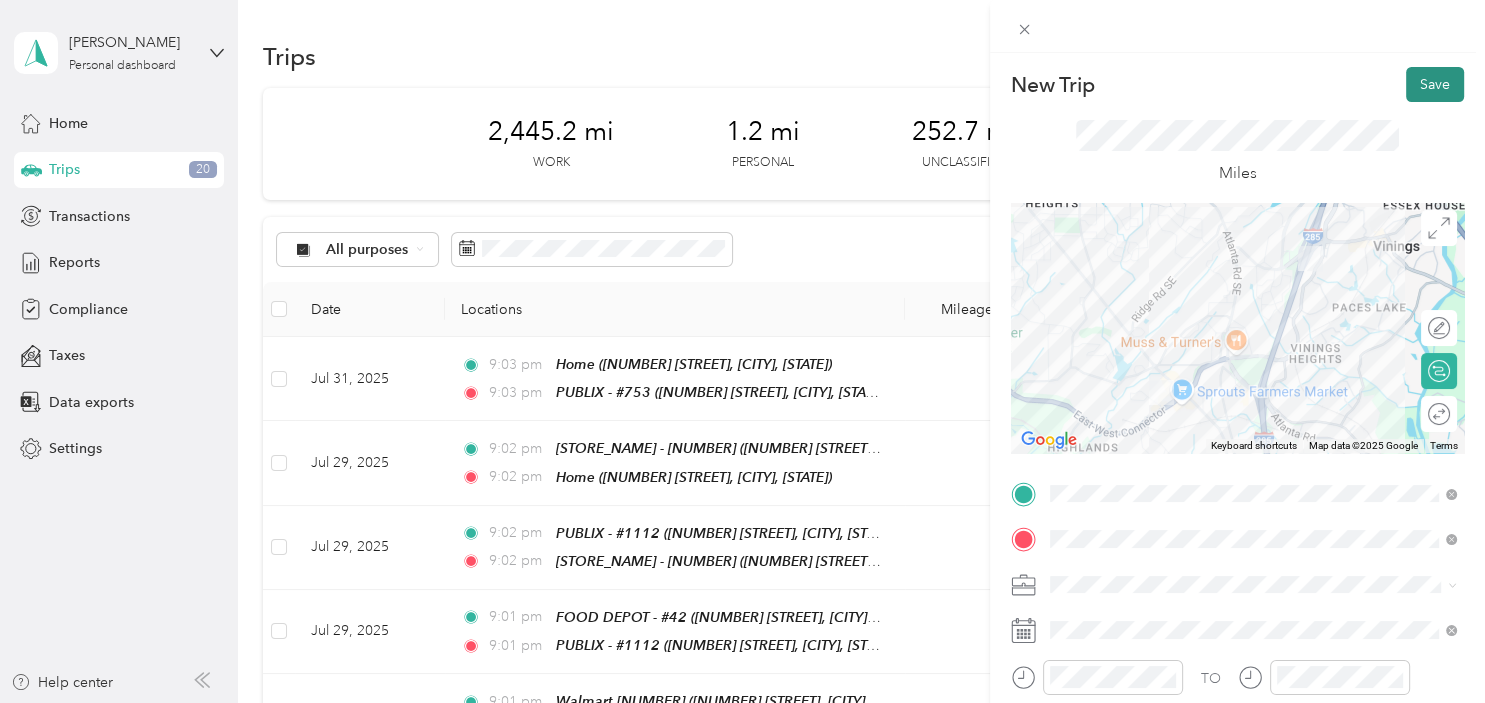 click on "Save" at bounding box center [1435, 84] 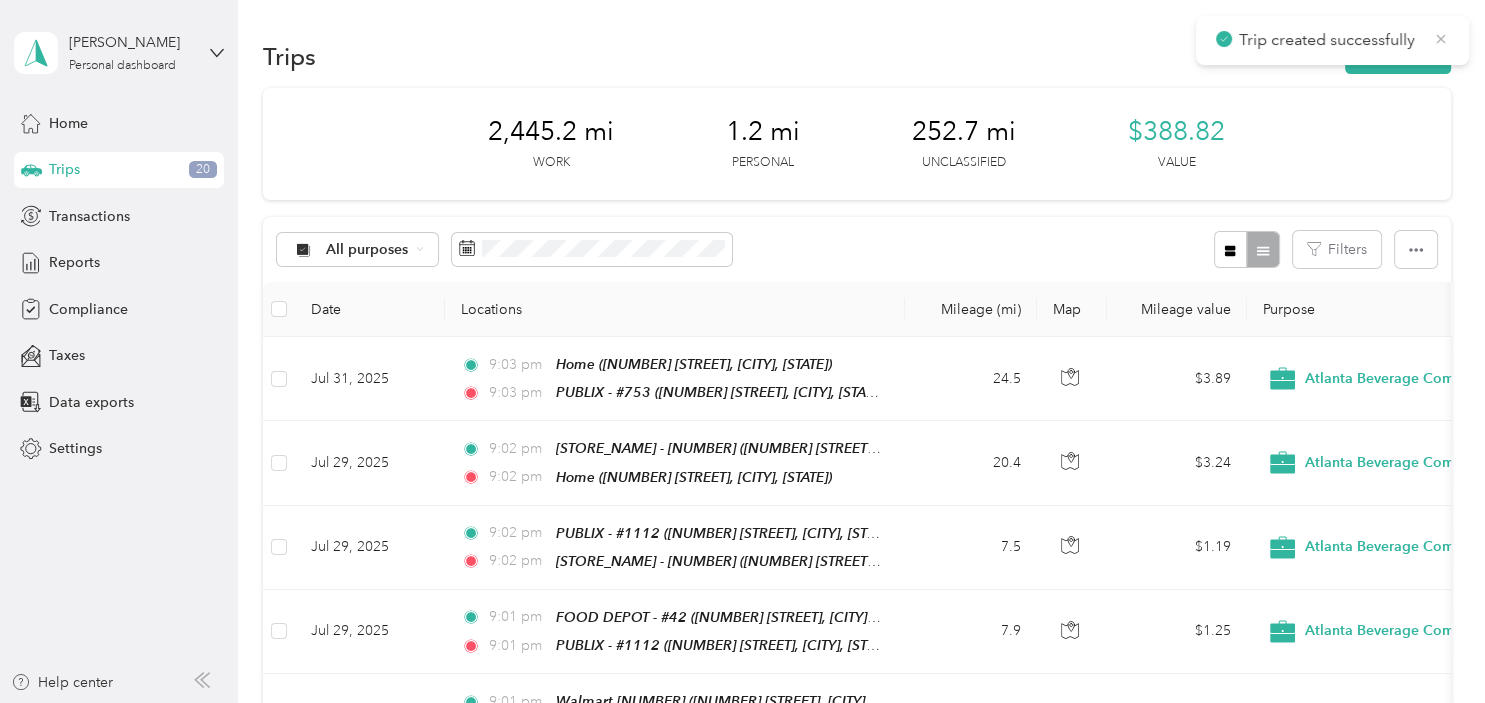 click 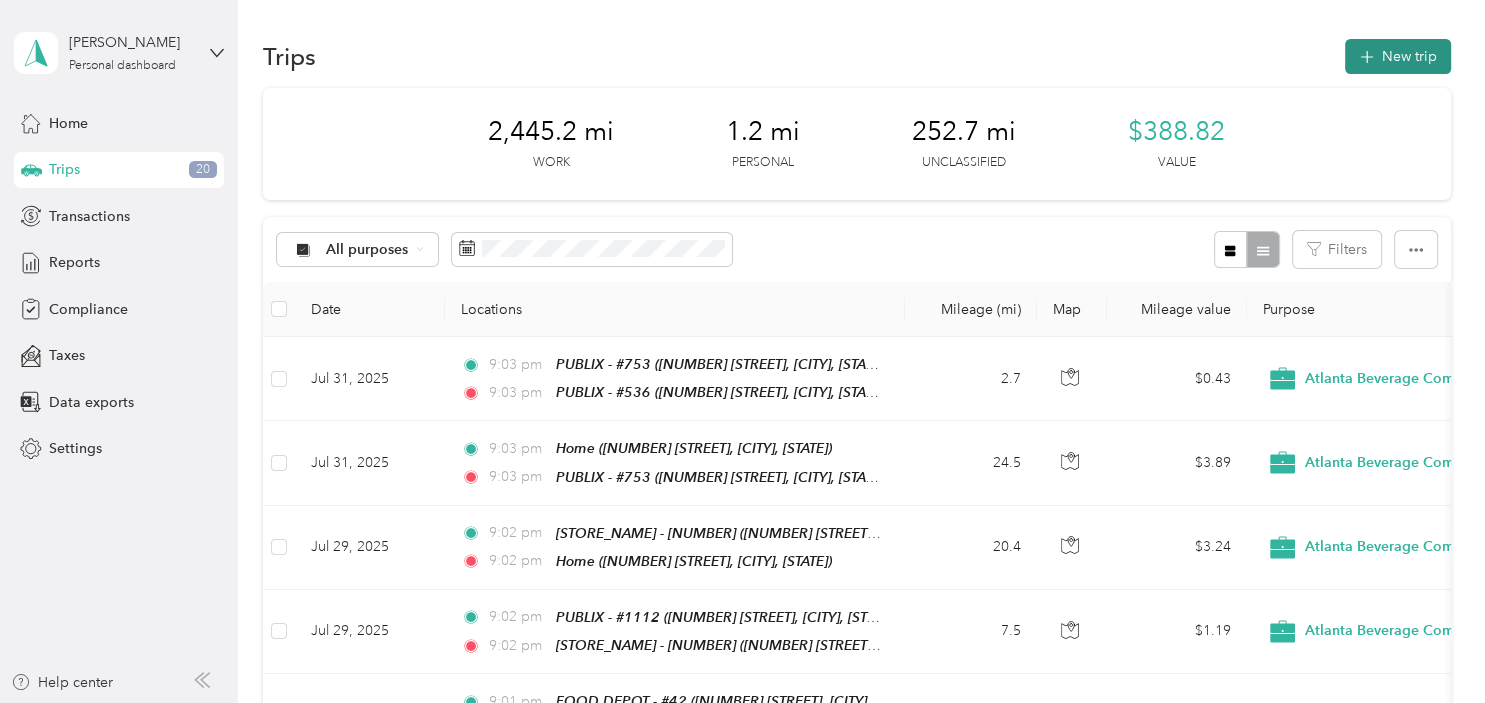 click on "New trip" at bounding box center [1398, 56] 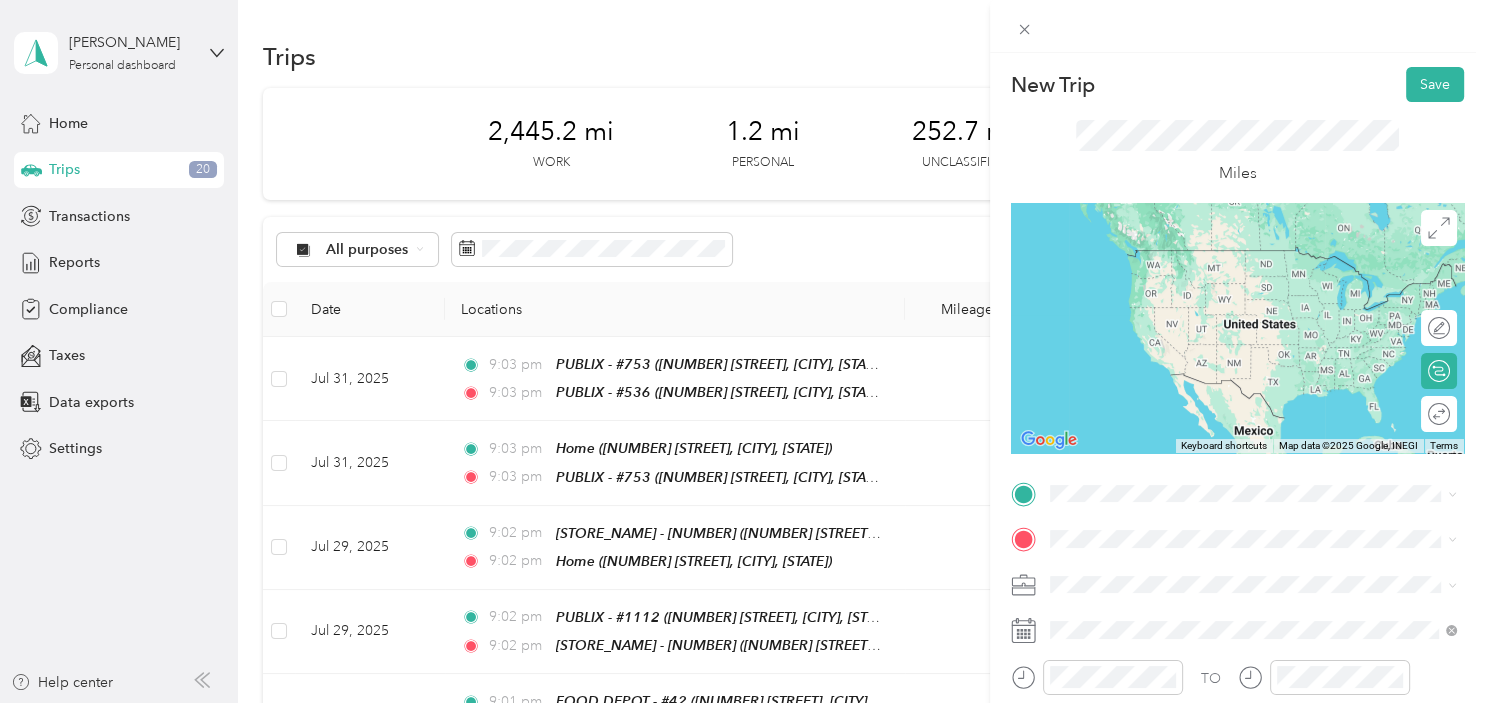 click on "TEAM [STORE_NAME] - [NUMBER] ([NUMBER] [STREET], [POSTAL_CODE], [CITY], [STATE])" at bounding box center [1259, 263] 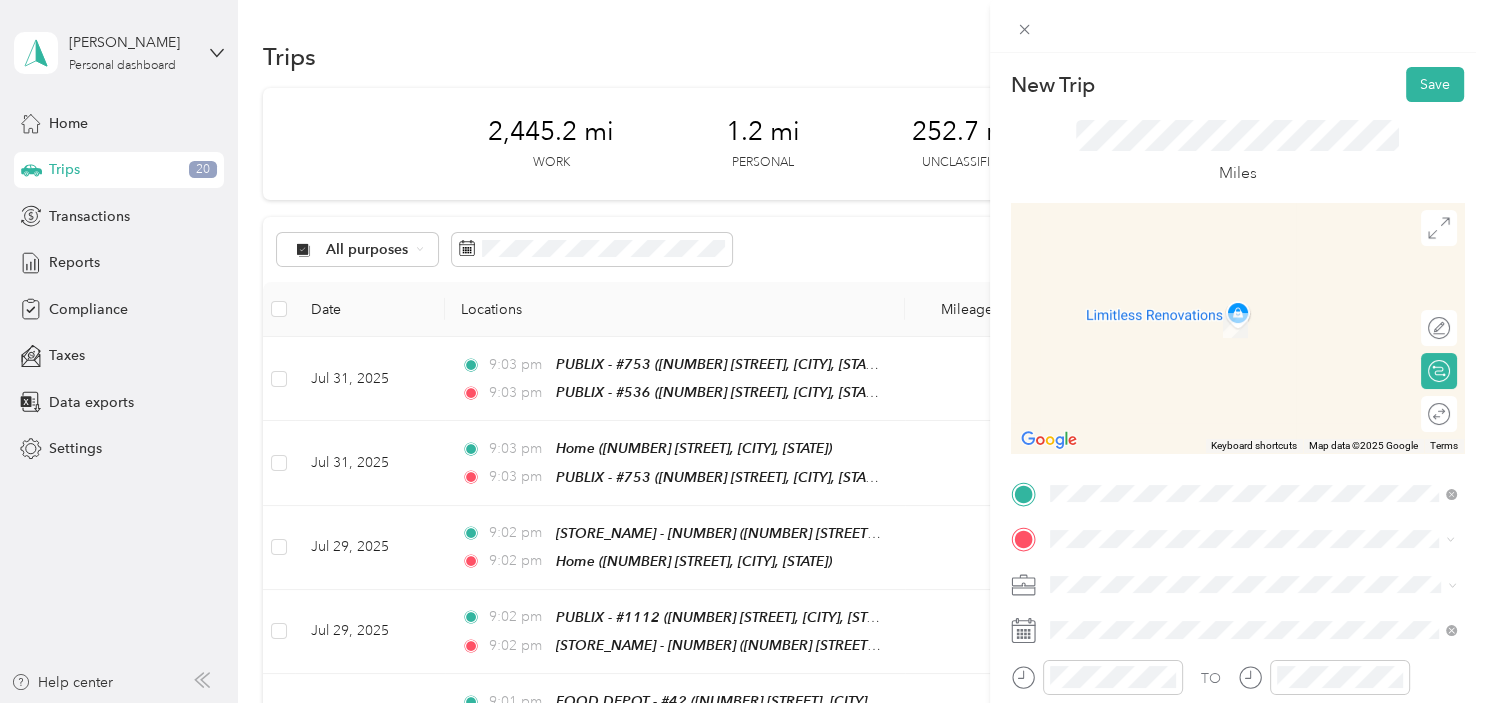 click on "TEAM FOOD DEPOT - #35 [NUMBER] [STREET], [POSTAL_CODE], [CITY], [STATE]" at bounding box center [1268, 329] 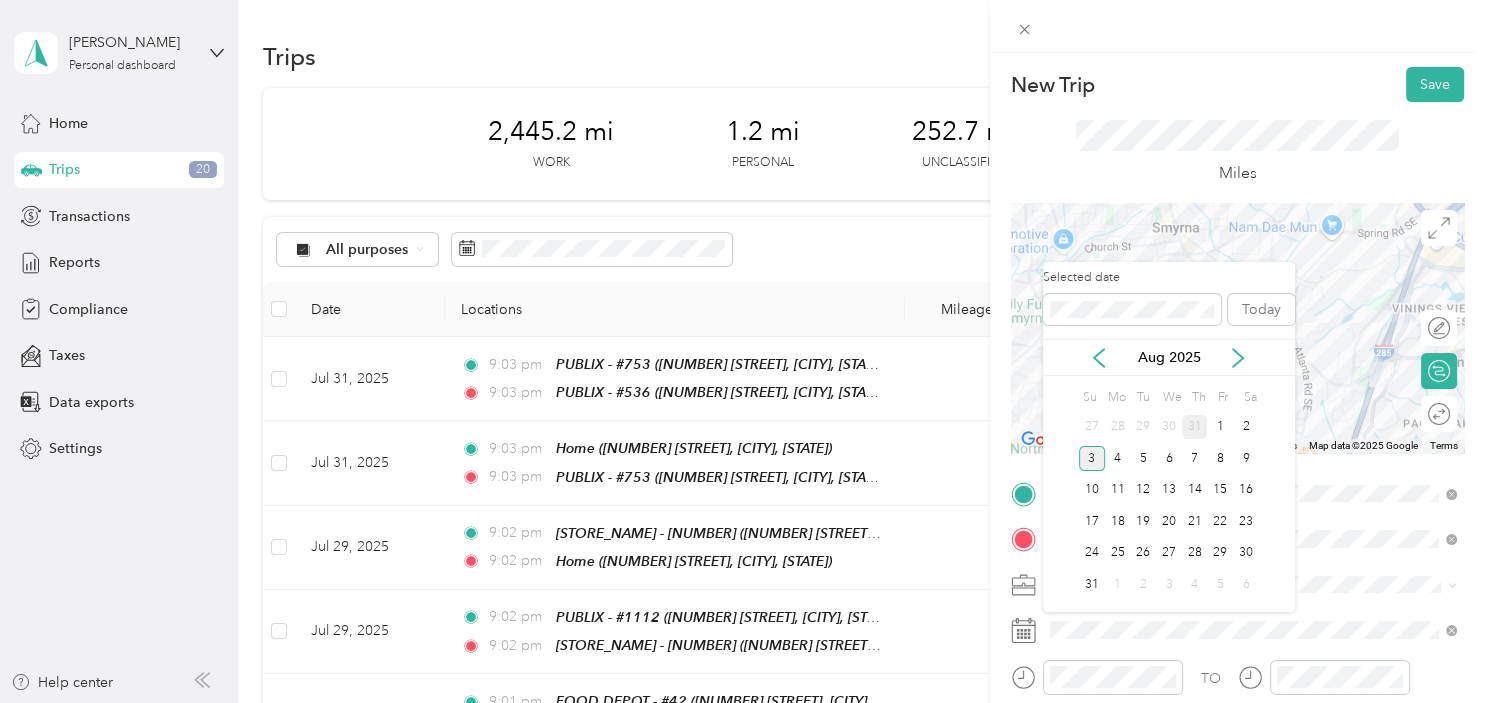 click on "31" at bounding box center (1195, 427) 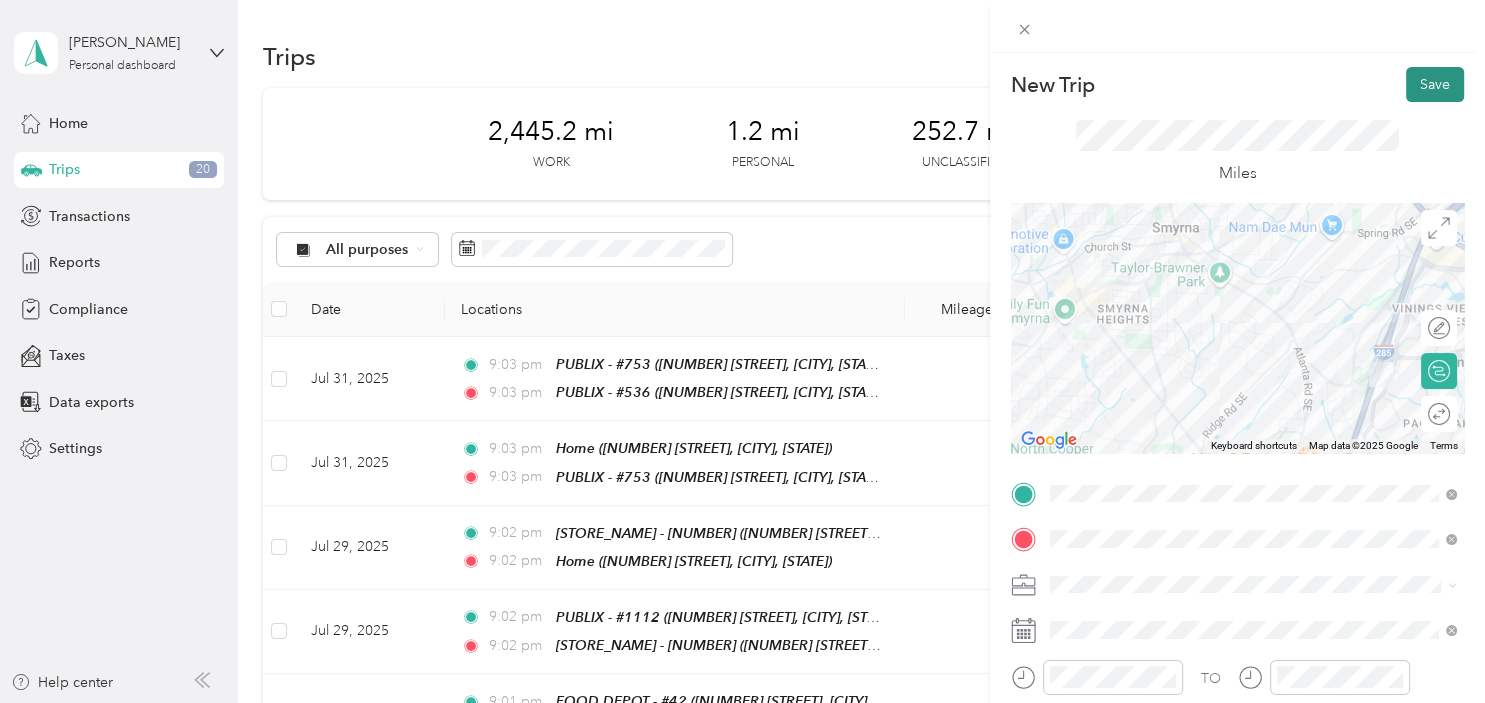 click on "Save" at bounding box center (1435, 84) 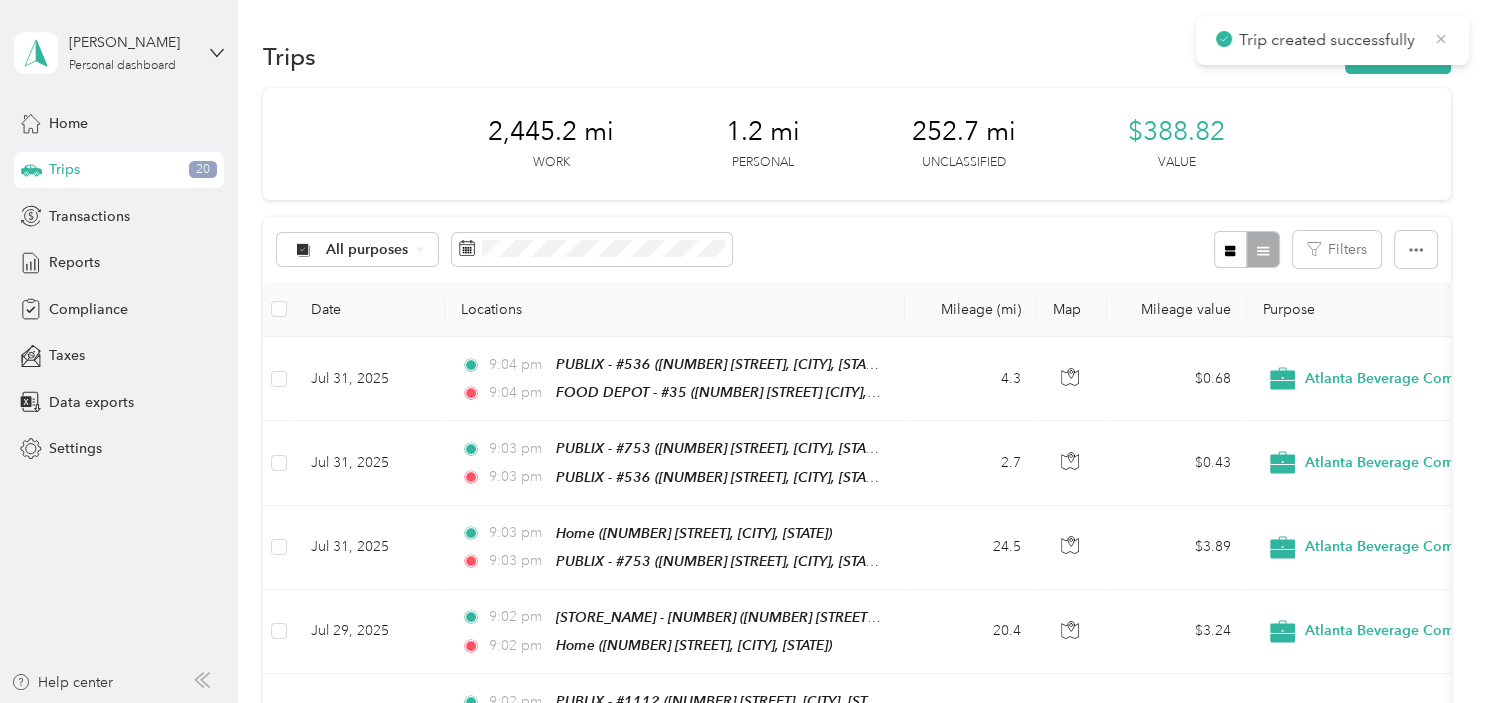 click 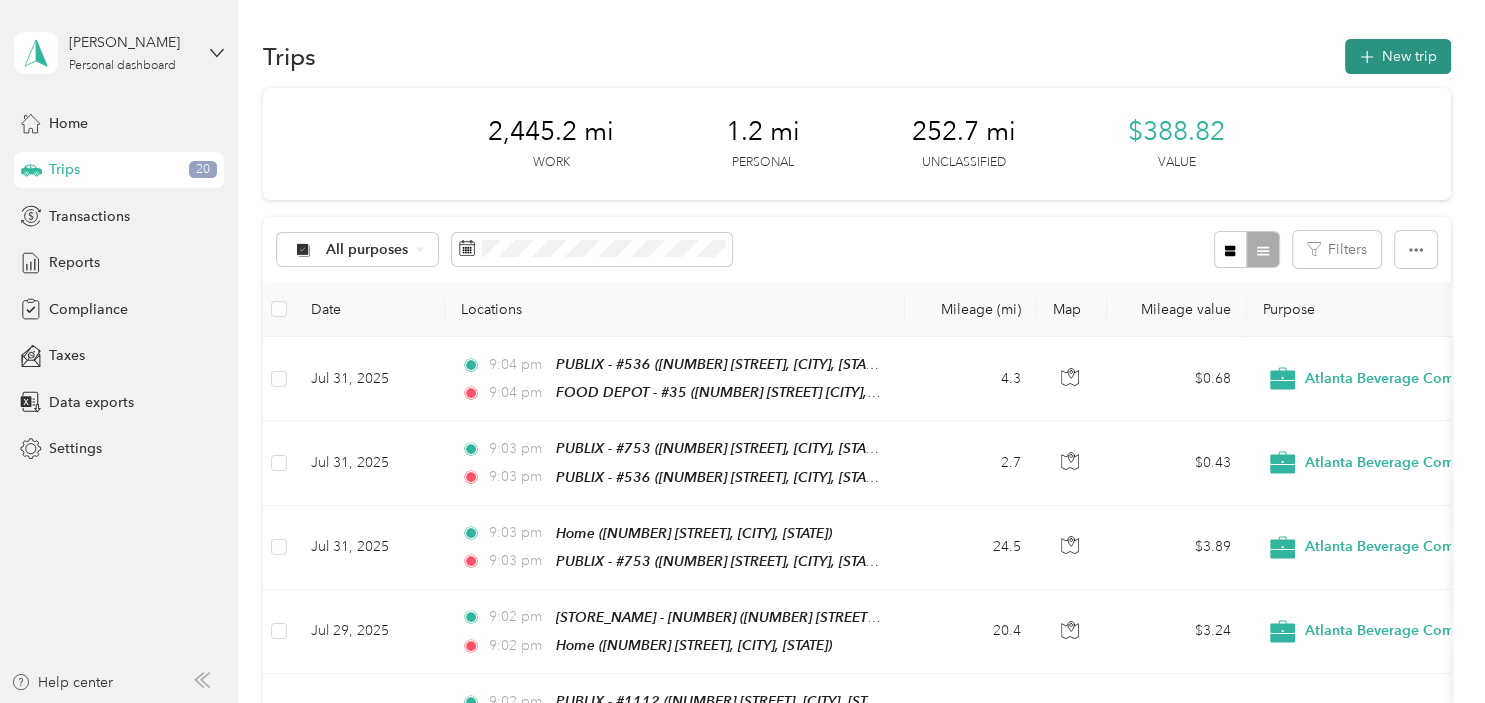 click on "New trip" at bounding box center (1398, 56) 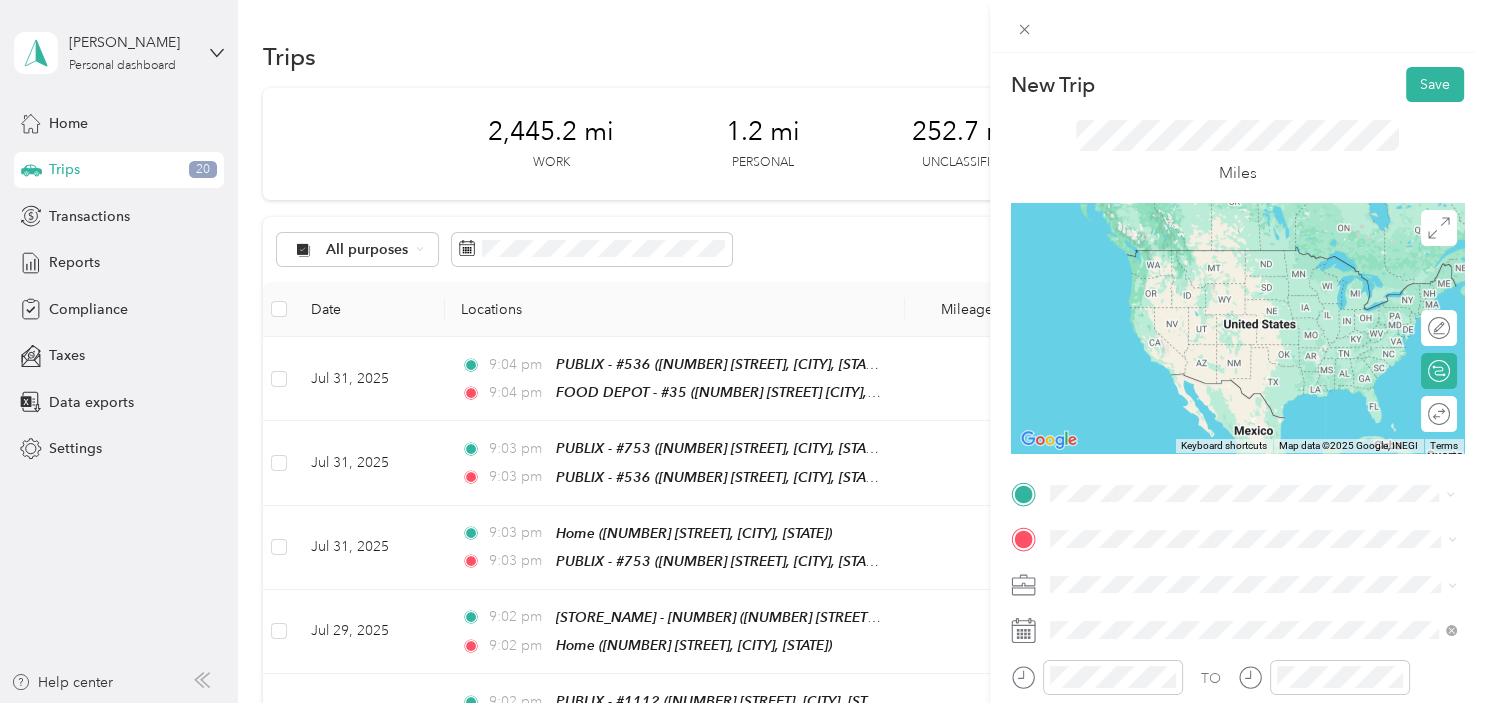 click on "FOOD DEPOT - #35" at bounding box center (1223, 261) 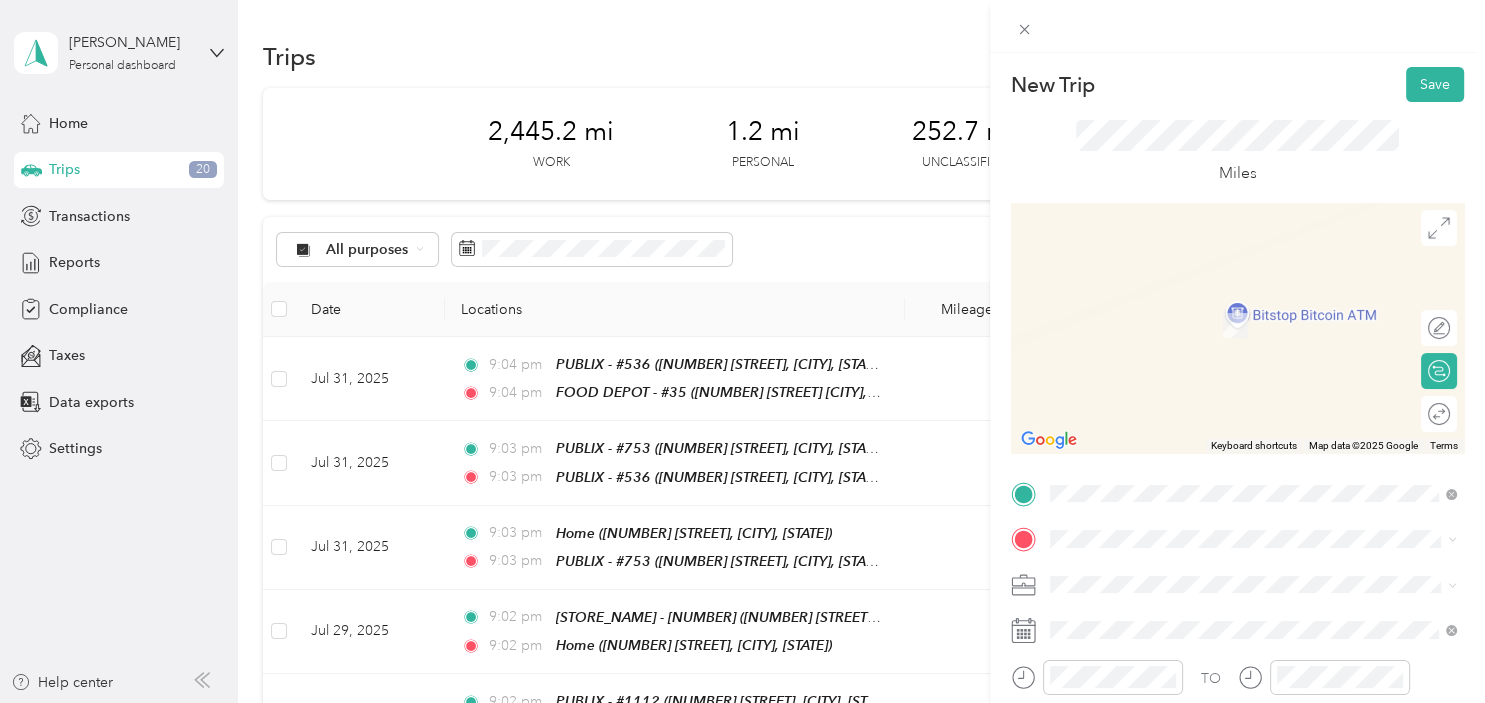 click on "[NUMBER] [STREET], [CITY], [STATE], [COUNTRY]" at bounding box center [1242, 320] 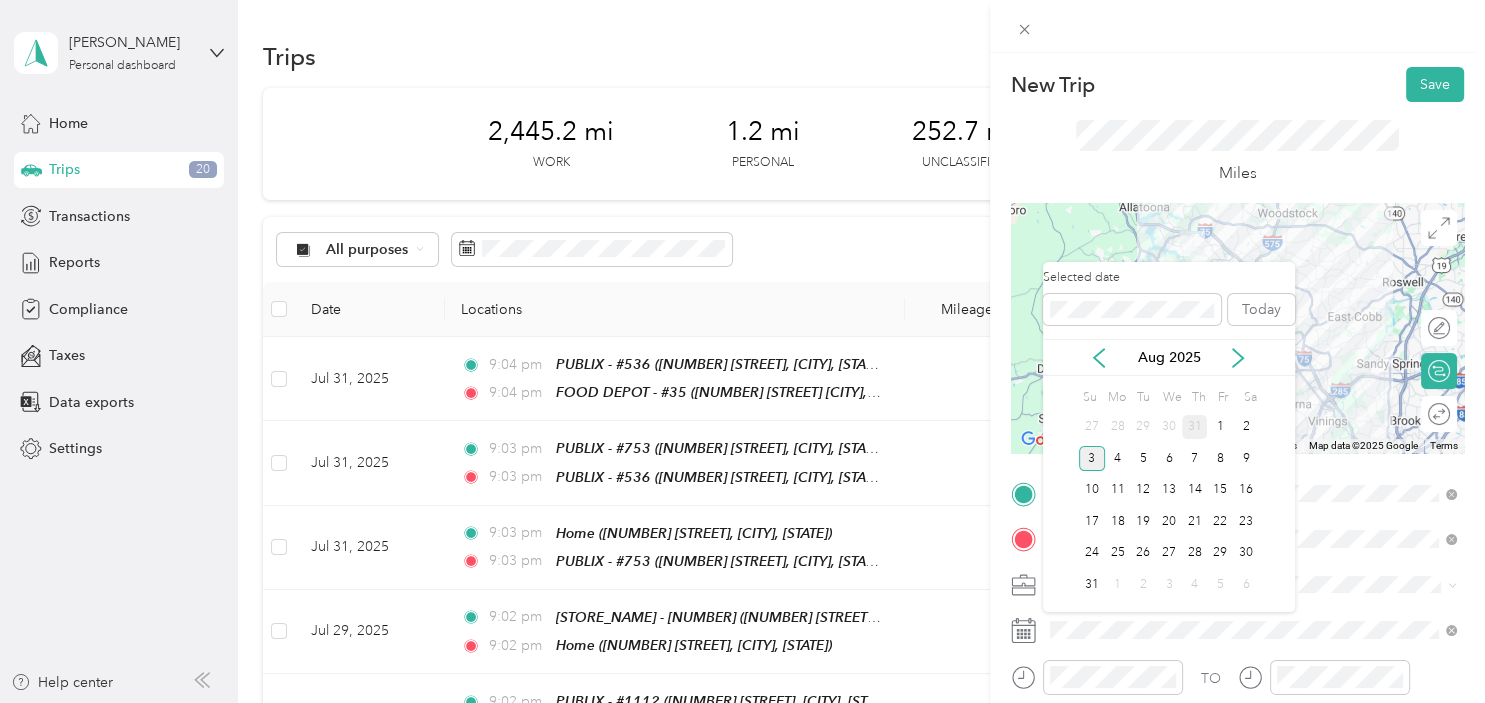 click on "31" at bounding box center (1195, 427) 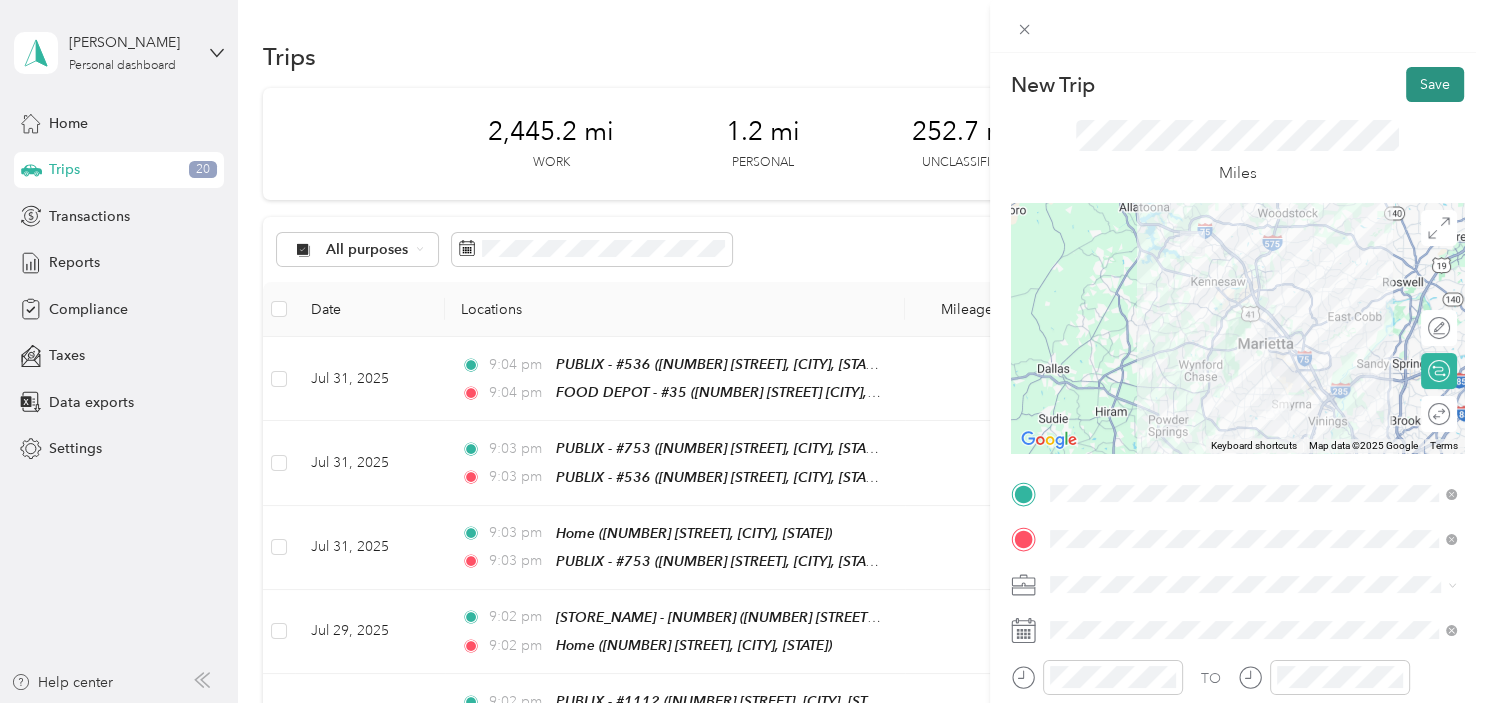 click on "Save" at bounding box center (1435, 84) 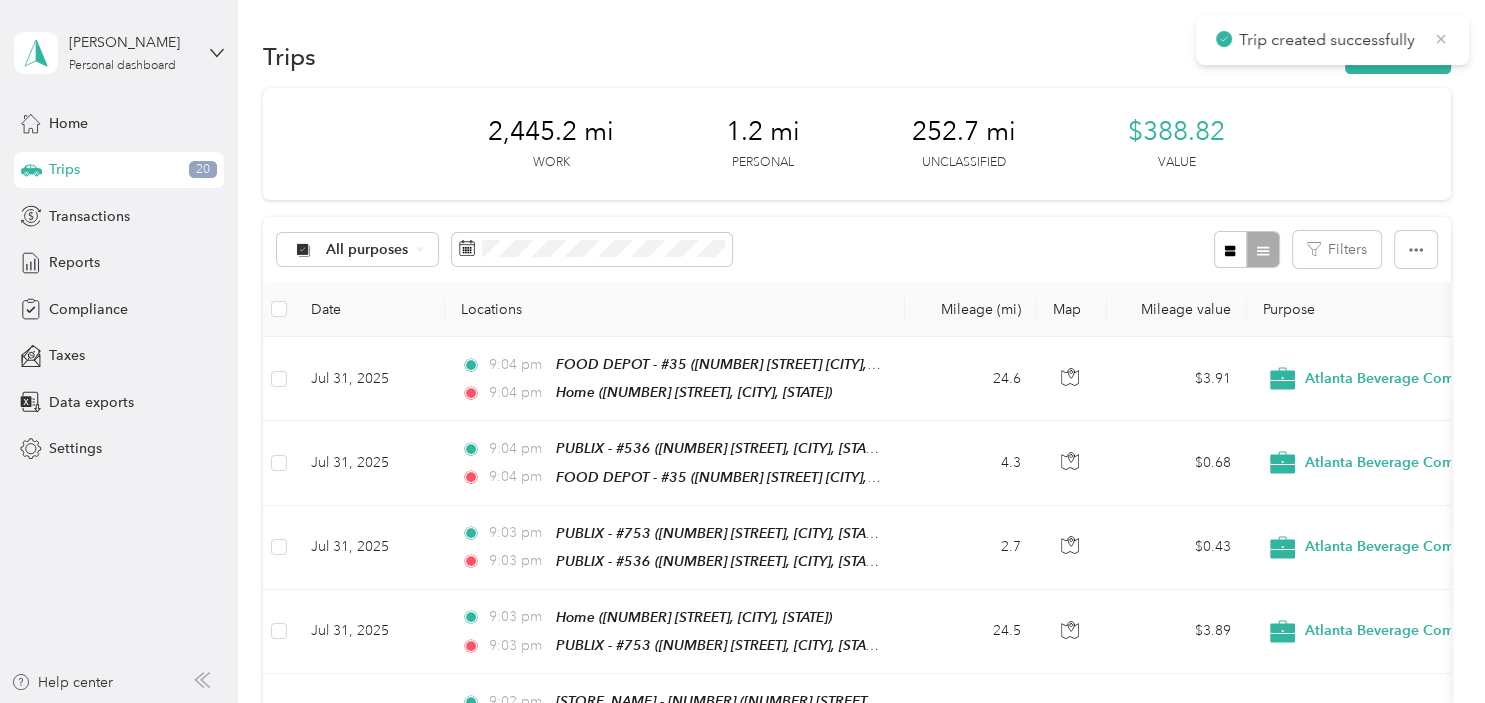 click 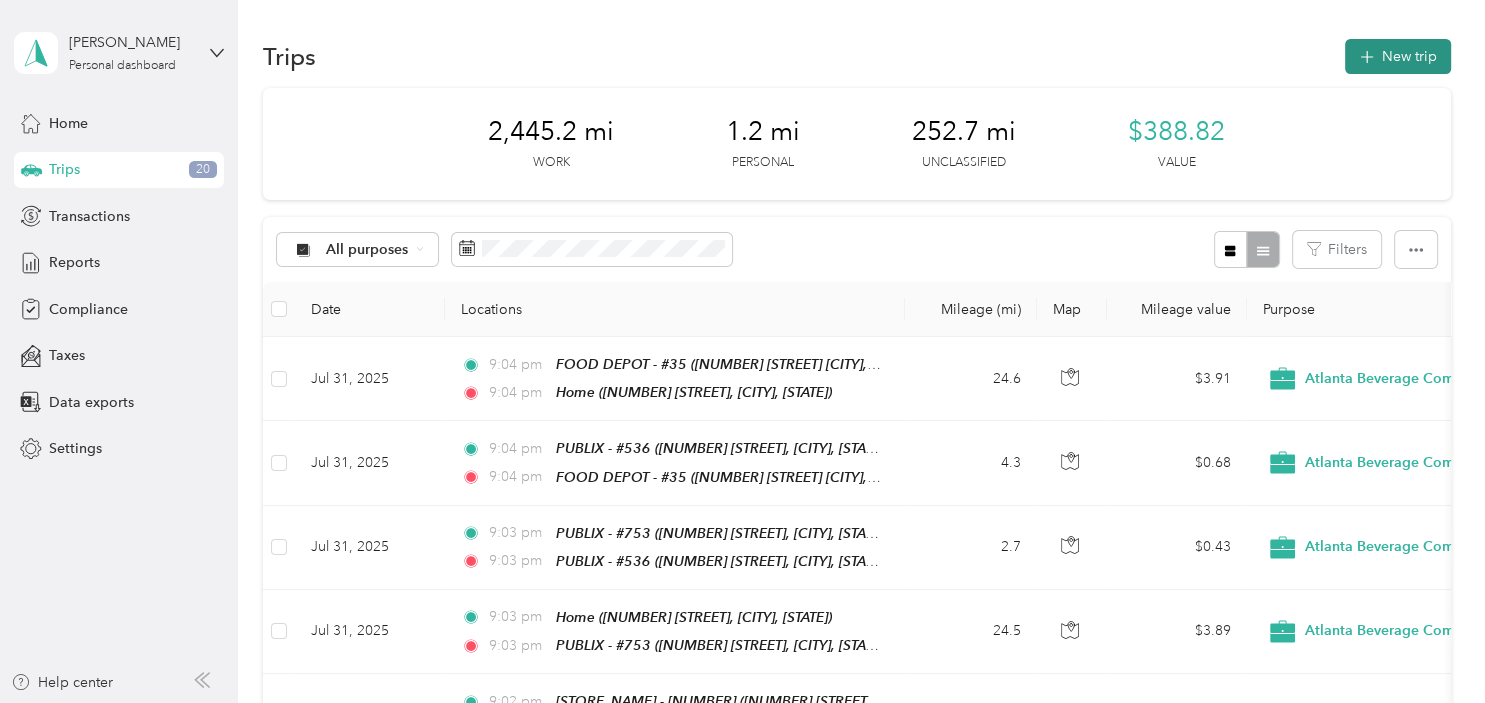 click 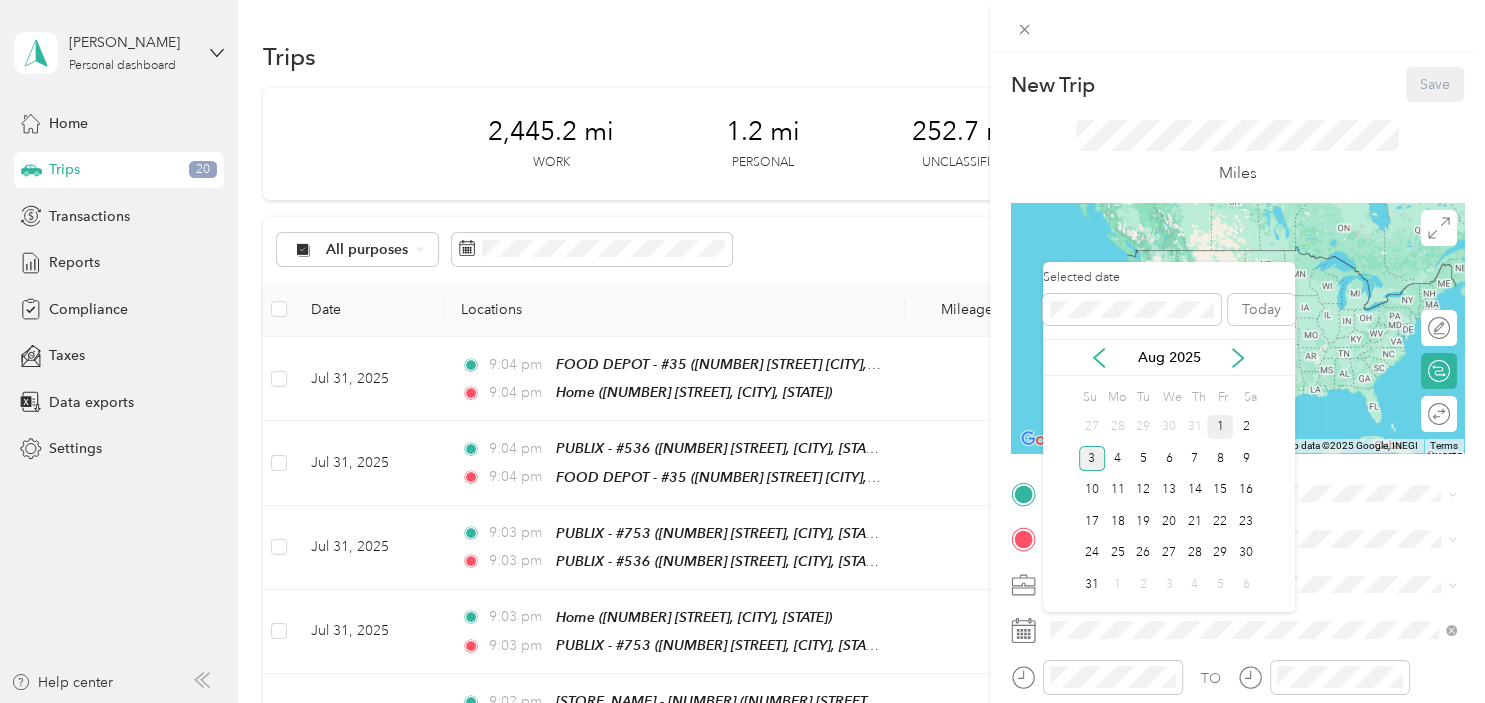 click on "1" at bounding box center [1220, 427] 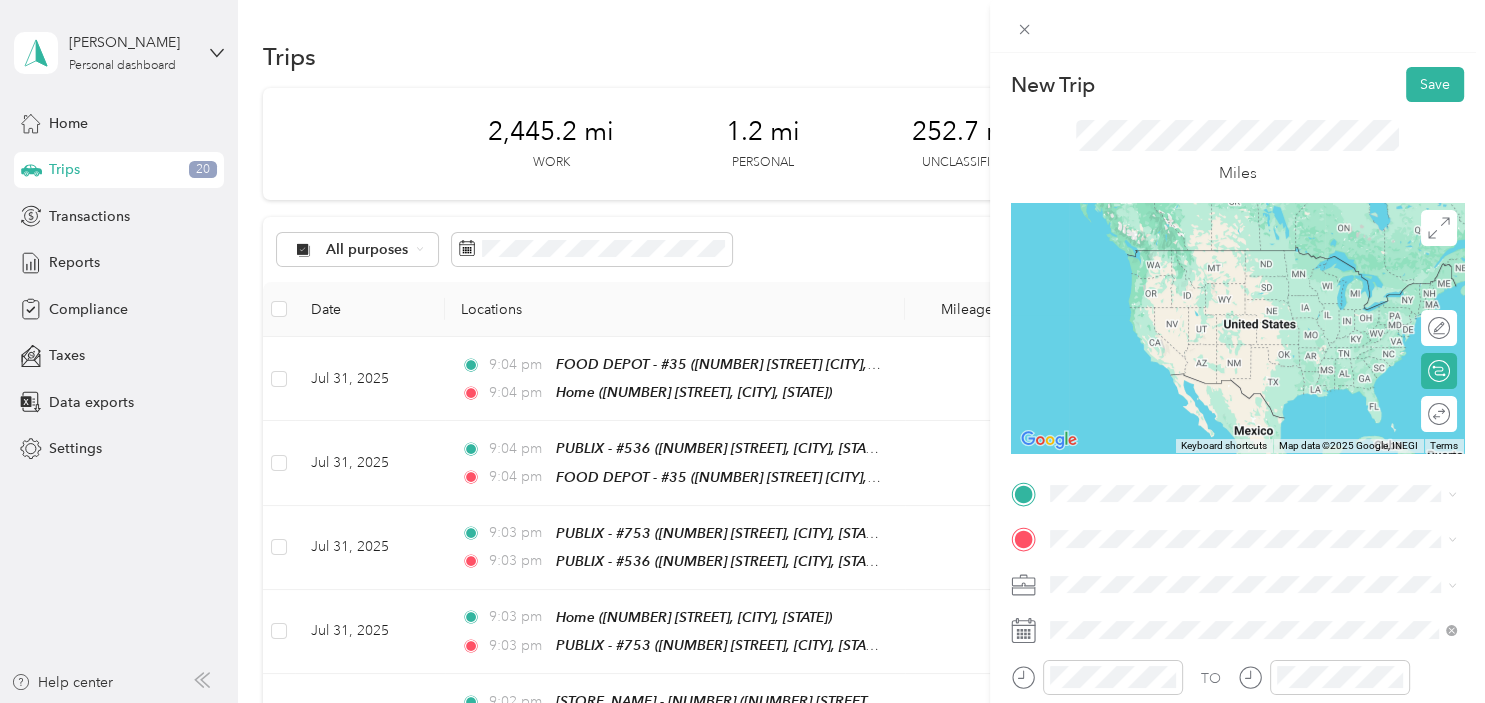 click on "Home" at bounding box center [1242, 247] 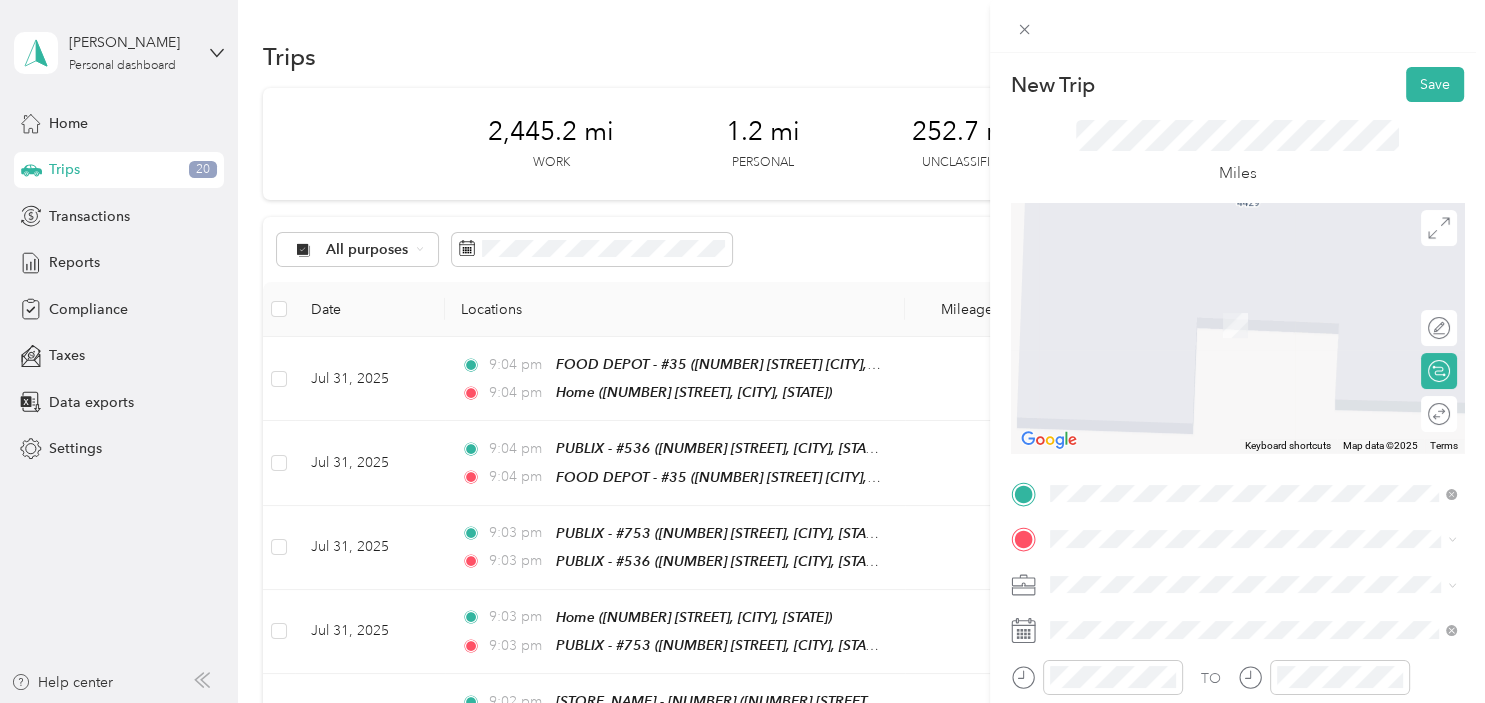 click on "Walmart 1181" at bounding box center (1242, 292) 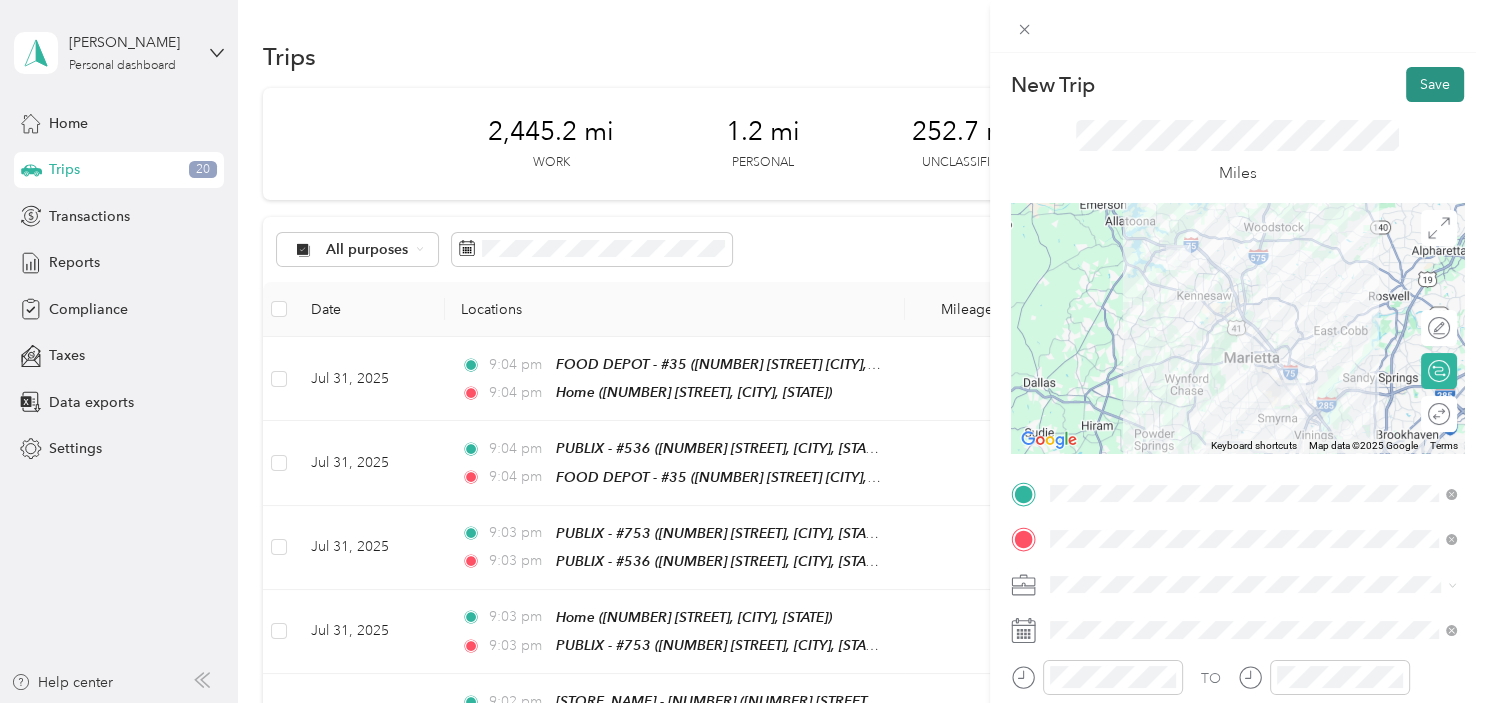 click on "Save" at bounding box center (1435, 84) 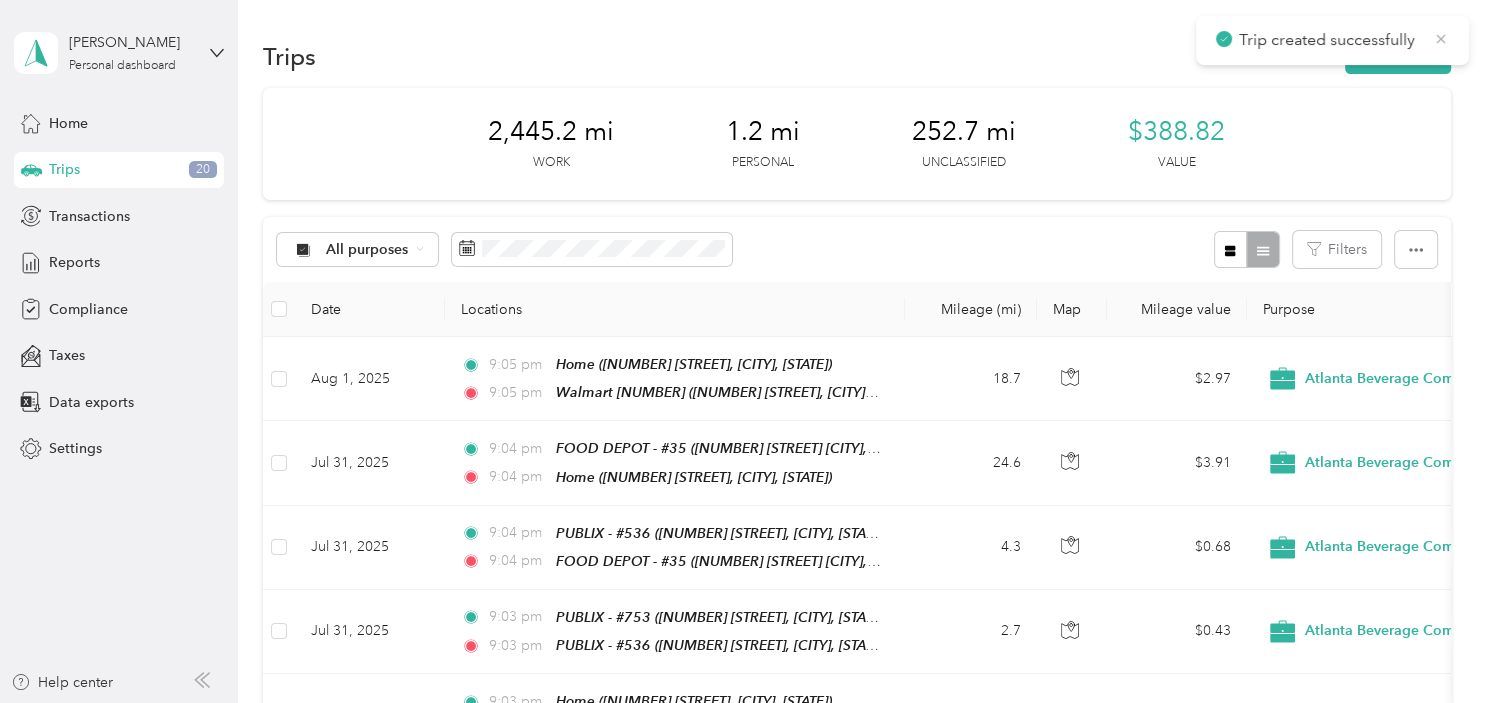 click 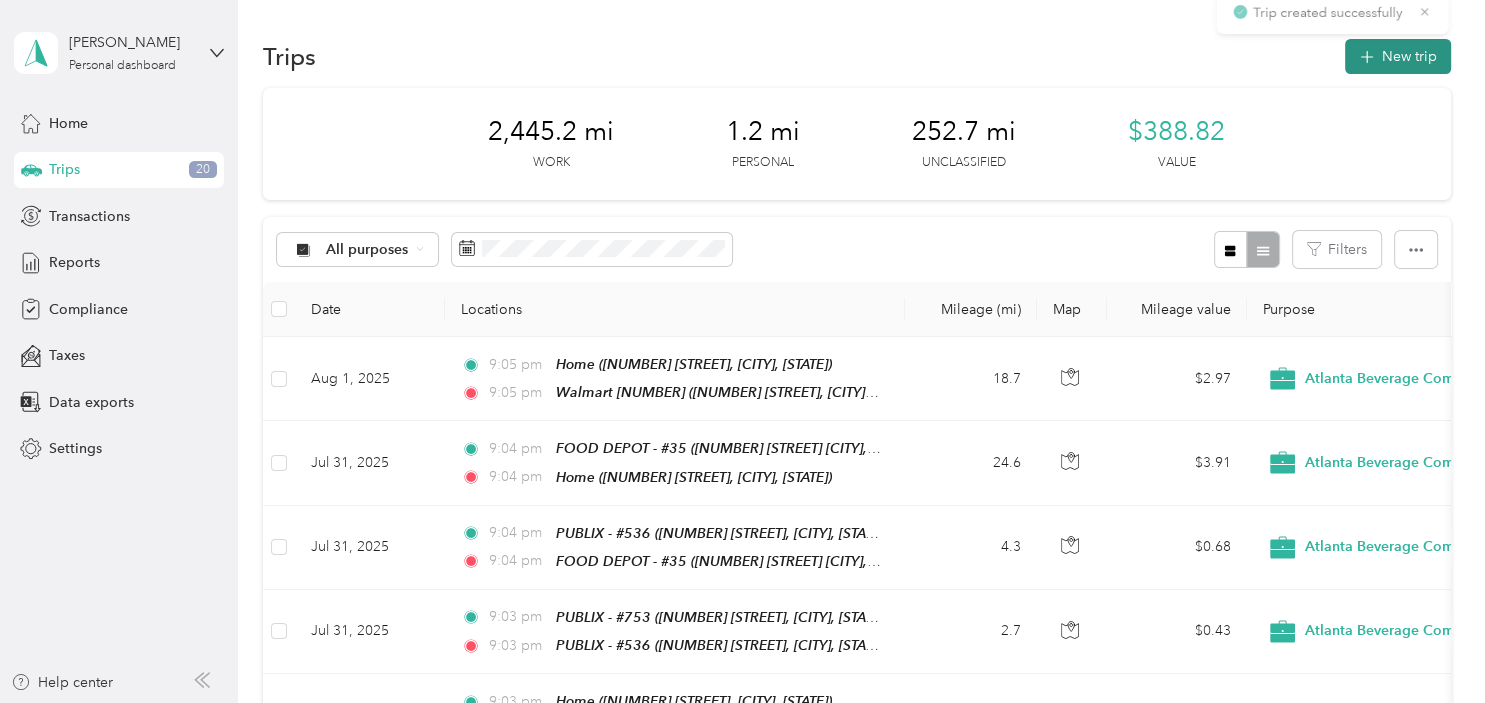 click on "New trip" at bounding box center [1398, 56] 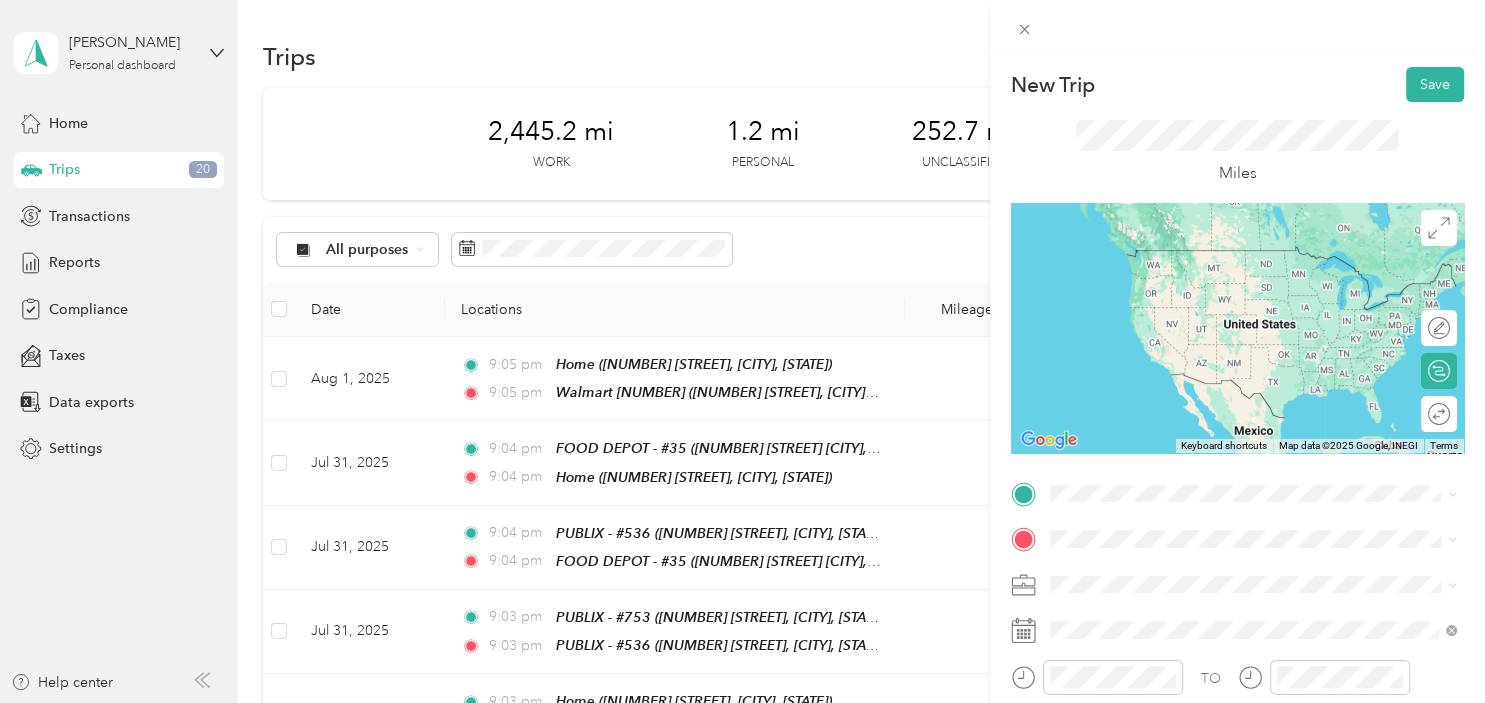 click on "[NUMBER] [STREET], [CITY], [STATE], [COUNTRY]" at bounding box center (1242, 272) 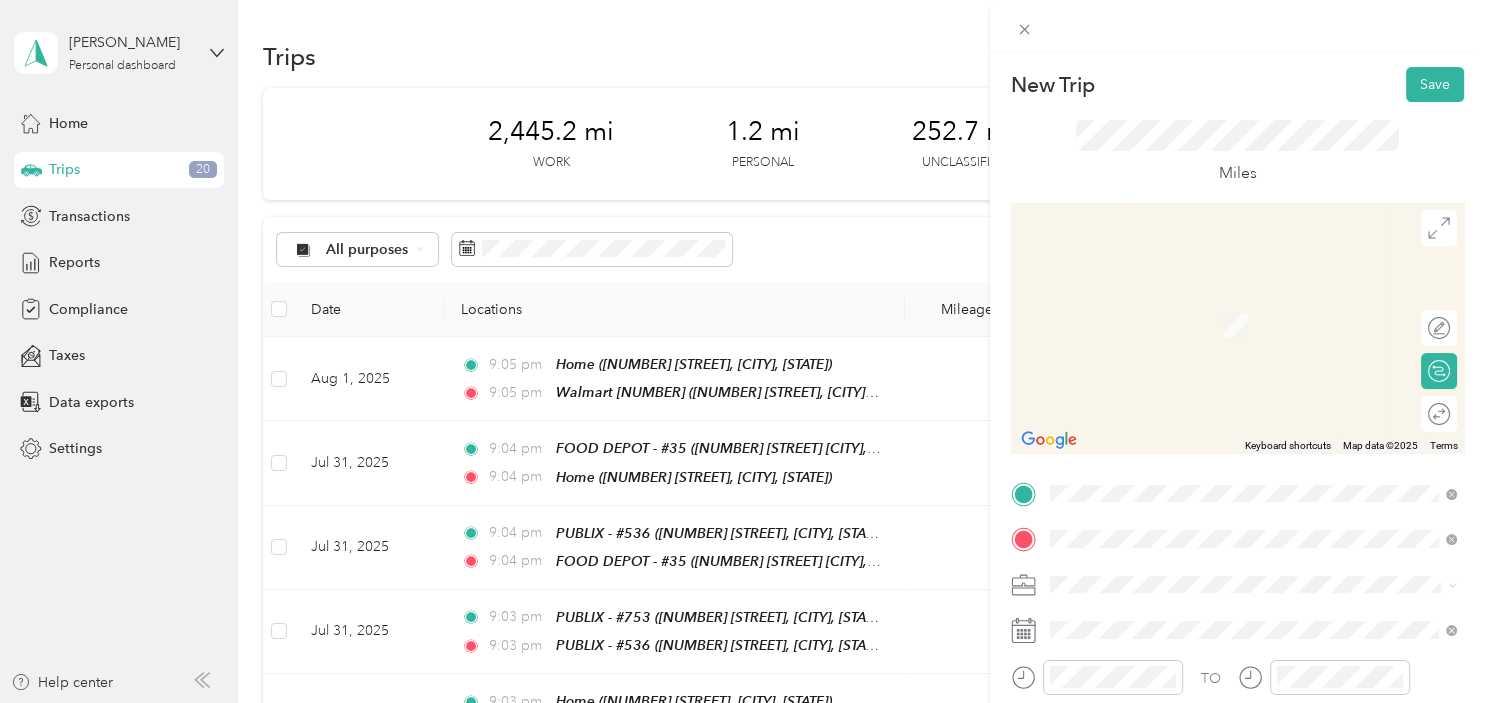 click on "TEAM KROGER - #699 [NUMBER] [STREET], [POSTAL_CODE], [CITY], [STATE]" at bounding box center (1259, 339) 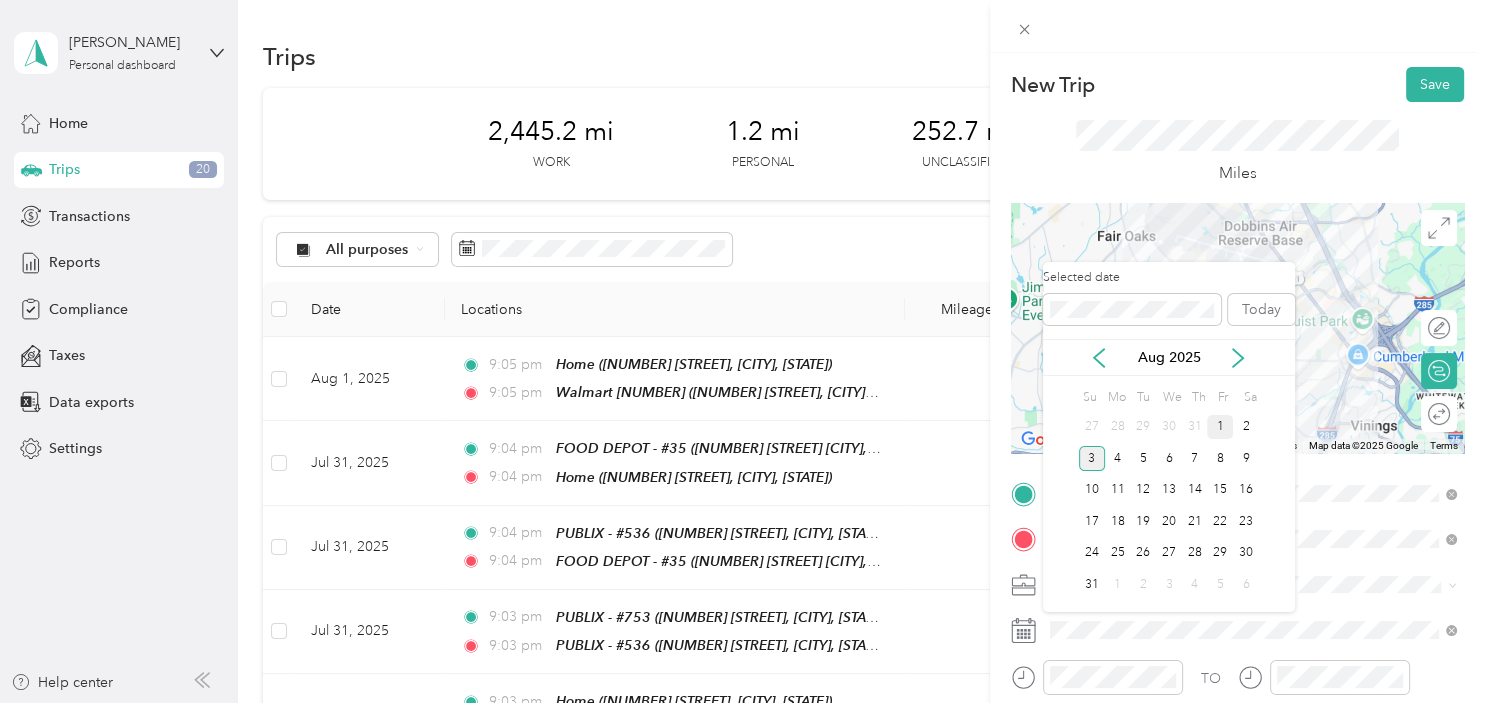 click on "1" at bounding box center (1220, 427) 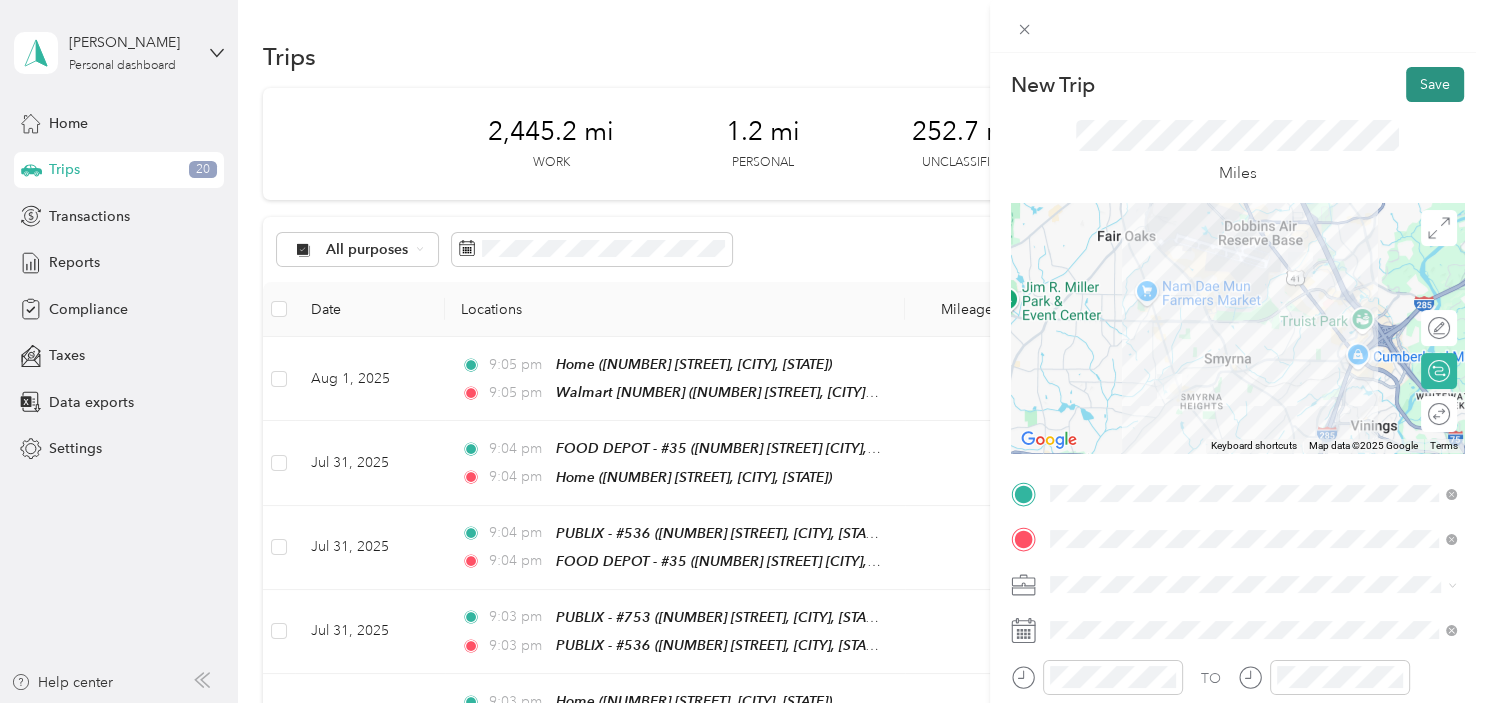click on "Save" at bounding box center [1435, 84] 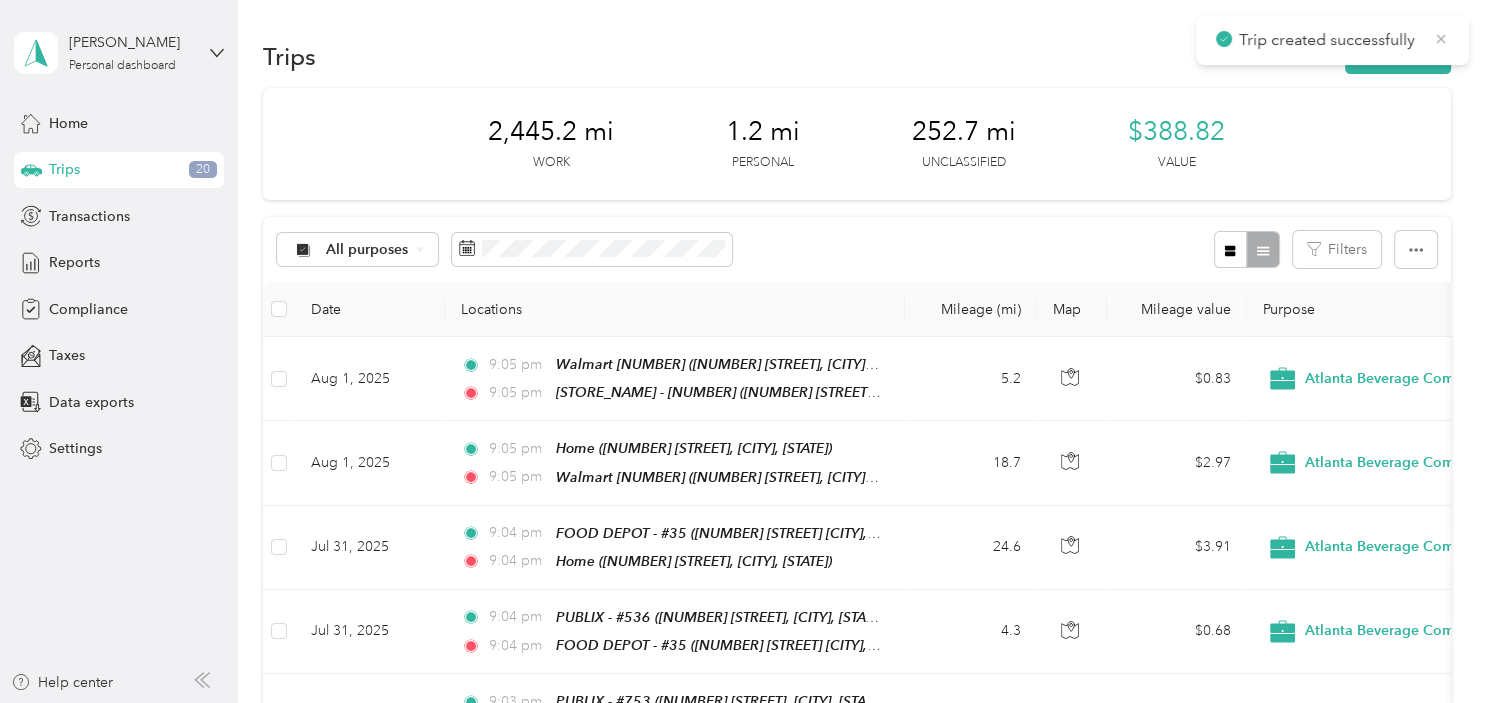 click 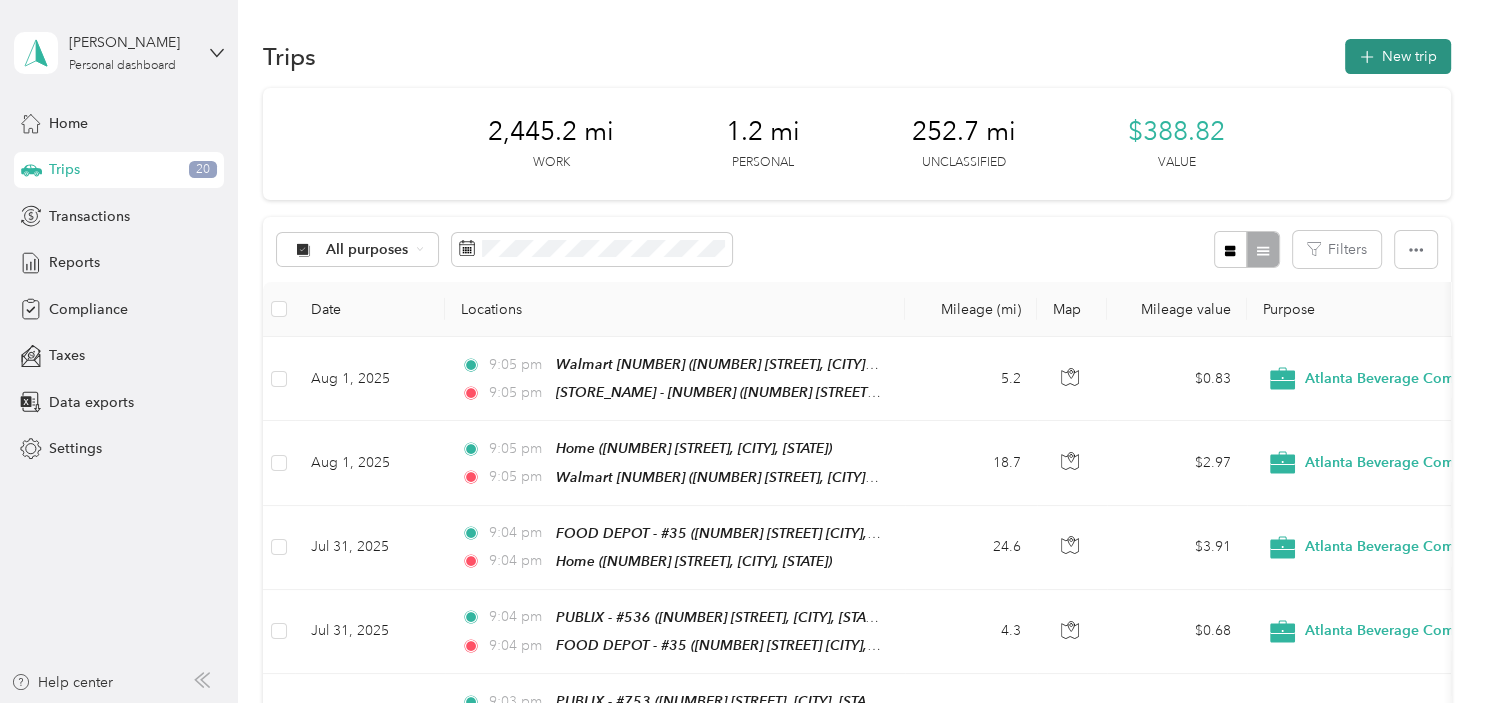 click on "New trip" at bounding box center (1398, 56) 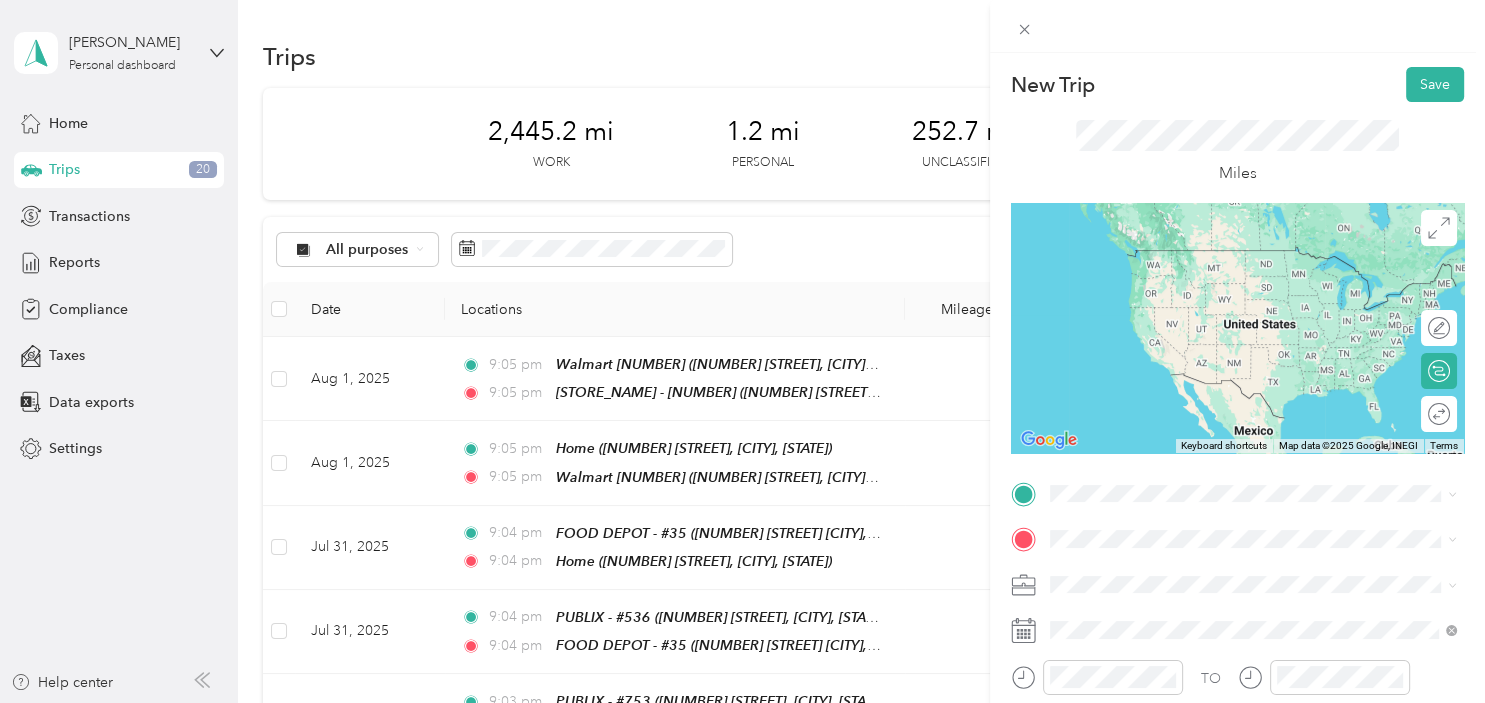 click on "TEAM KROGER - #699 [NUMBER] [STREET], [POSTAL_CODE], [CITY], [STATE]" at bounding box center (1259, 284) 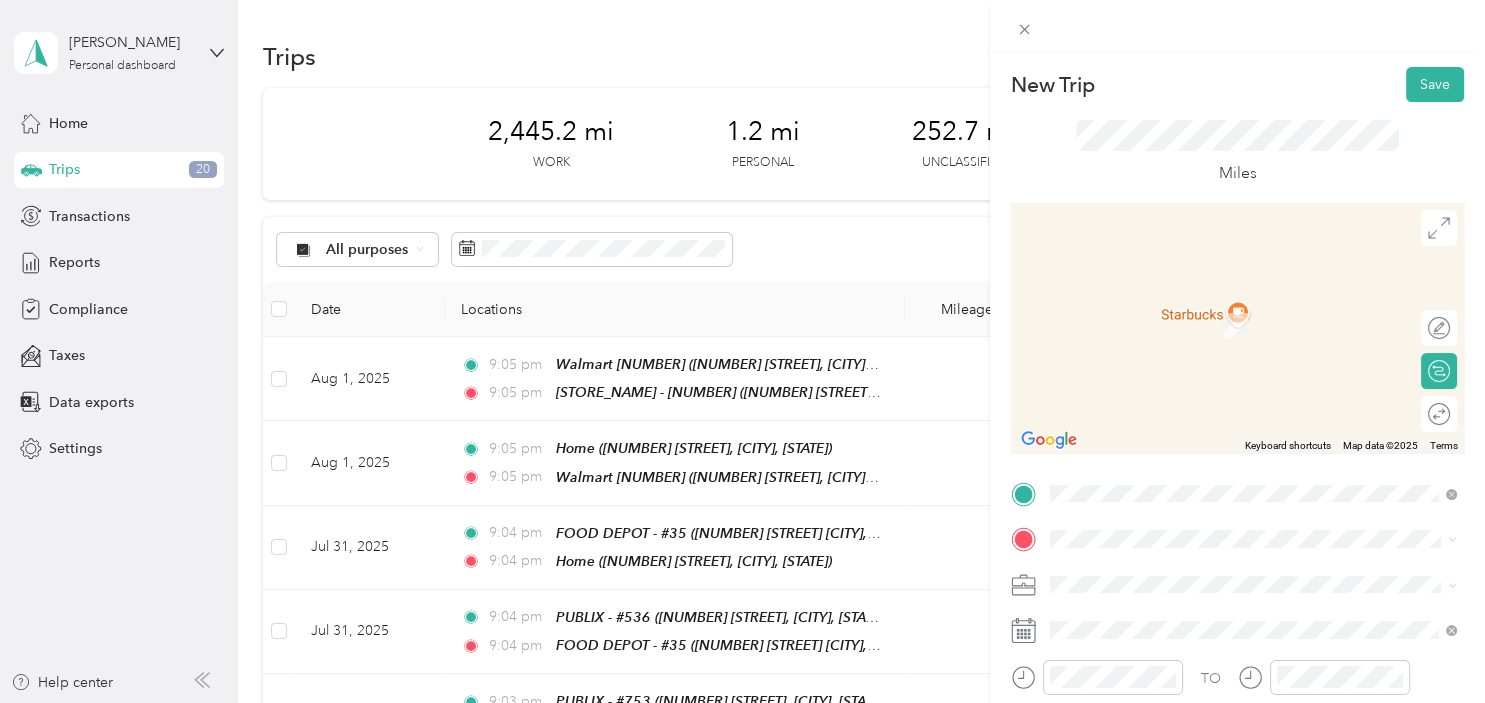 click on "TEAM PUBLIX - #1112 [NUMBER] [STREET], [POSTAL_CODE], [CITY], [STATE]" at bounding box center [1259, 309] 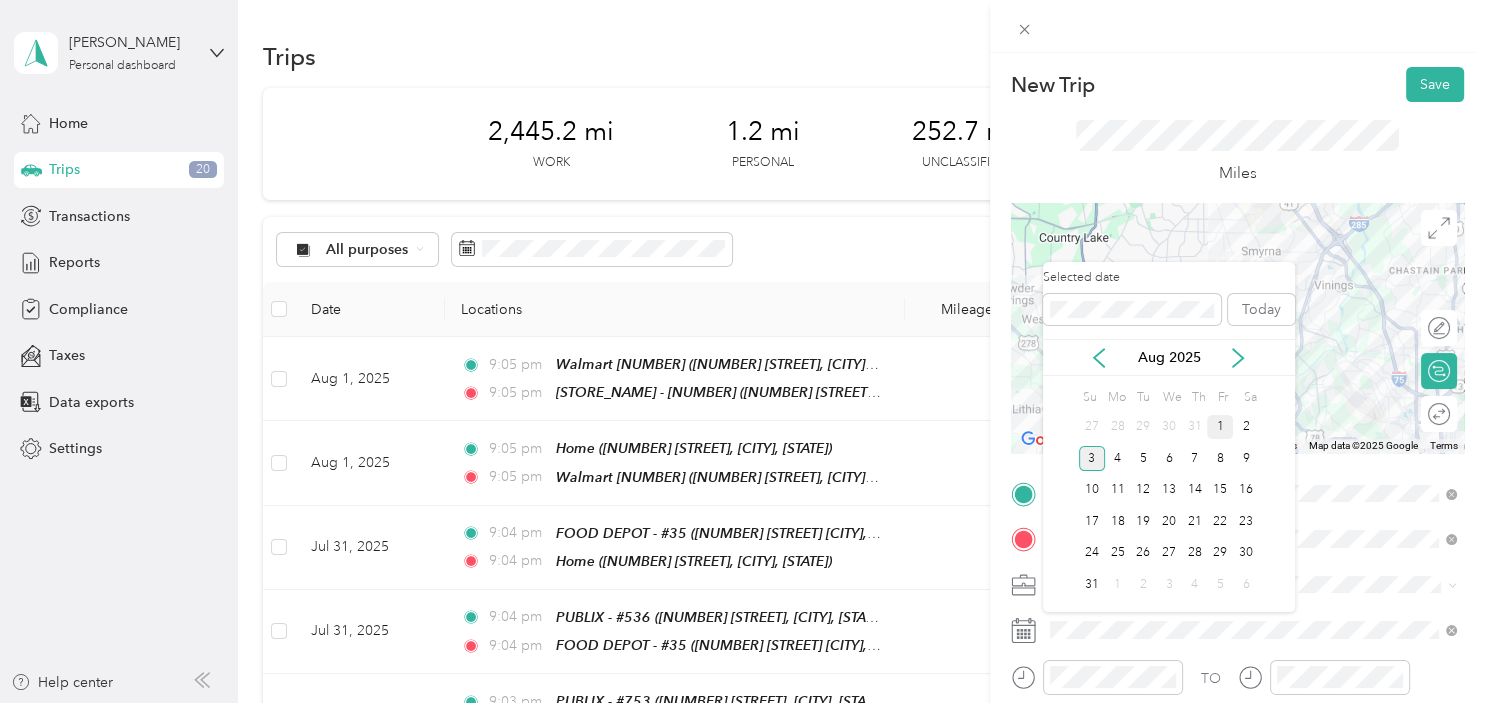 click on "1" at bounding box center [1220, 427] 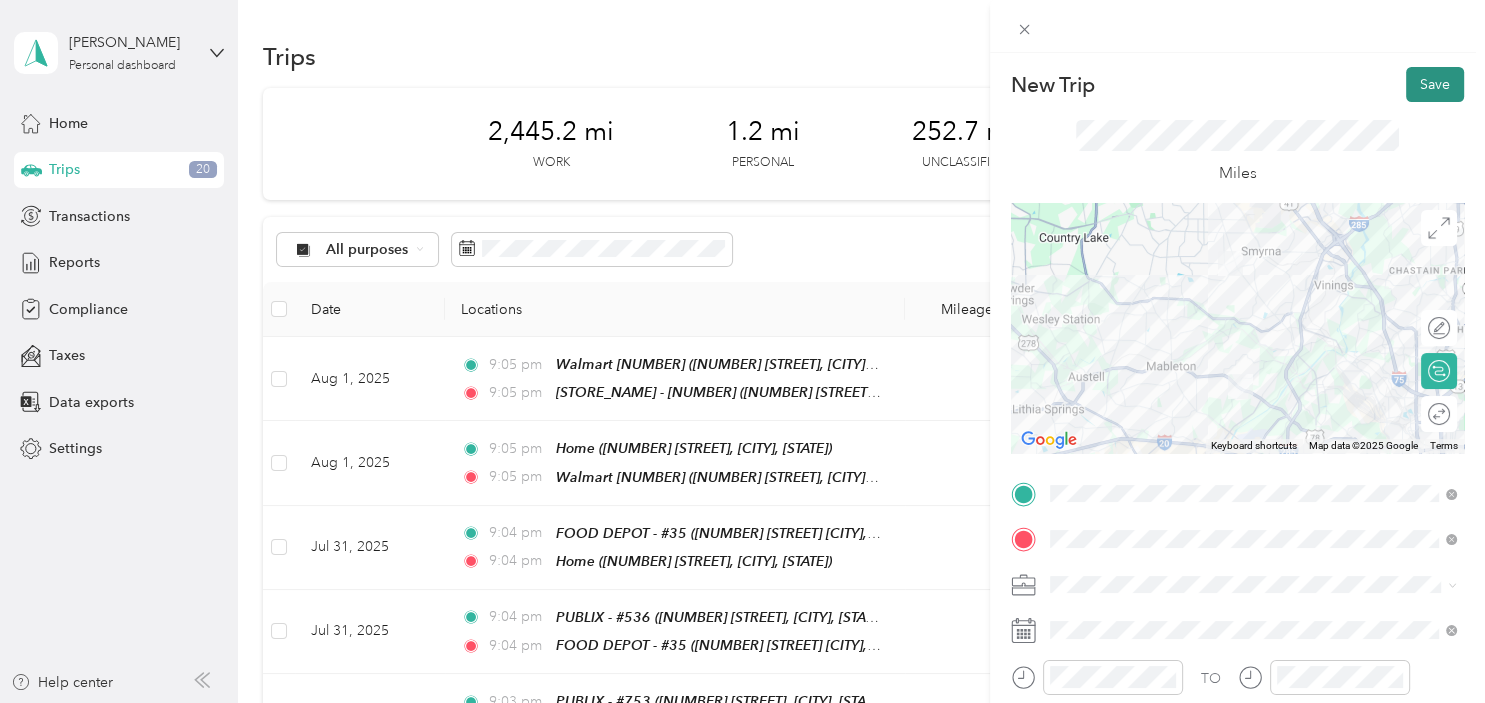 click on "Save" at bounding box center (1435, 84) 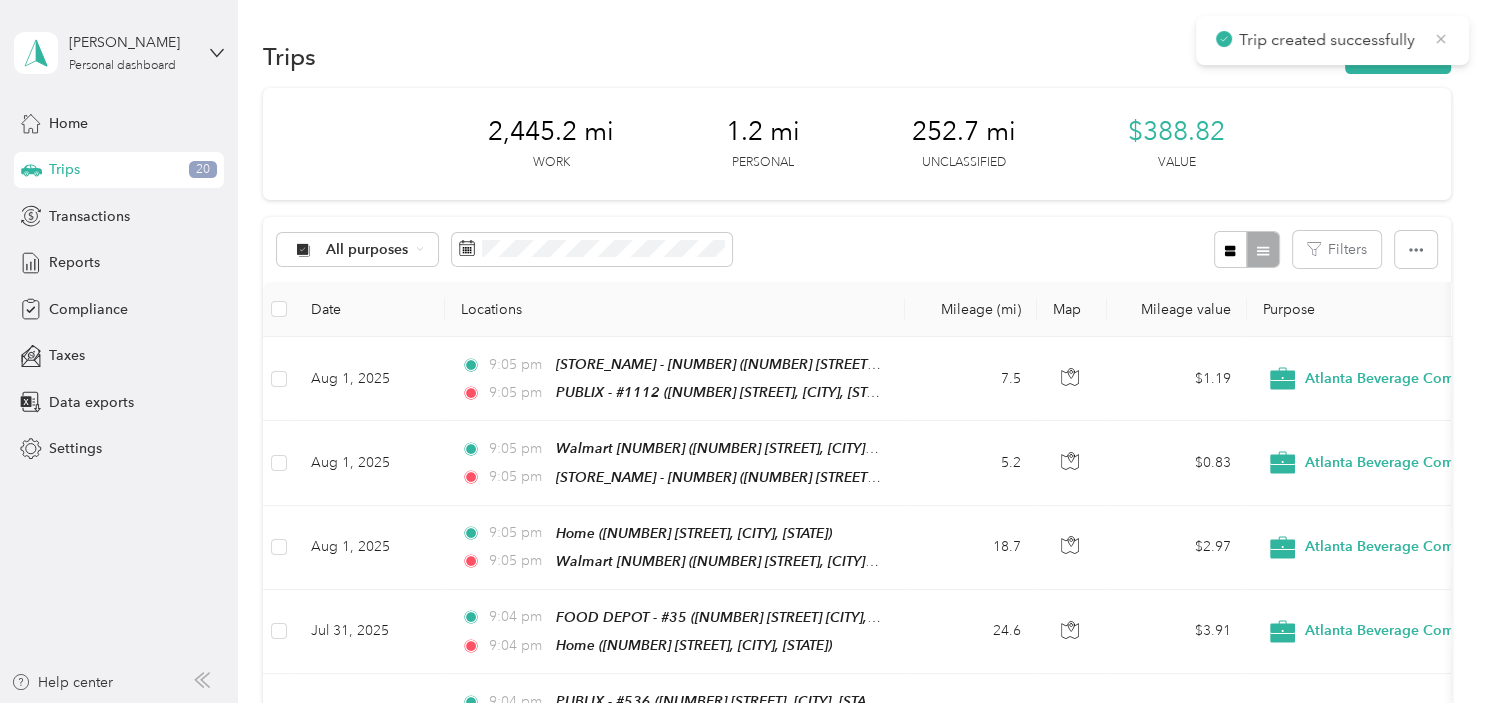 click 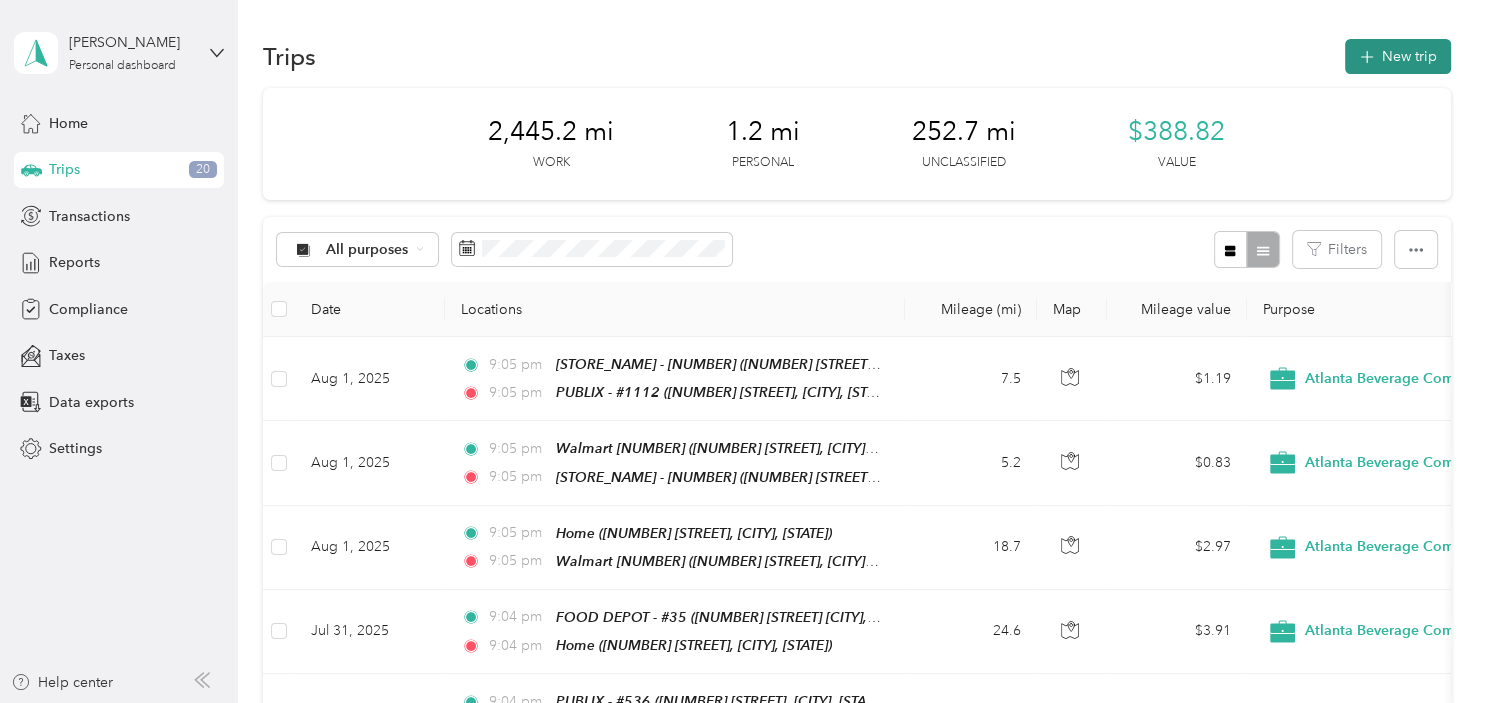 click on "New trip" at bounding box center (1398, 56) 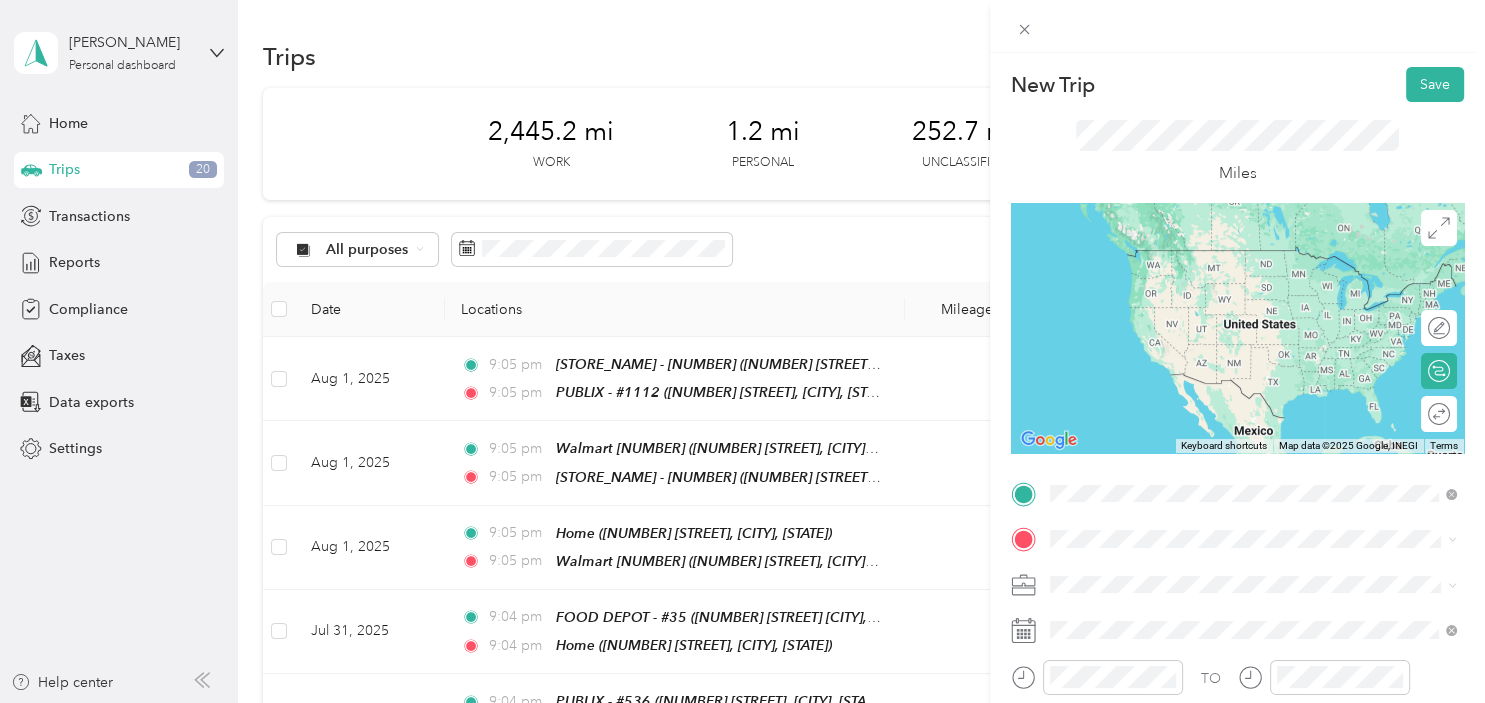 click on "TEAM PUBLIX - #1112 [NUMBER] [STREET], [POSTAL_CODE], [CITY], [STATE]" at bounding box center [1259, 272] 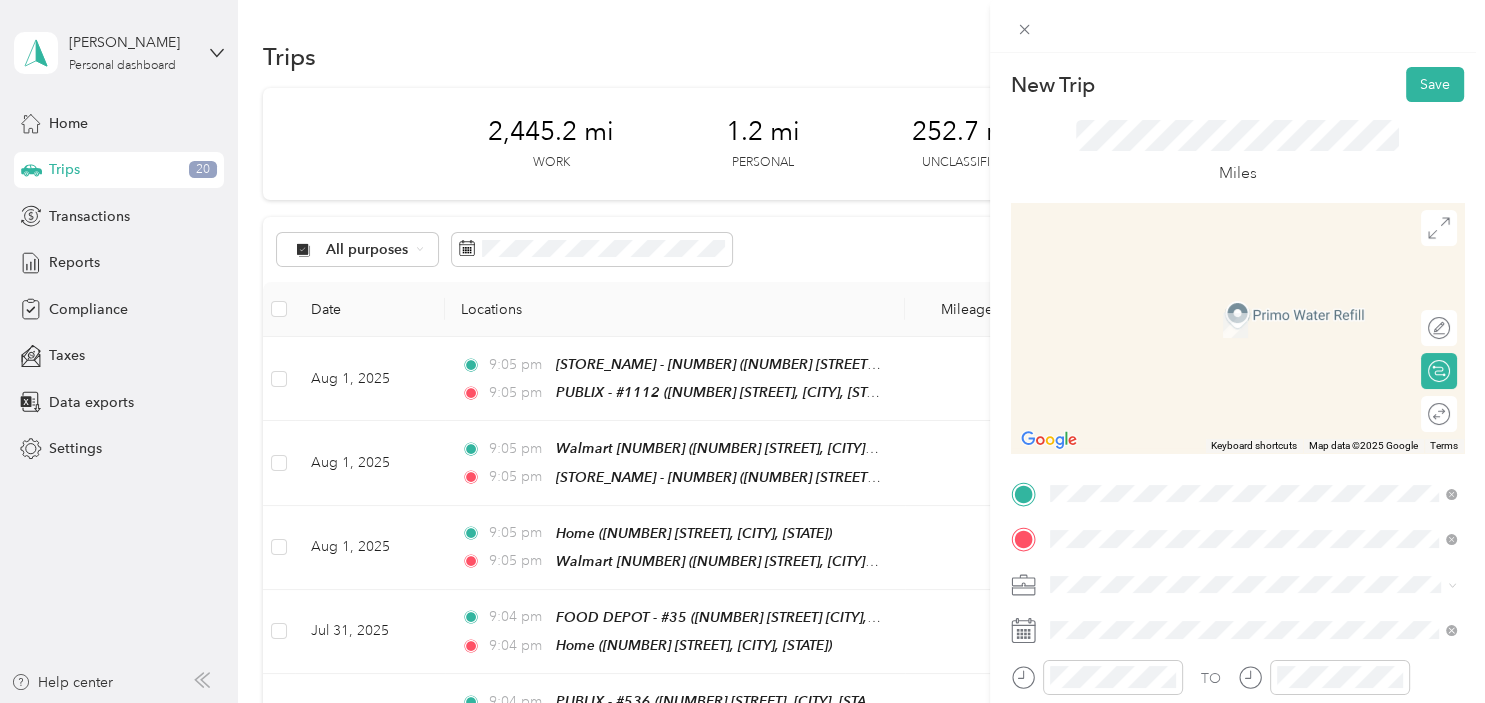 click on "TEAM KROGER - #464 [NUMBER] [STREET], [POSTAL_CODE], [CITY], [STATE]" at bounding box center (1259, 339) 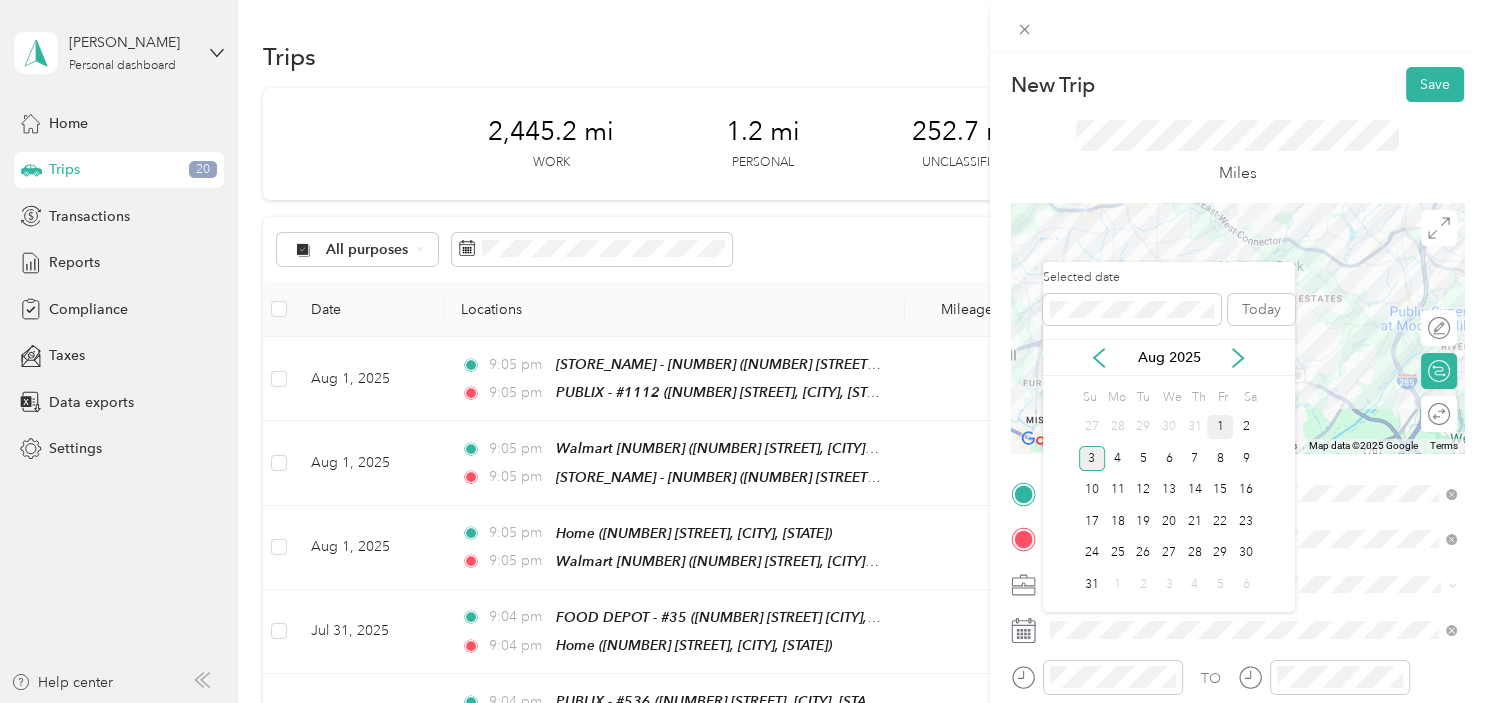 click on "1" at bounding box center [1220, 427] 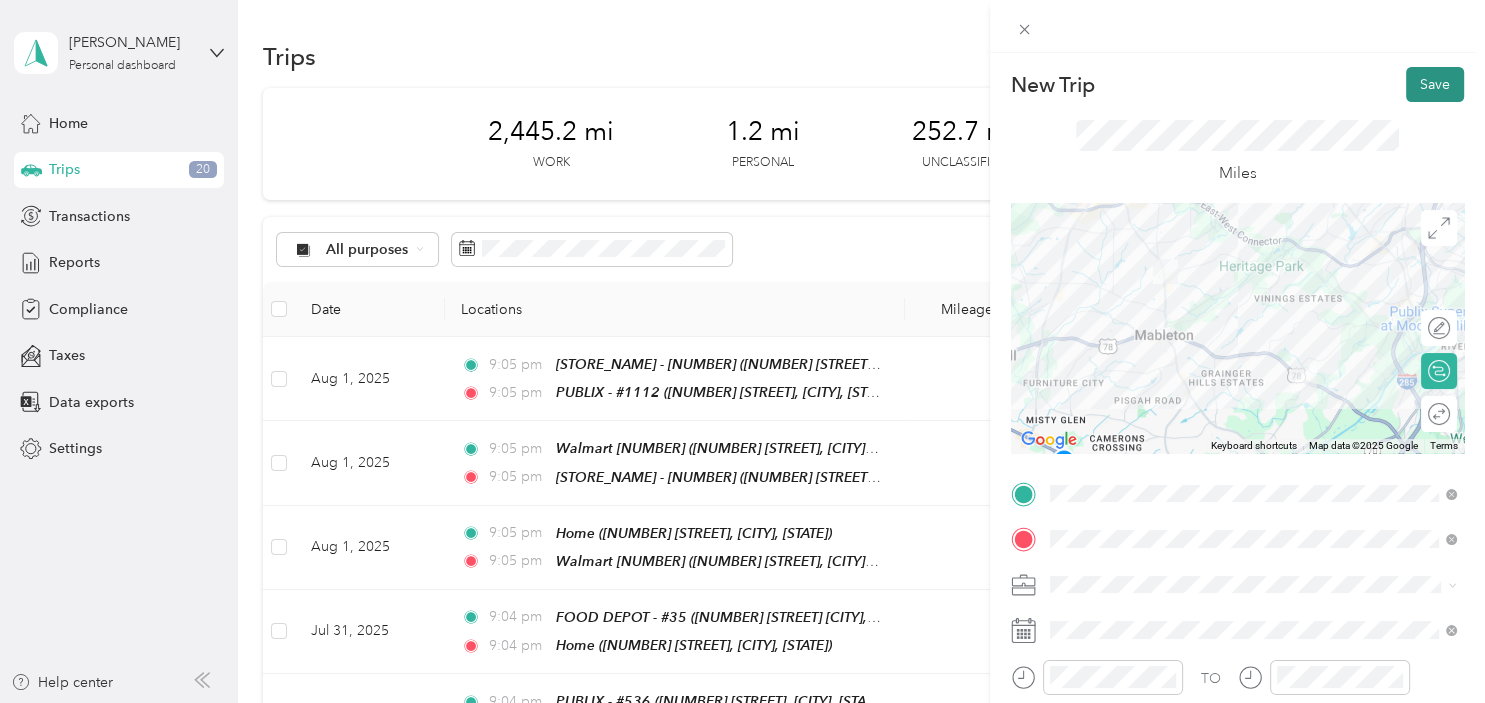 click on "Save" at bounding box center (1435, 84) 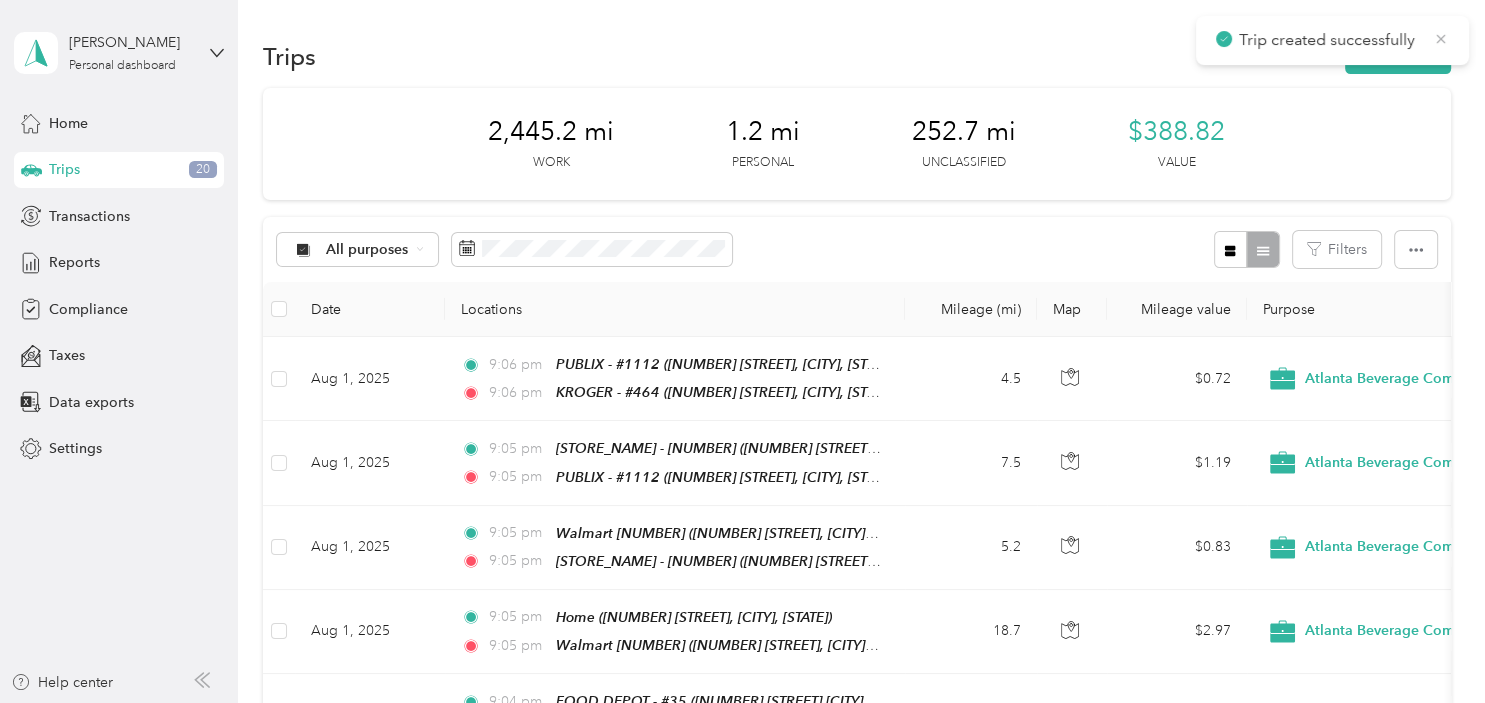 click 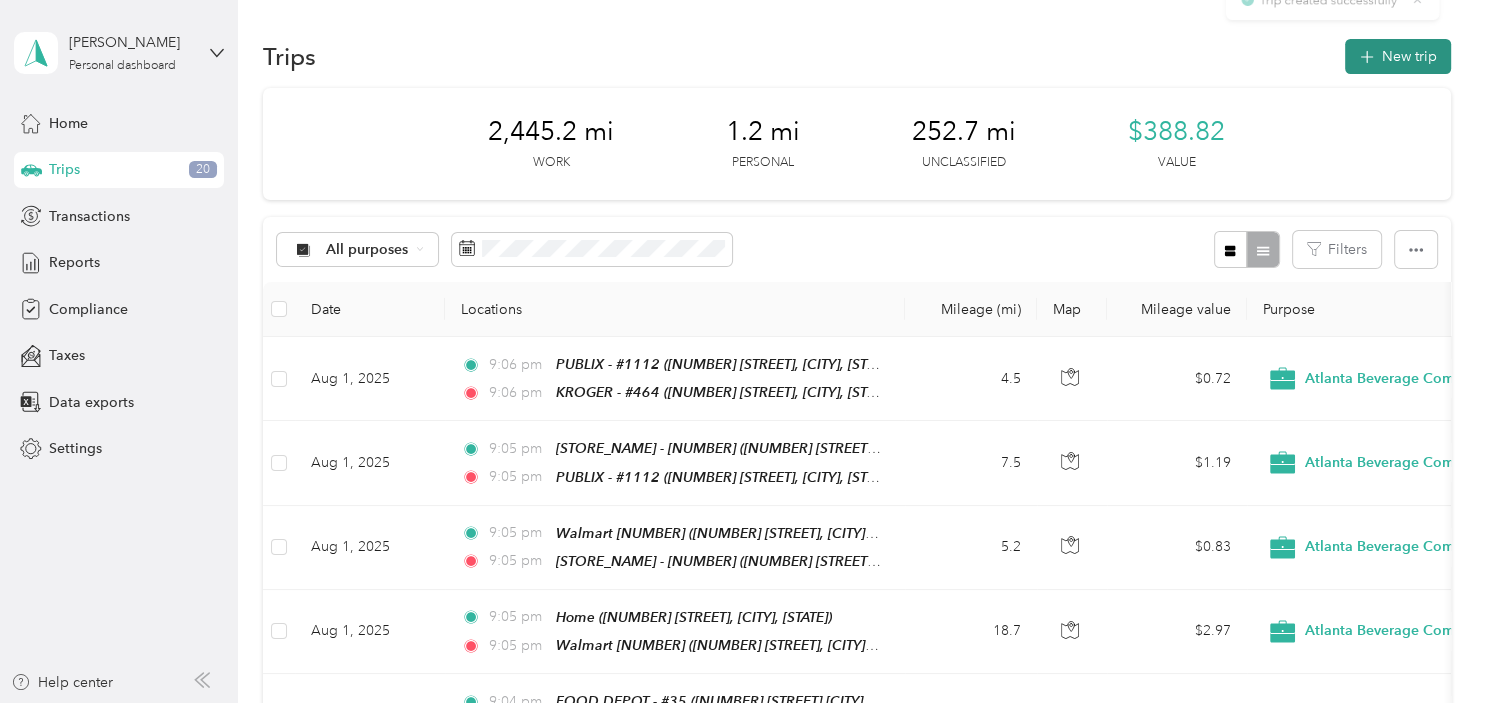 click on "New trip" at bounding box center (1398, 56) 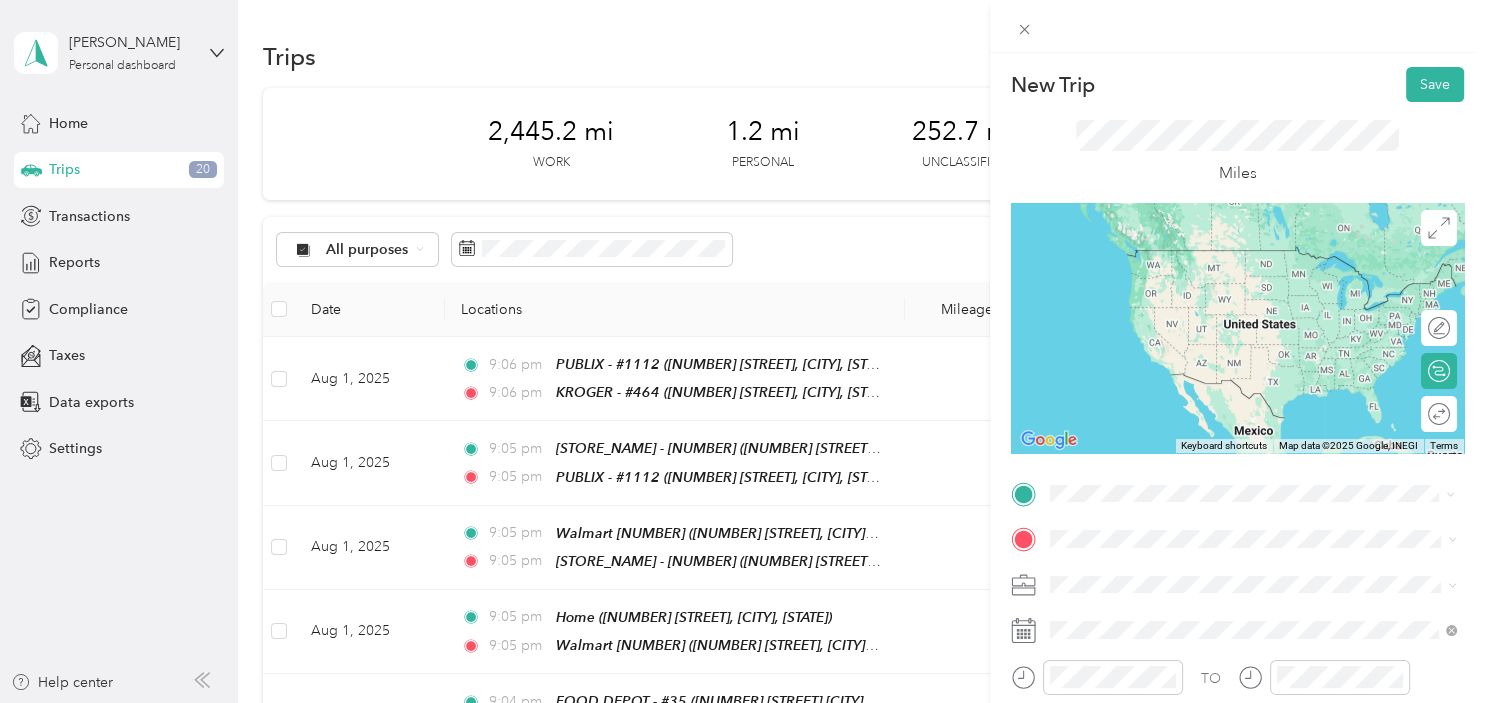 click on "[NUMBER] [STREET], [POSTAL_CODE], [CITY], [STATE]" at bounding box center (1259, 307) 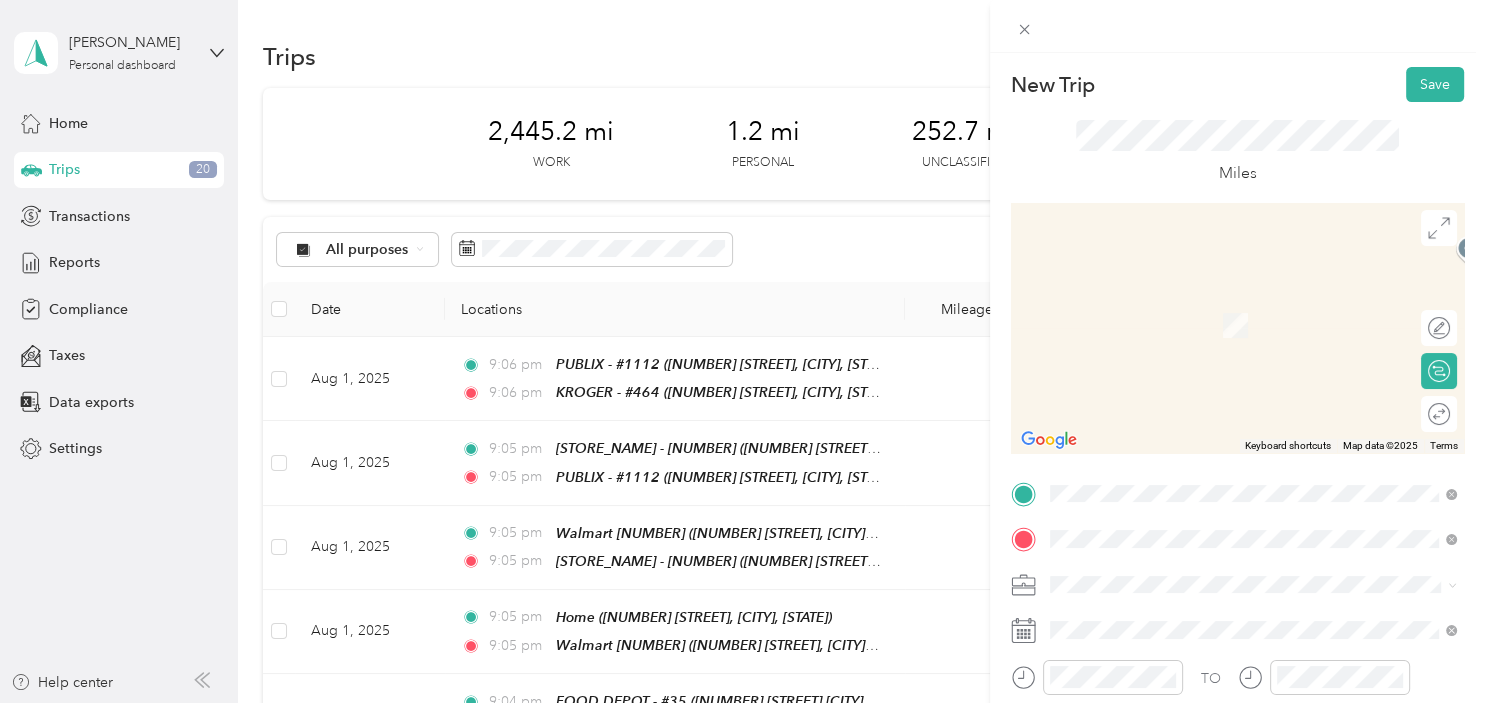 click on "Home [NUMBER] [STREET], [CITY], [STATE], [COUNTRY]" at bounding box center (1242, 315) 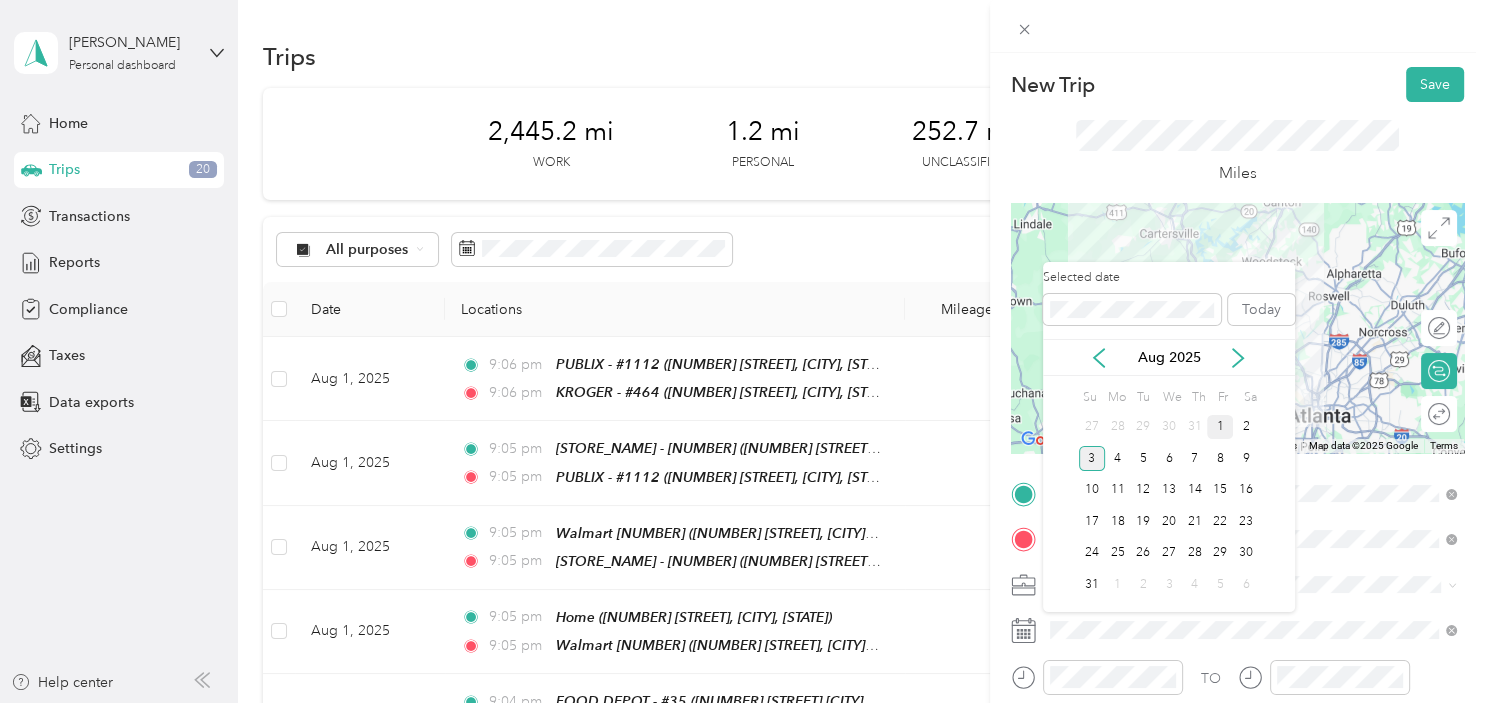 click on "1" at bounding box center [1220, 427] 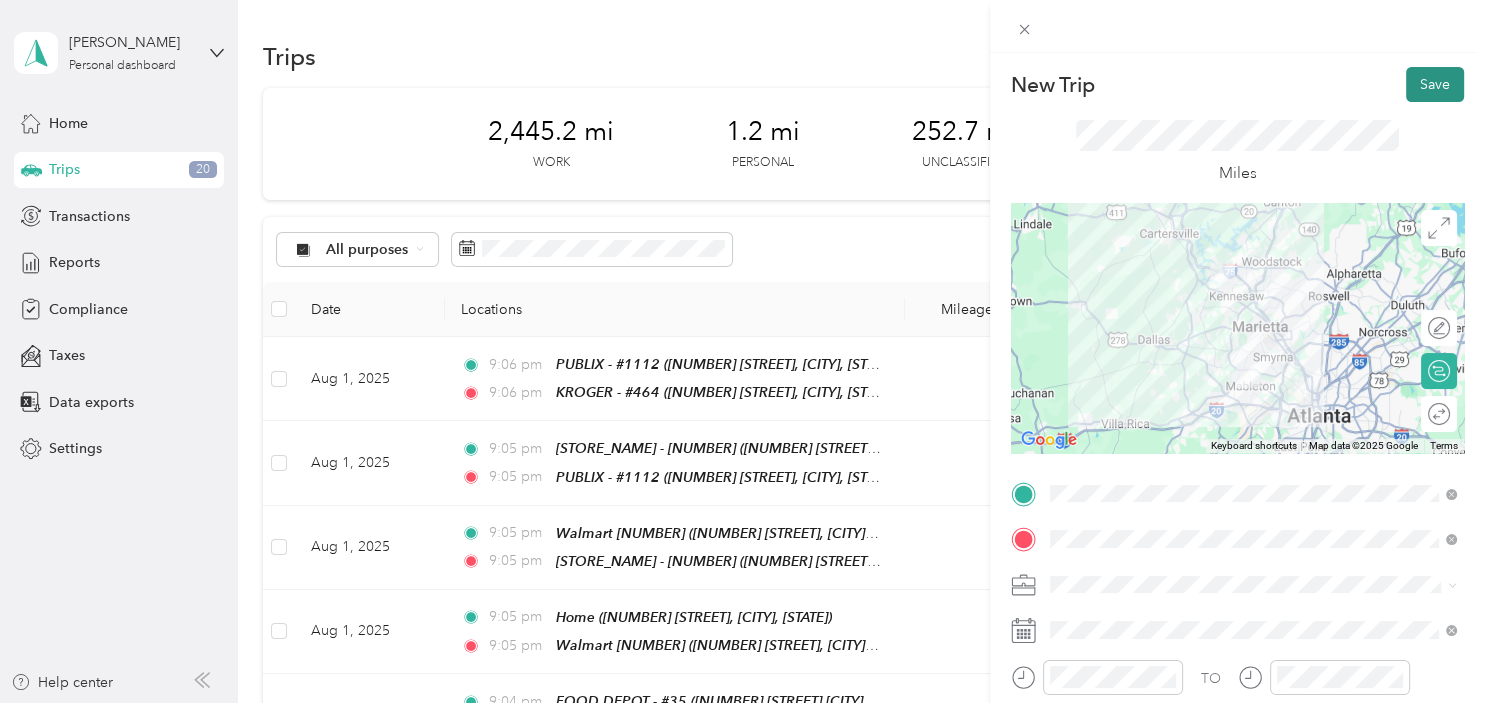 click on "Save" at bounding box center (1435, 84) 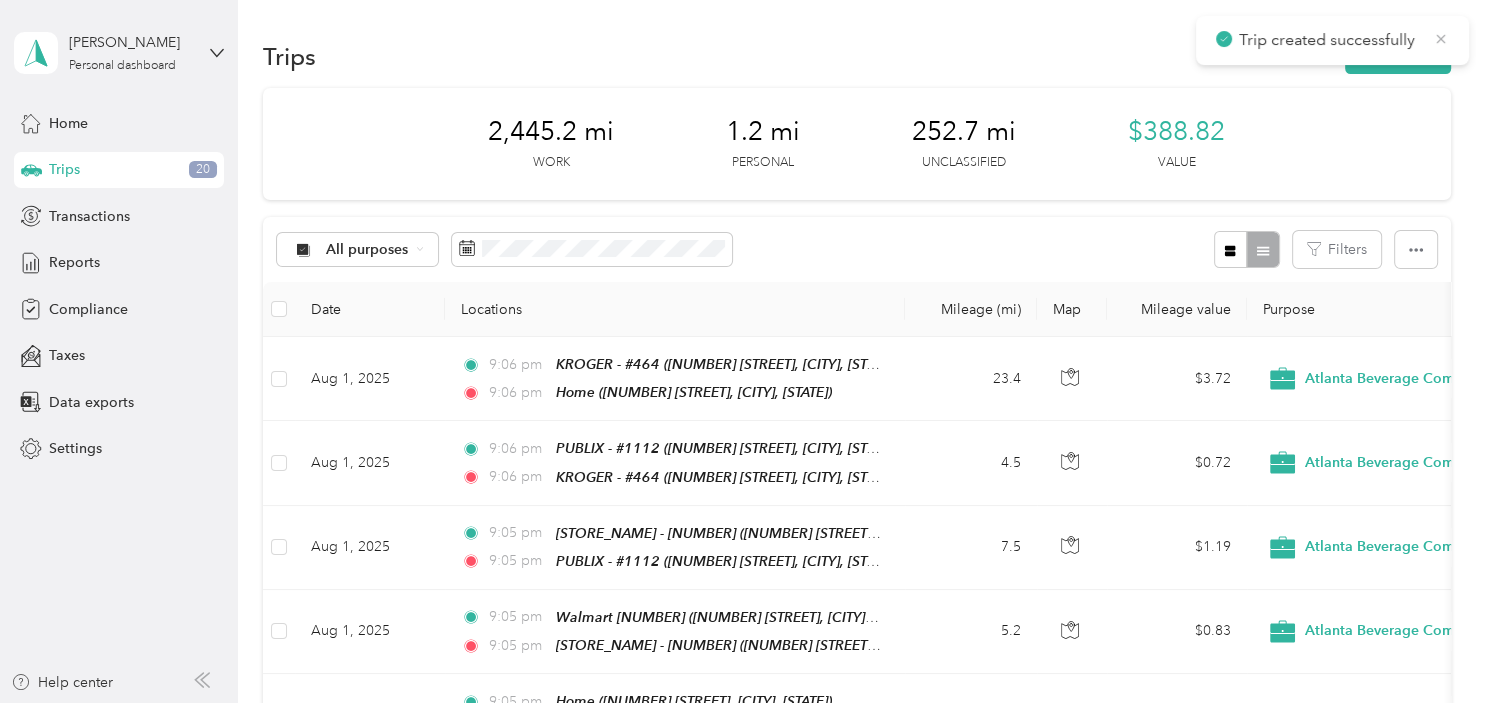 click 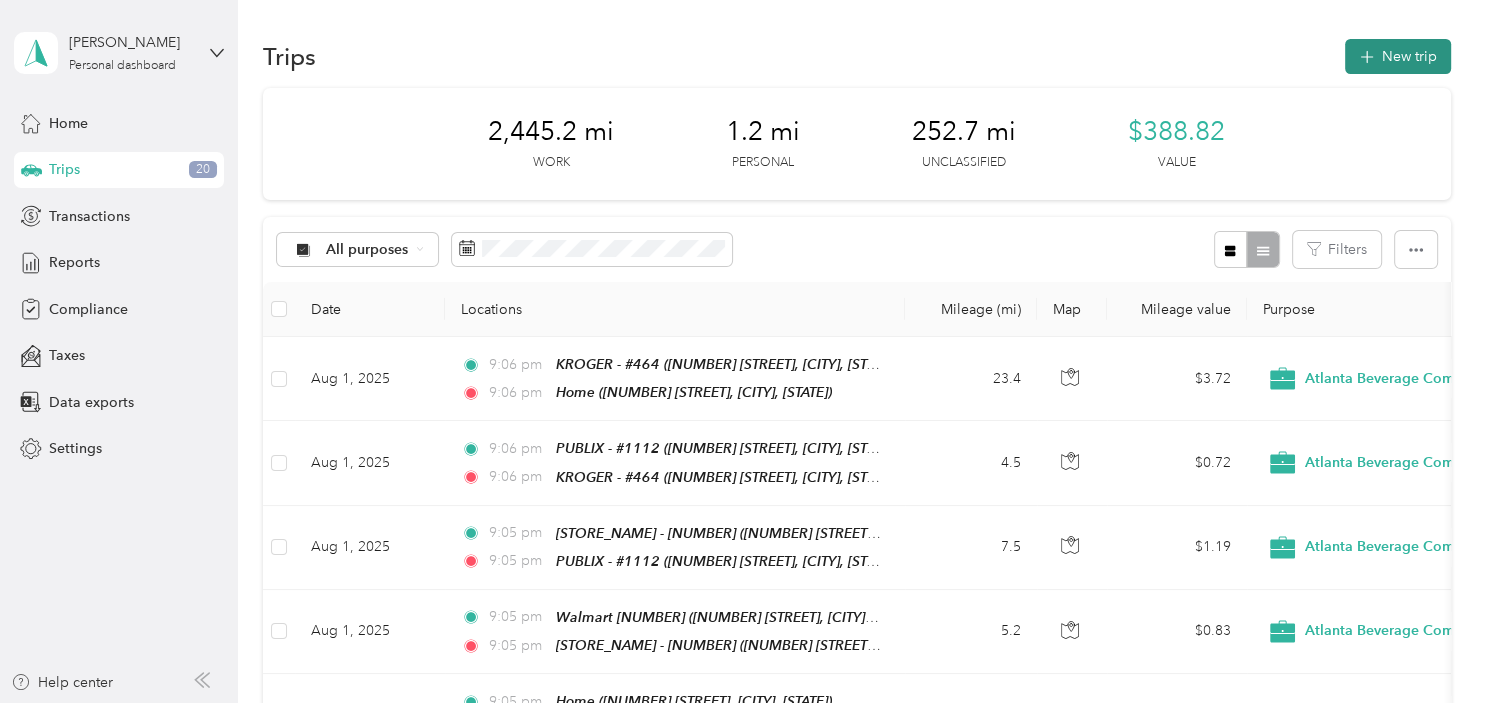 click on "New trip" at bounding box center (1398, 56) 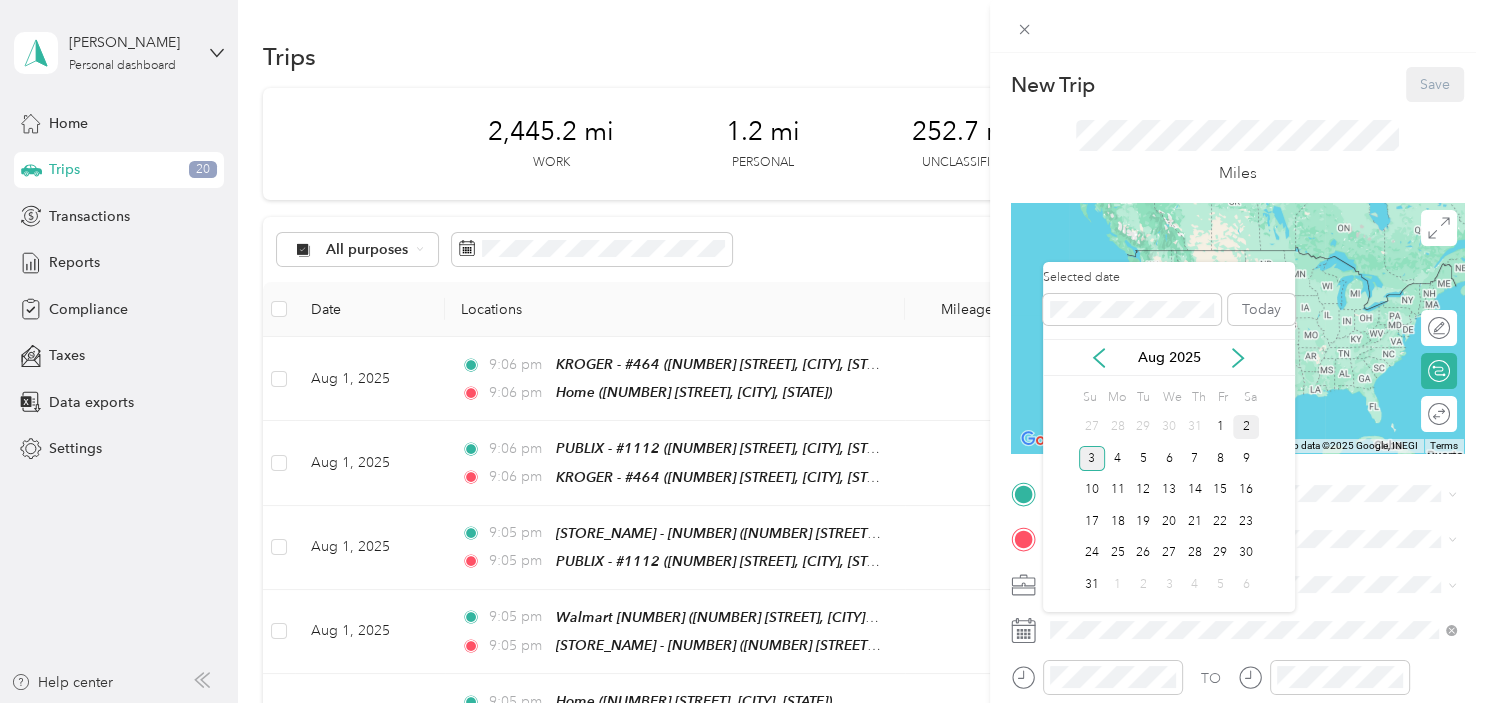 click on "2" at bounding box center [1246, 427] 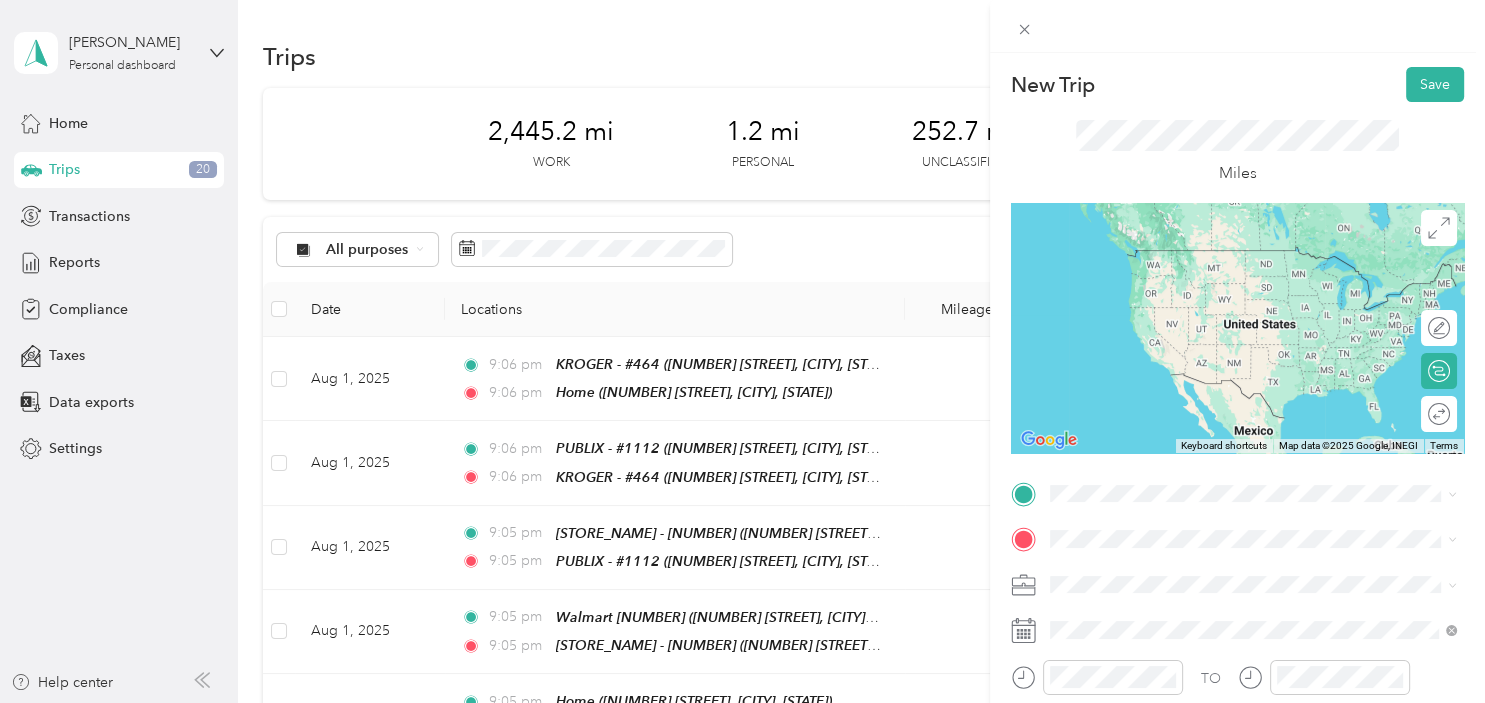 click on "Home [NUMBER] [STREET], [CITY], [STATE], [COUNTRY]" at bounding box center [1253, 259] 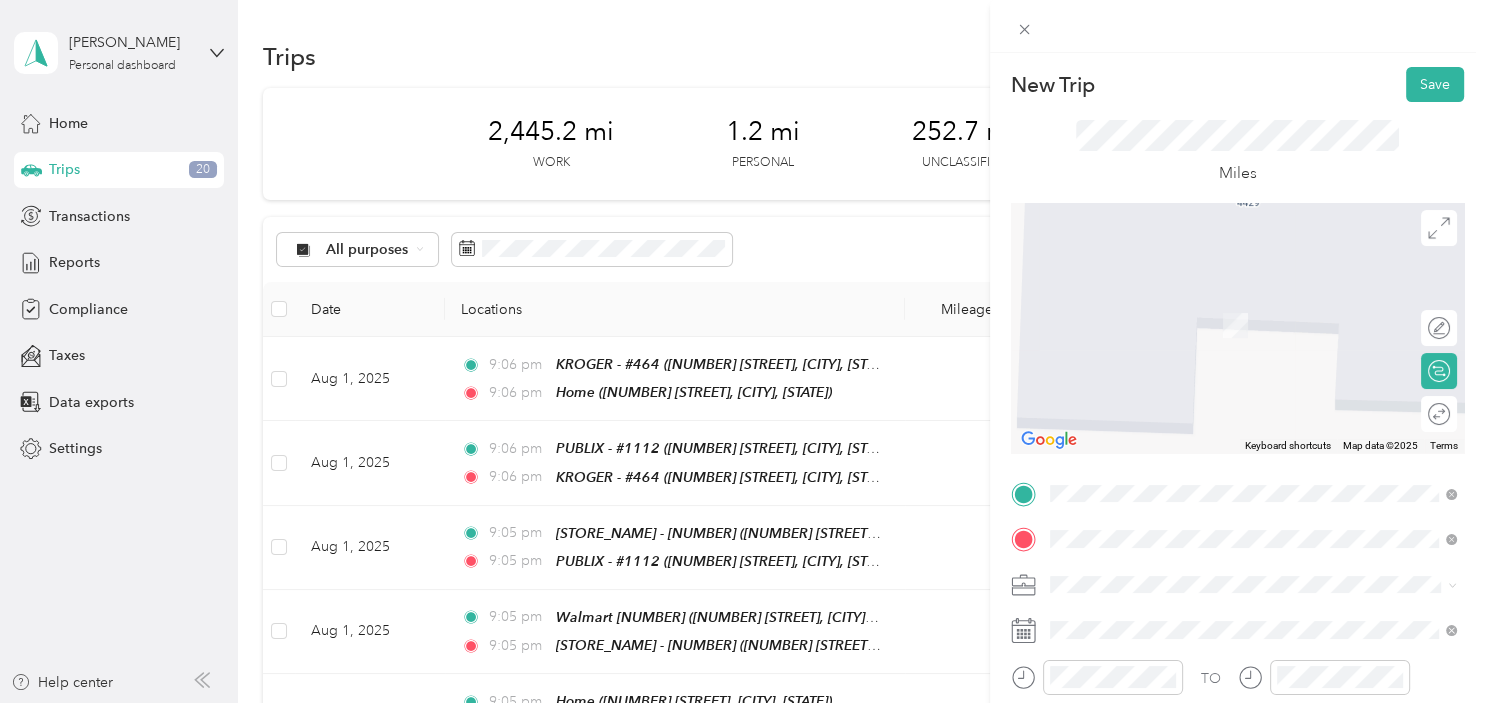 click on "[NUMBER] [STREET], [CITY], [STATE], [COUNTRY]" at bounding box center [1242, 332] 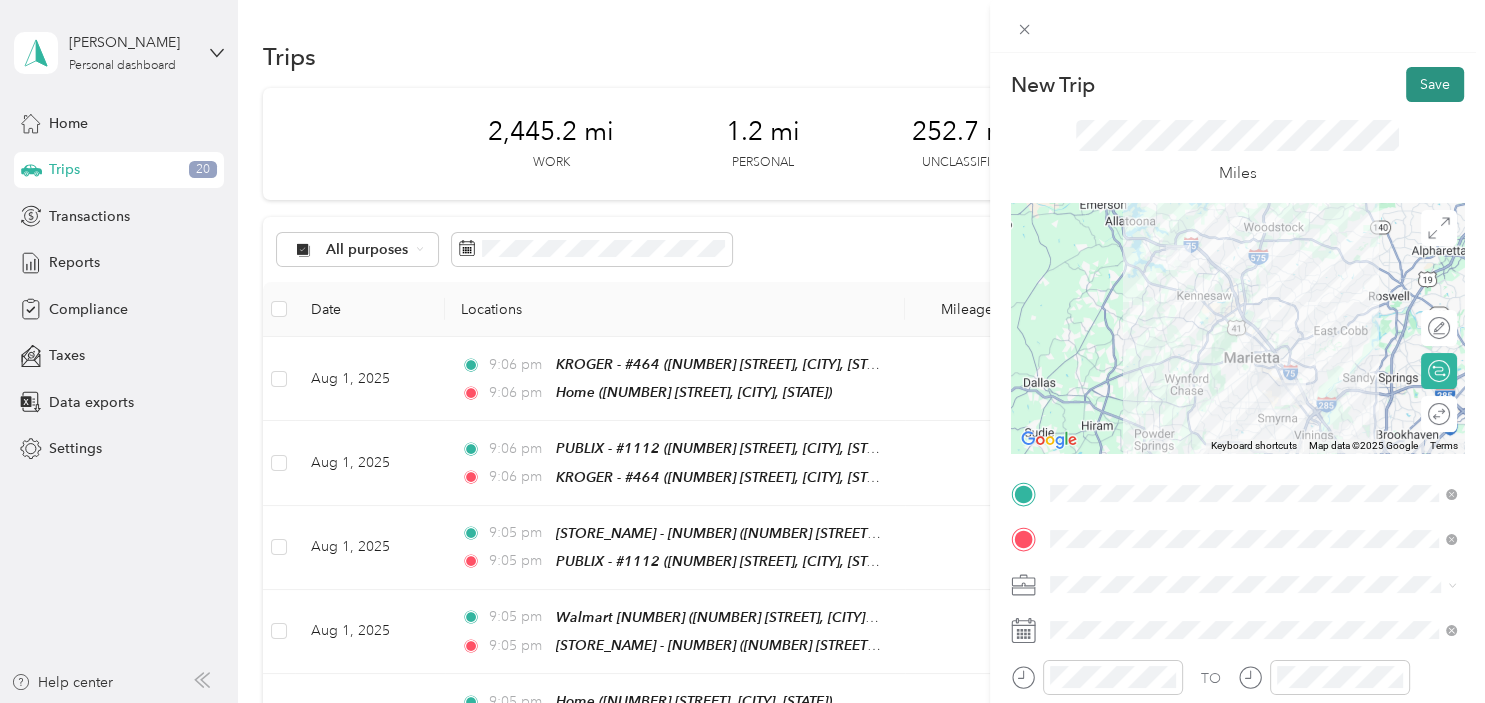 click on "Save" at bounding box center (1435, 84) 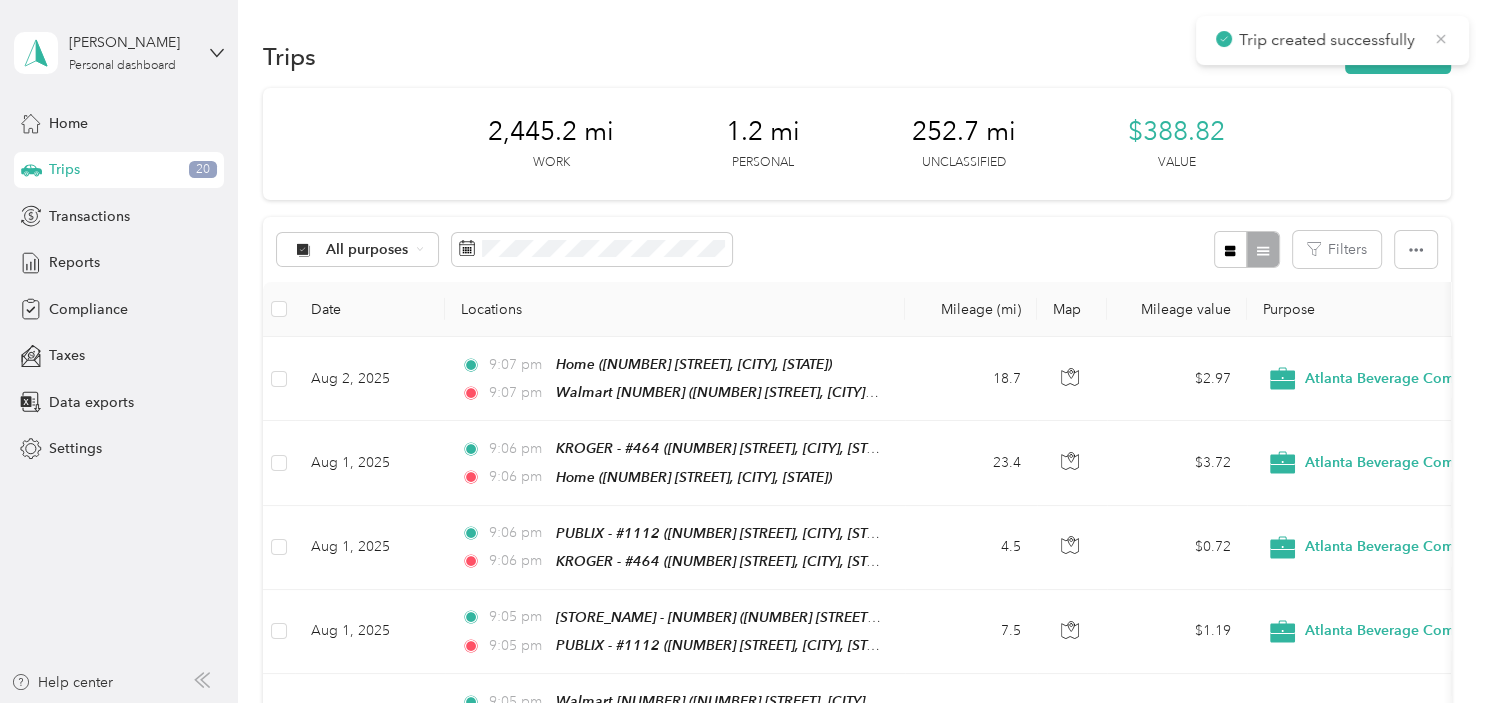 click 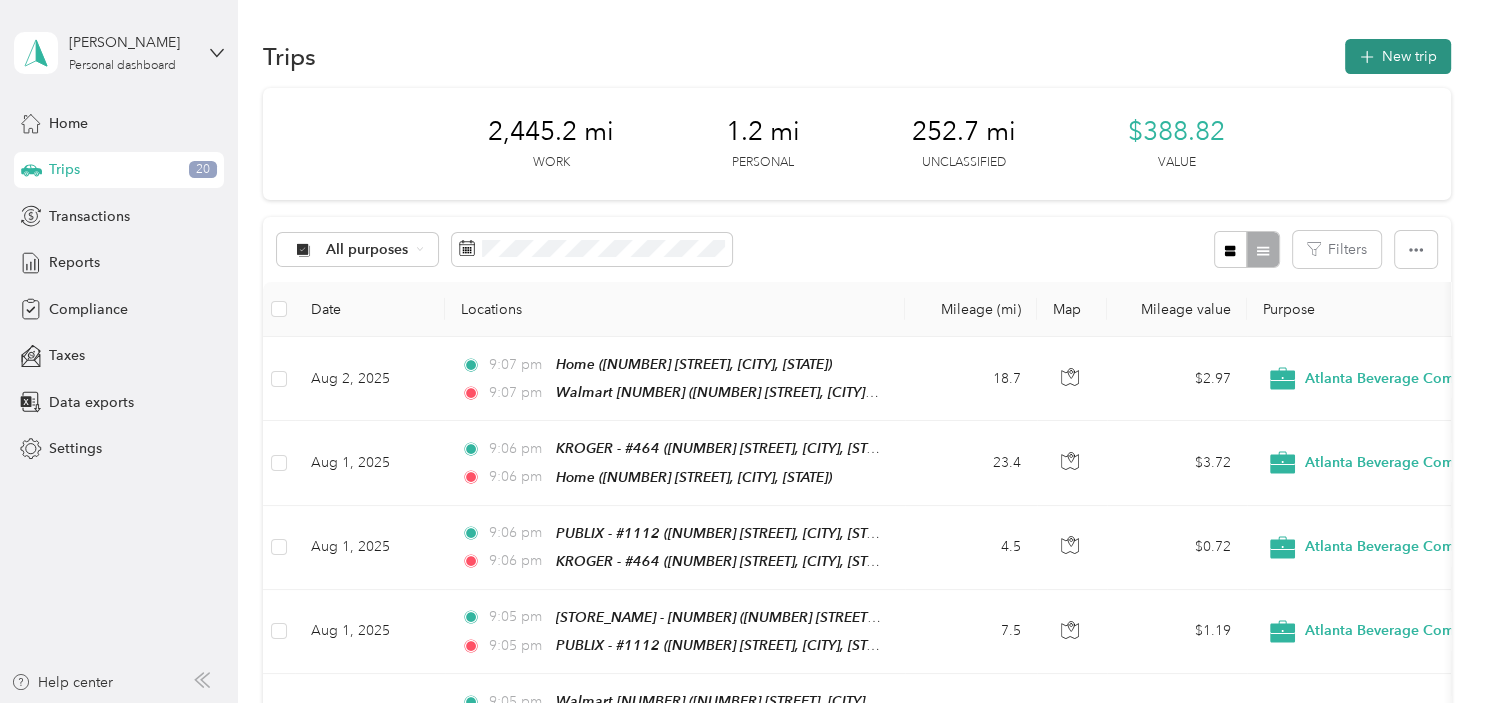 click on "New trip" at bounding box center [1398, 56] 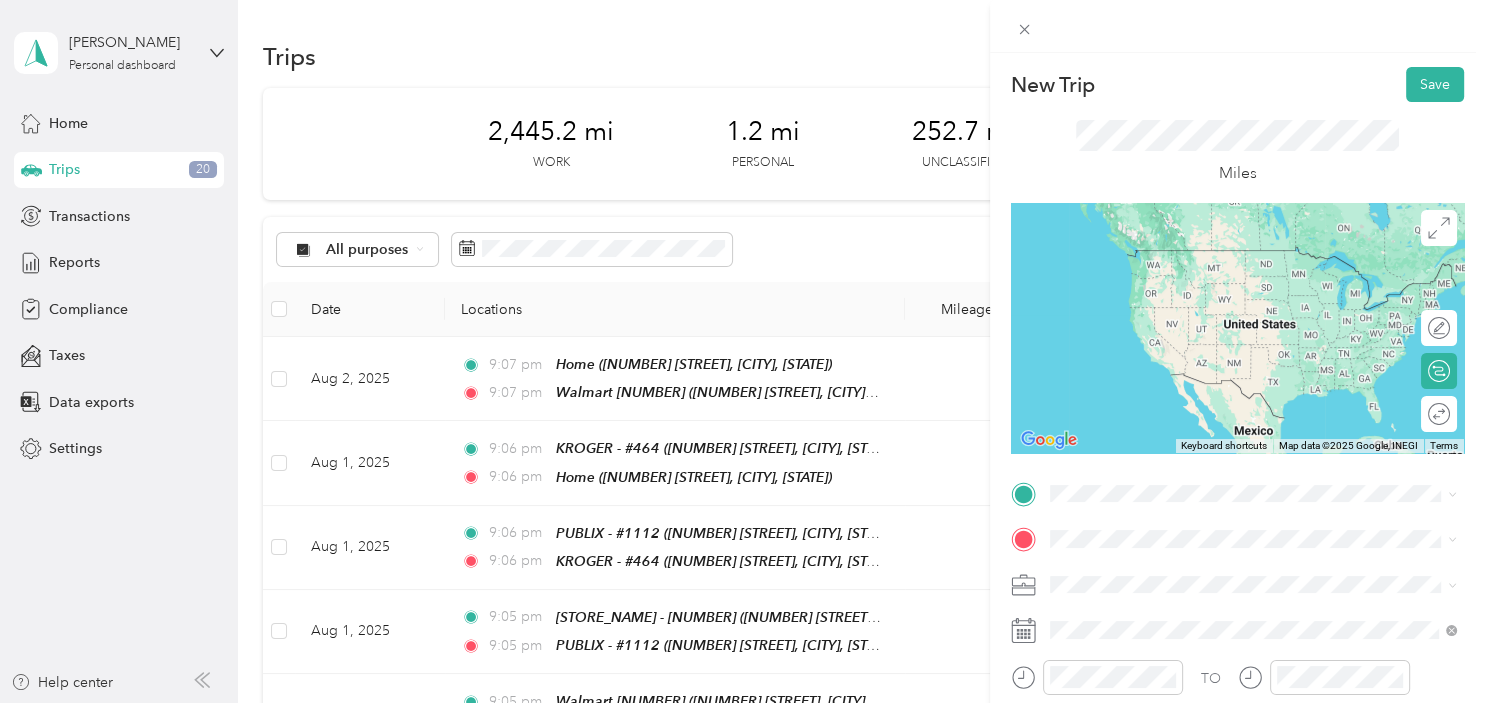 click on "[STORE_NAME] [NUMBER] [NUMBER] [STREET], [CITY], [STATE], [COUNTRY]" at bounding box center [1242, 259] 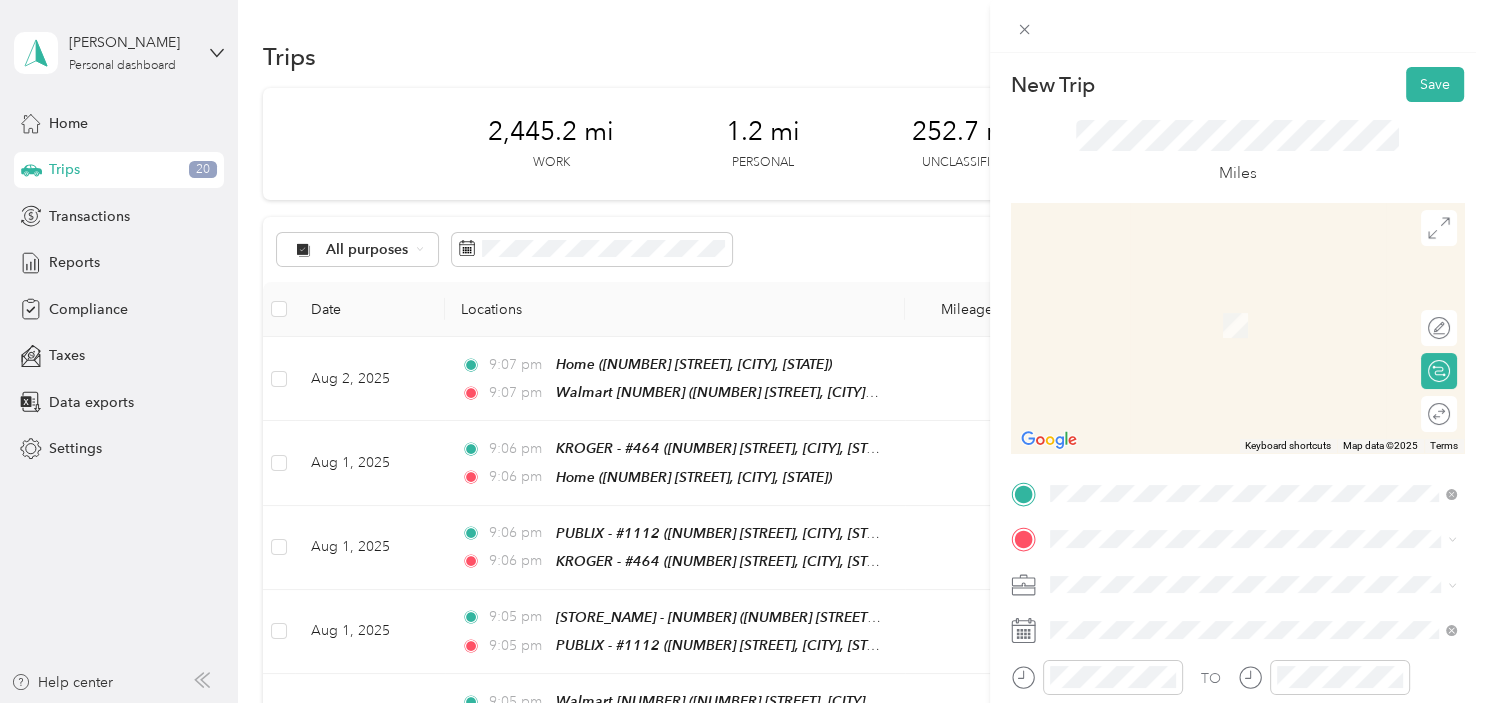 click on "TEAM KROGER - #699 [NUMBER] [STREET], [POSTAL_CODE], [CITY], [STATE]" at bounding box center (1259, 332) 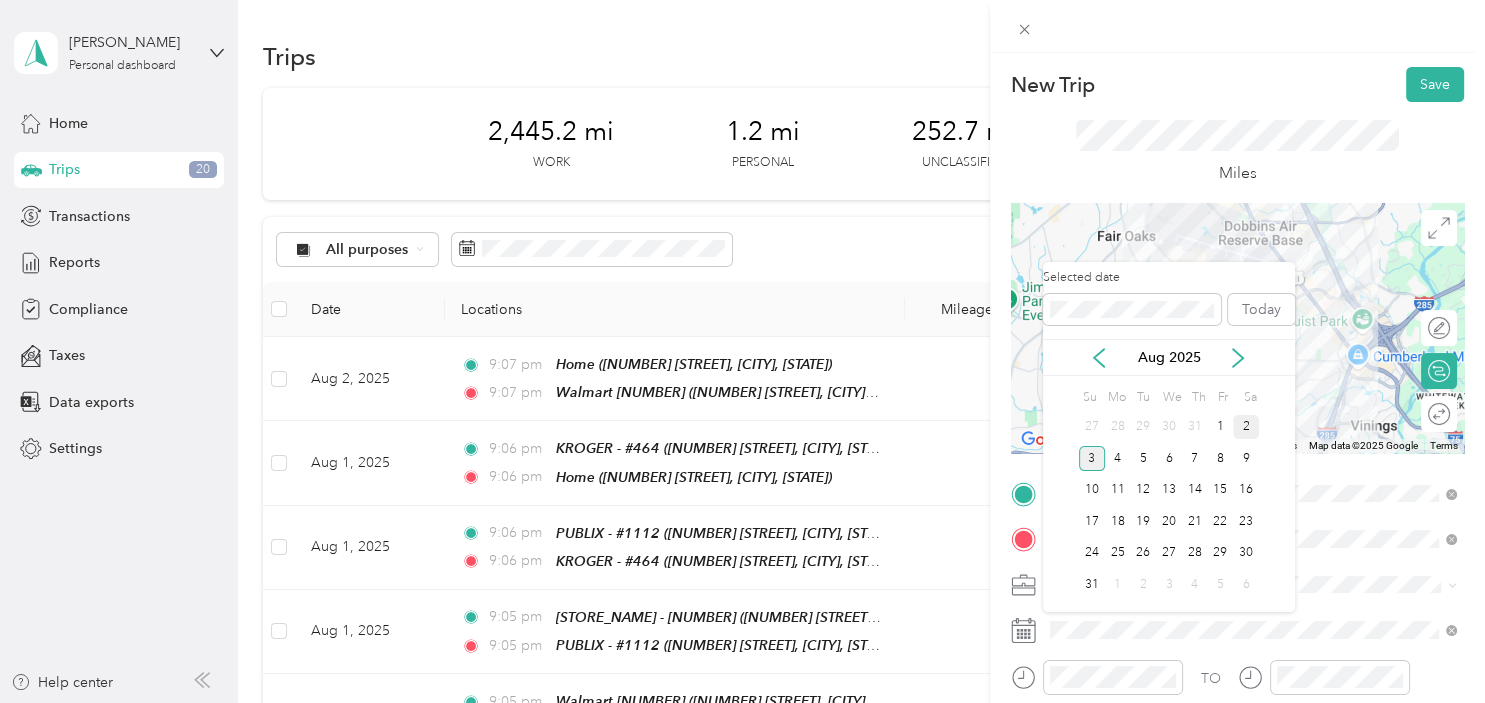 click on "2" at bounding box center (1246, 427) 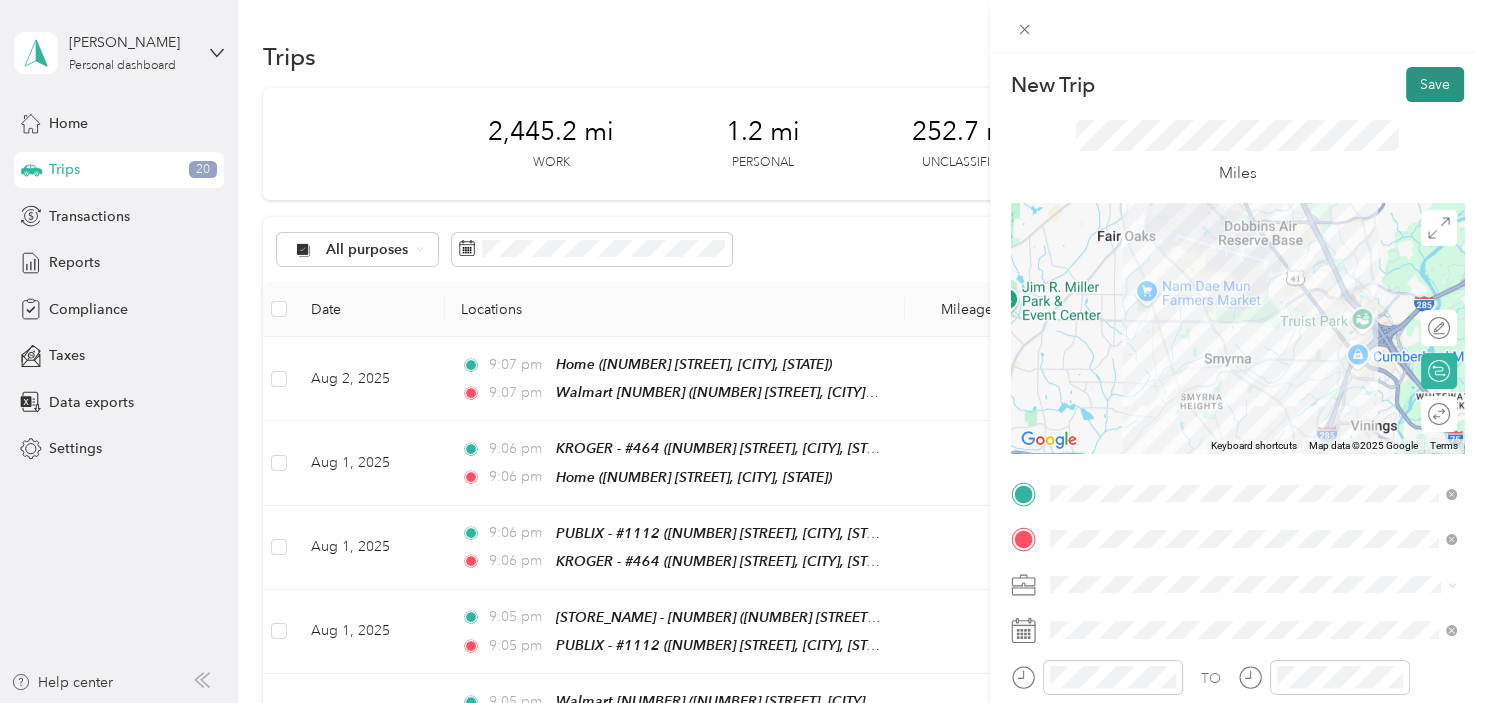 click on "Save" at bounding box center [1435, 84] 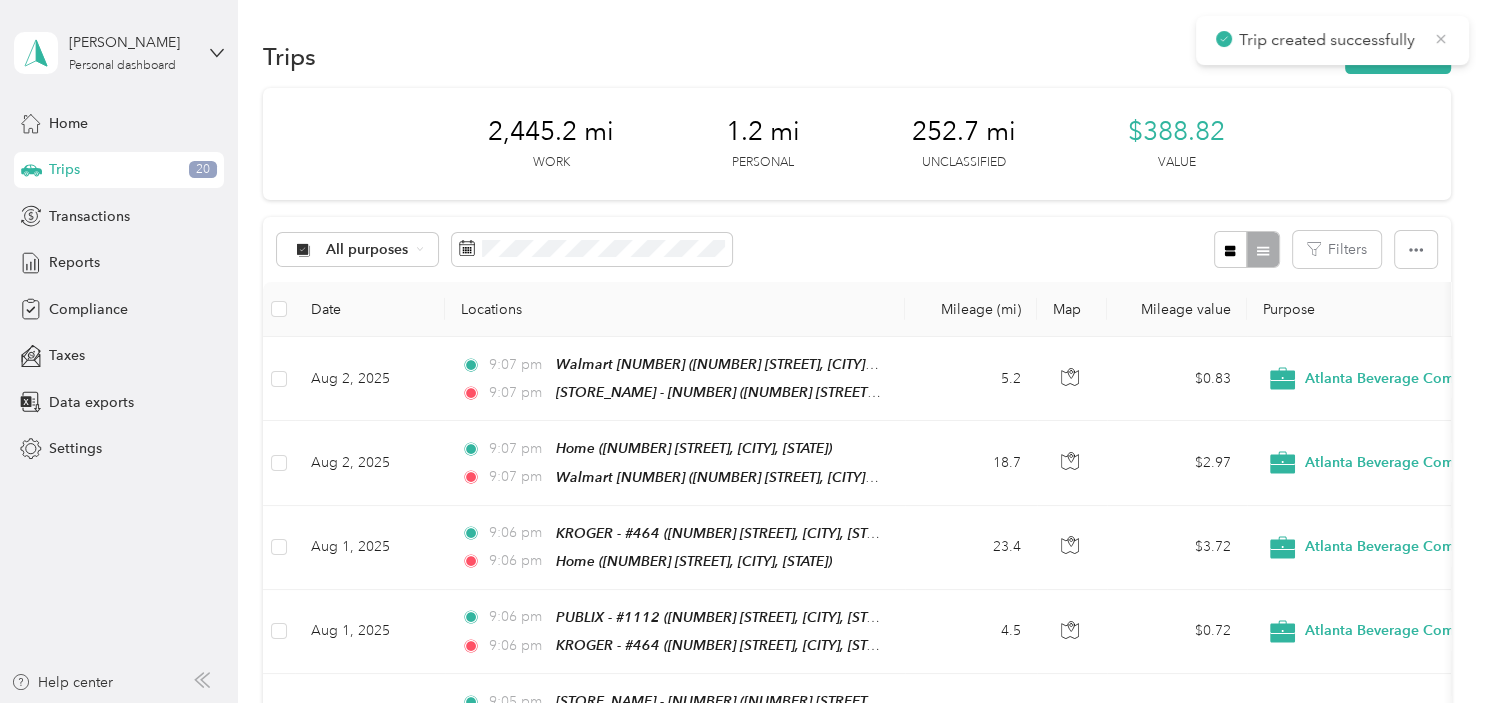 click 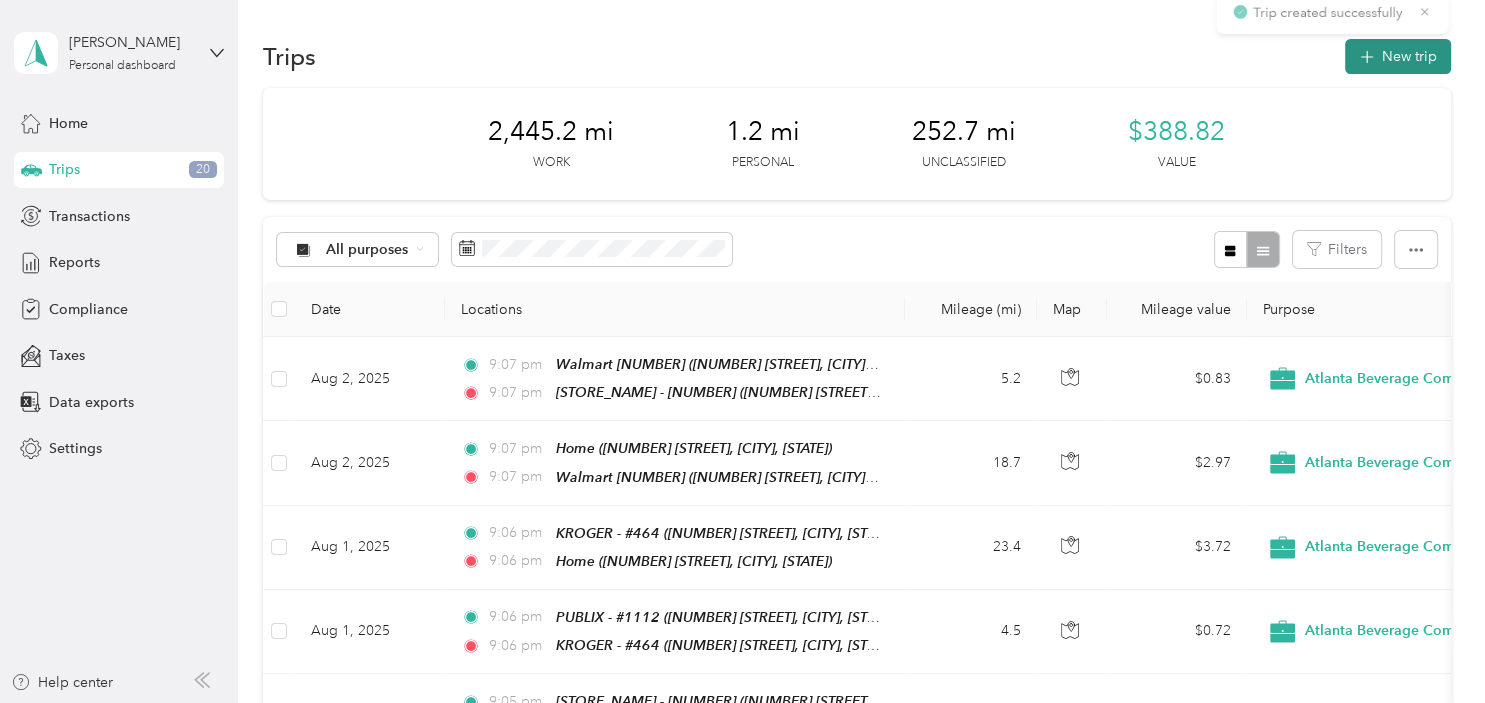 click on "New trip" at bounding box center (1398, 56) 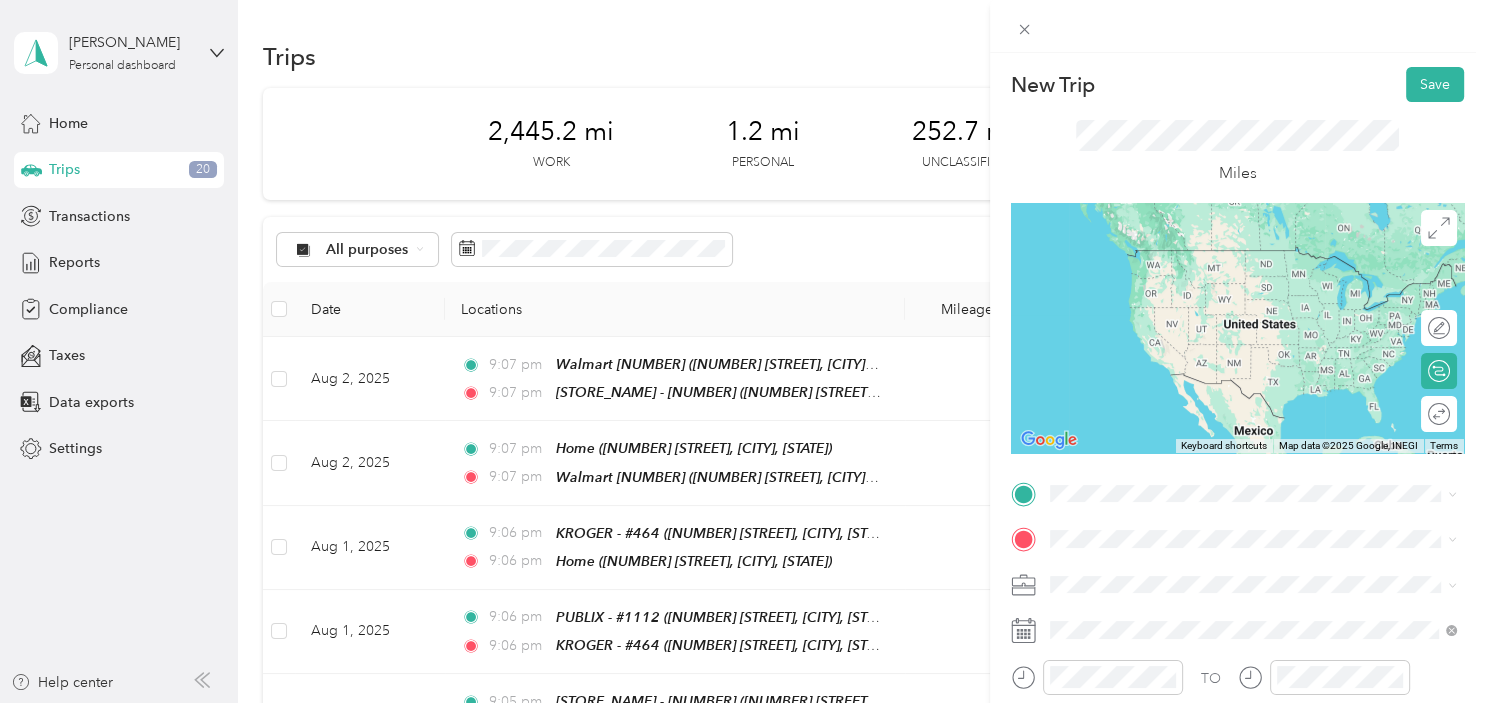 click on "TEAM KROGER - #699 [NUMBER] [STREET], [POSTAL_CODE], [CITY], [STATE]" at bounding box center (1259, 285) 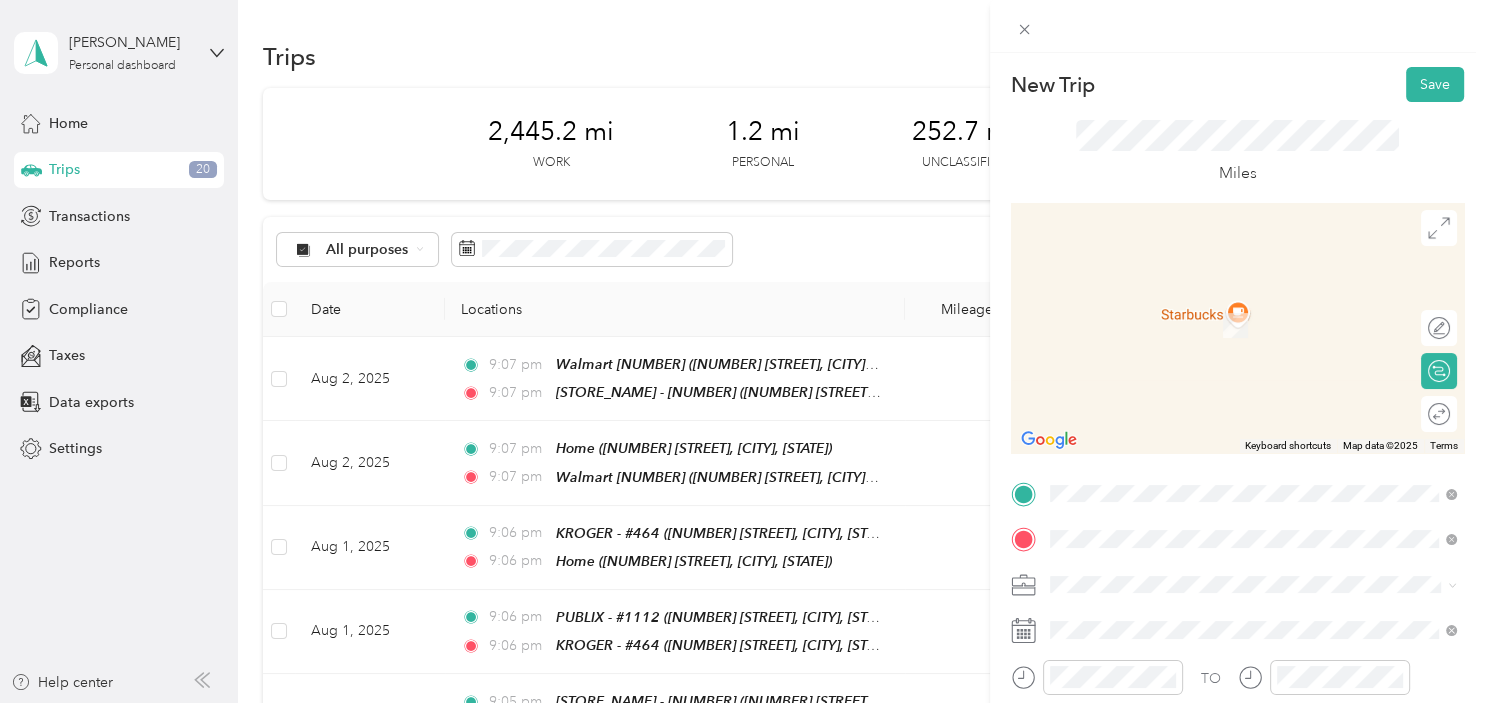 click on "TEAM PUBLIX - #1112 [NUMBER] [STREET], [POSTAL_CODE], [CITY], [STATE]" at bounding box center (1259, 318) 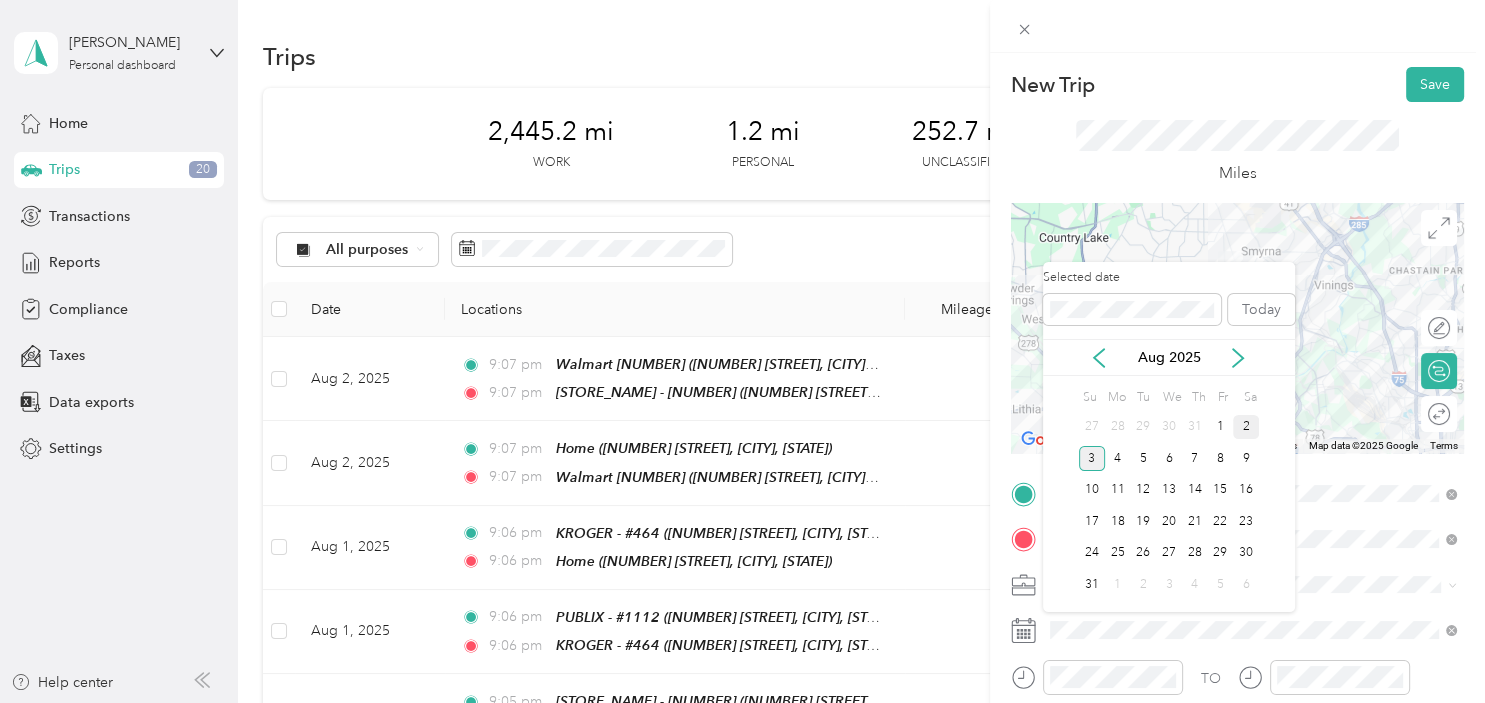 click on "2" at bounding box center (1246, 427) 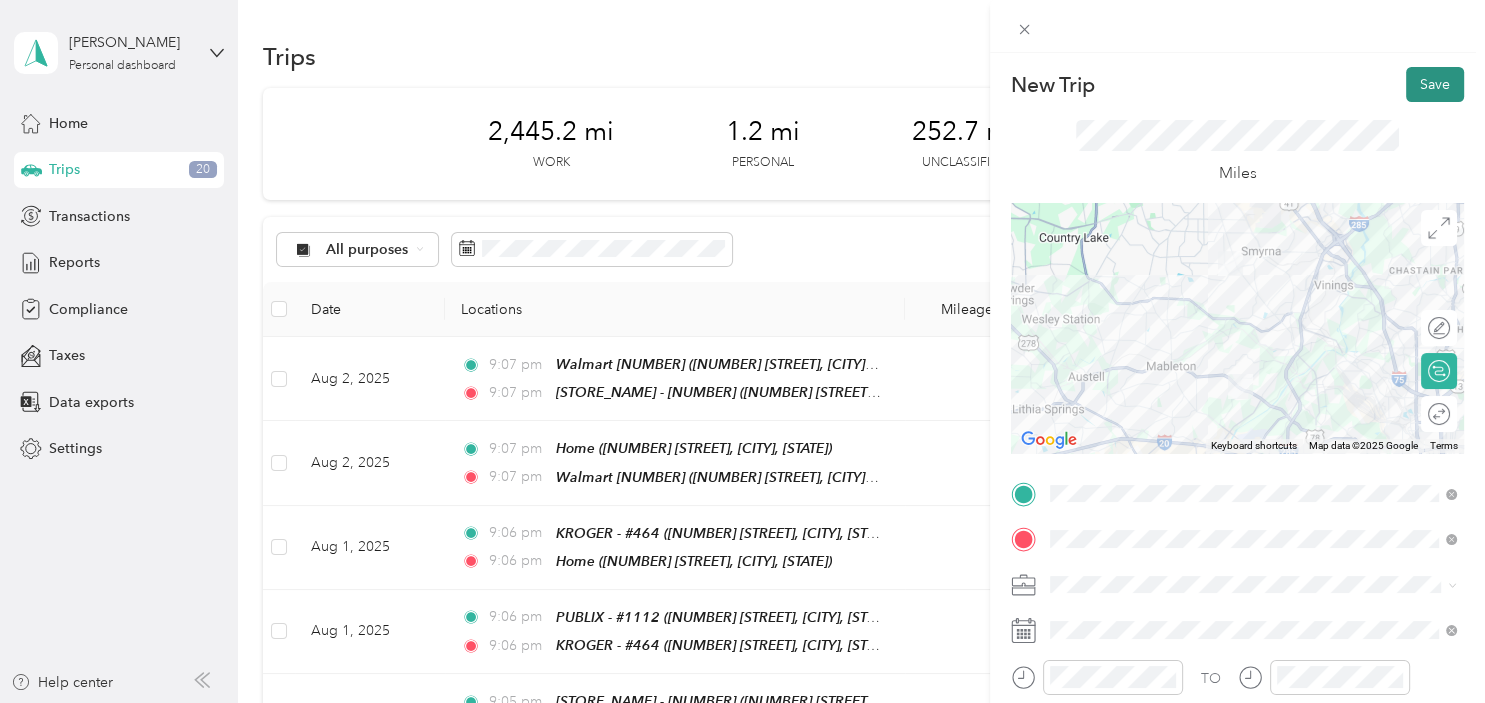 click on "Save" at bounding box center [1435, 84] 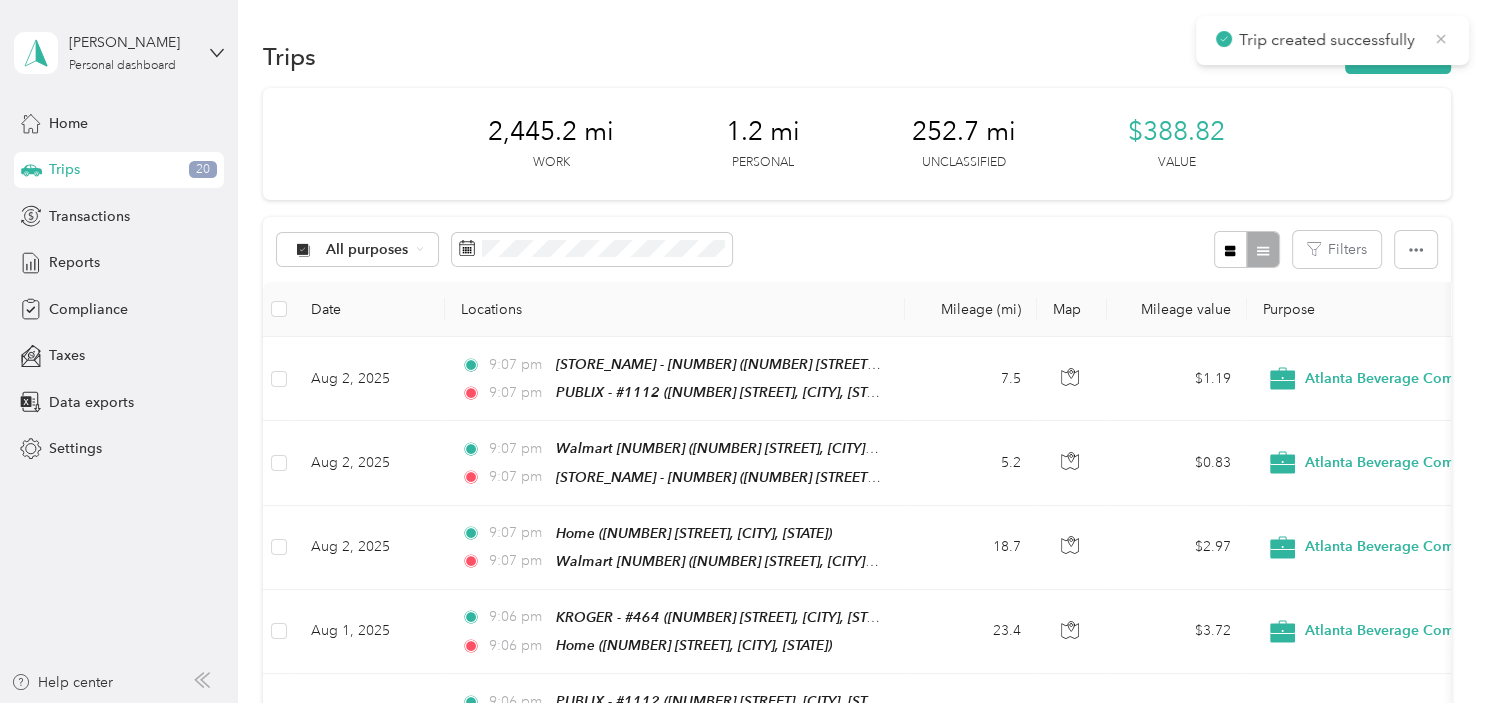 click 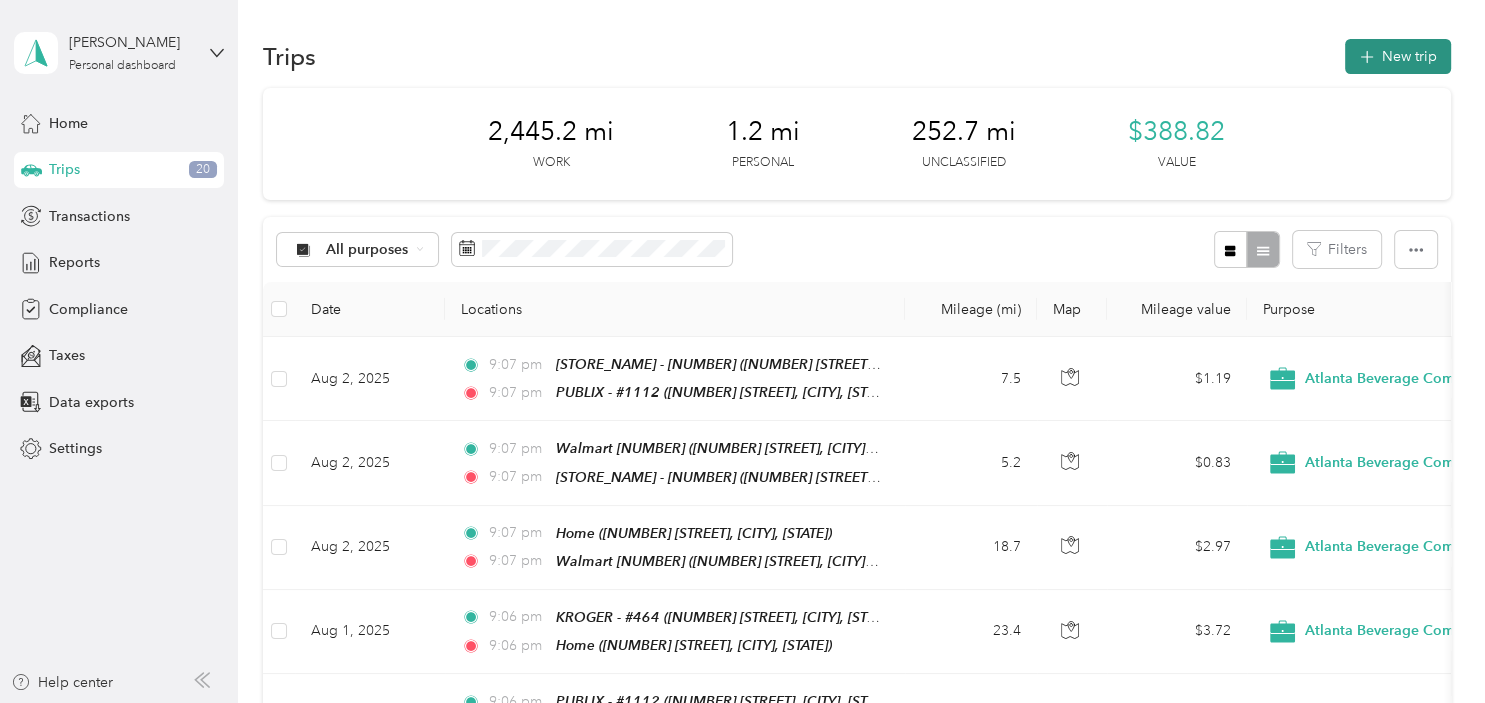 click on "New trip" at bounding box center (1398, 56) 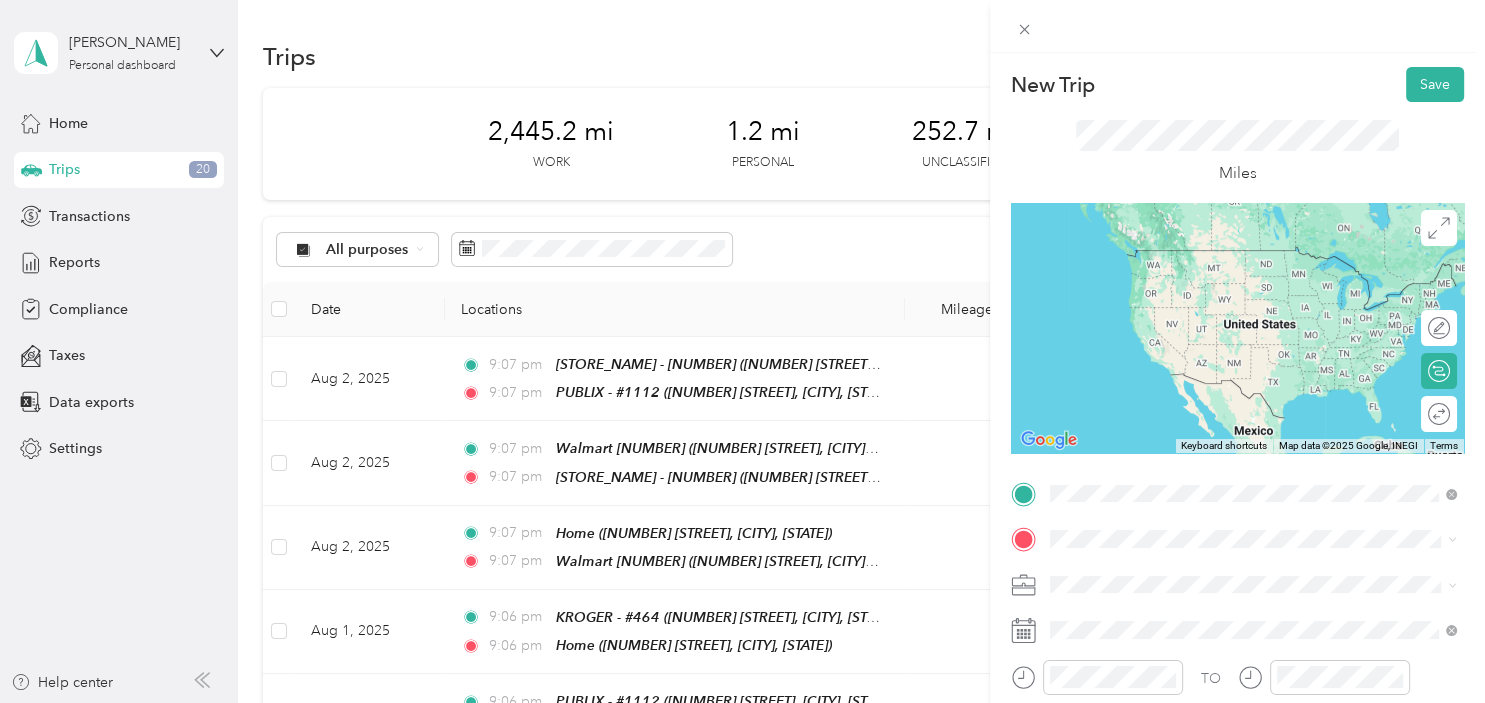 click on "TEAM PUBLIX - #1112 [NUMBER] [STREET], [POSTAL_CODE], [CITY], [STATE]" at bounding box center [1259, 272] 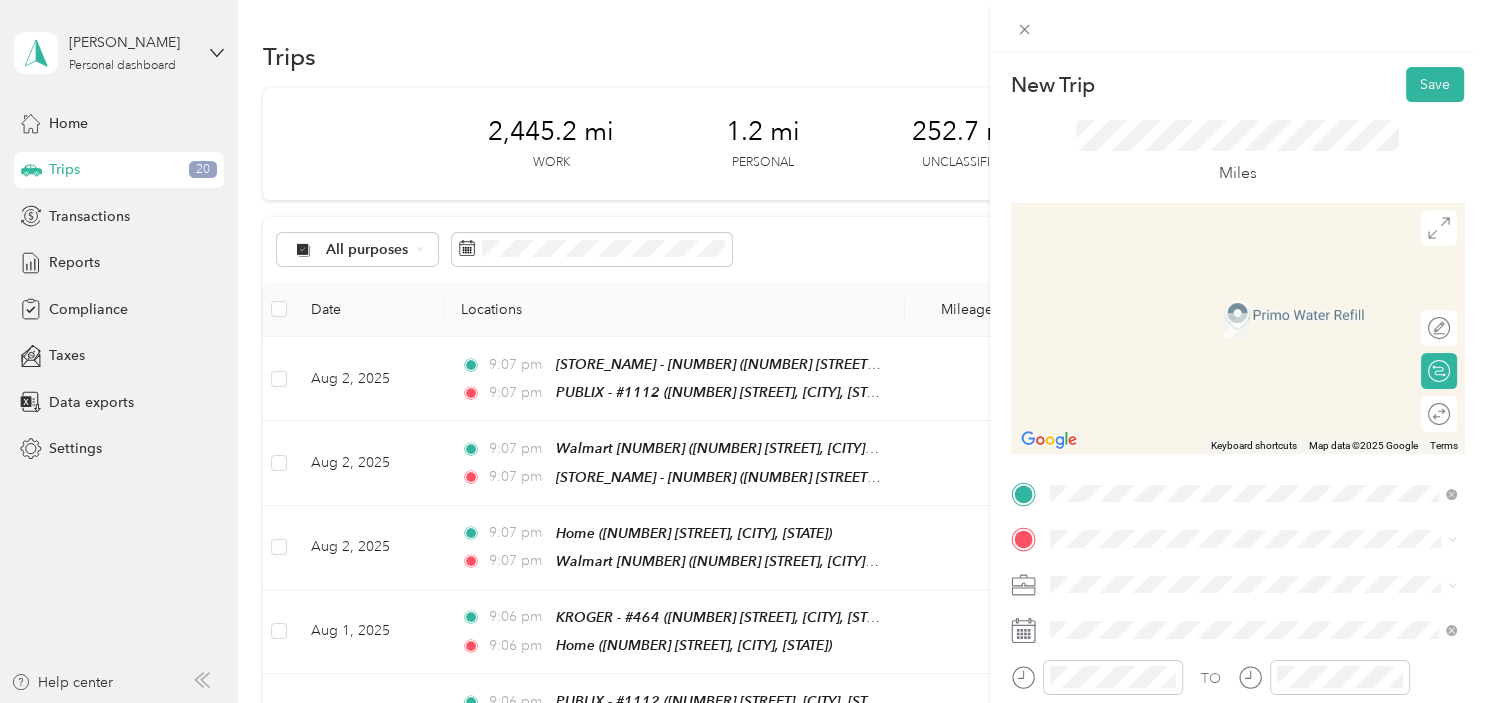 click on "TEAM [STORE_NAME] - [NUMBER] ([NUMBER] [STREET], [POSTAL_CODE], [CITY], [STATE])" at bounding box center [1259, 307] 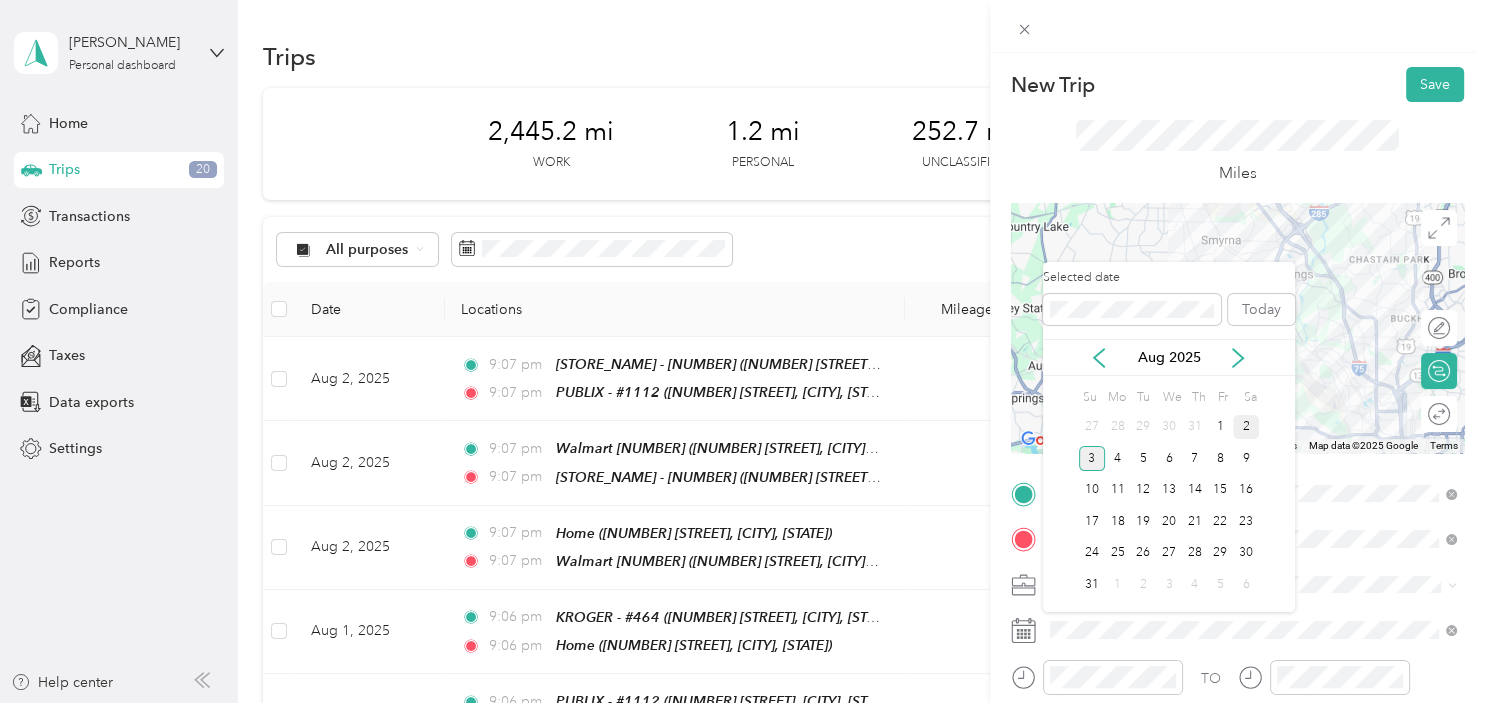 click on "2" at bounding box center [1246, 427] 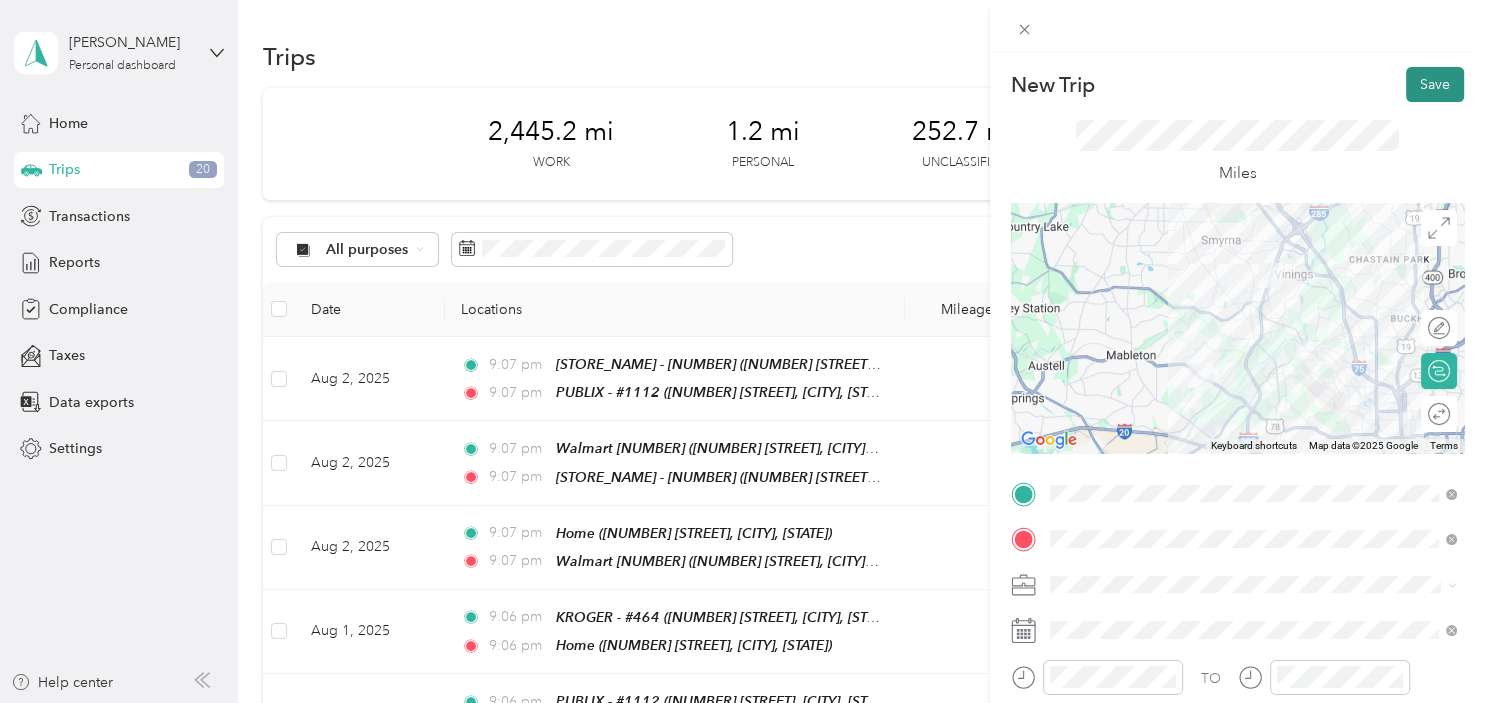 click on "Save" at bounding box center [1435, 84] 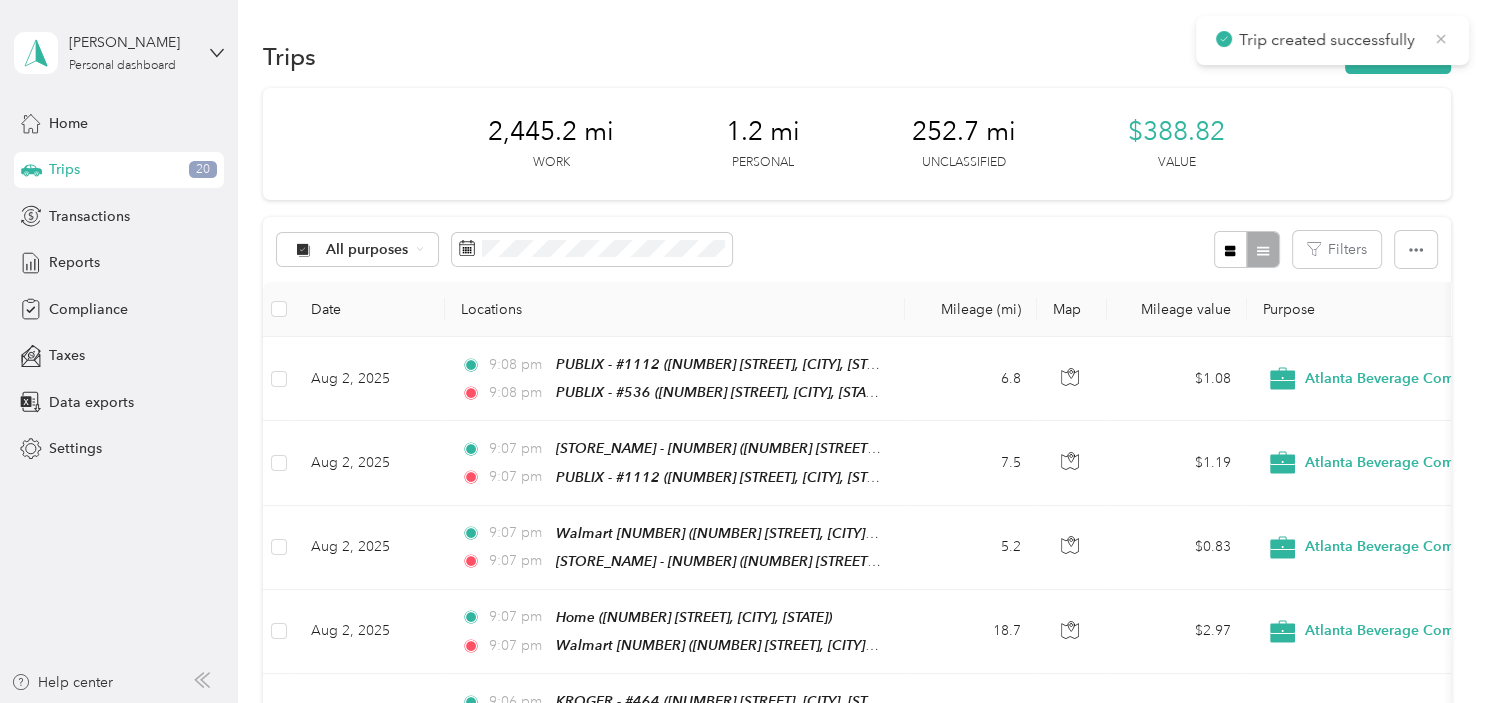 click 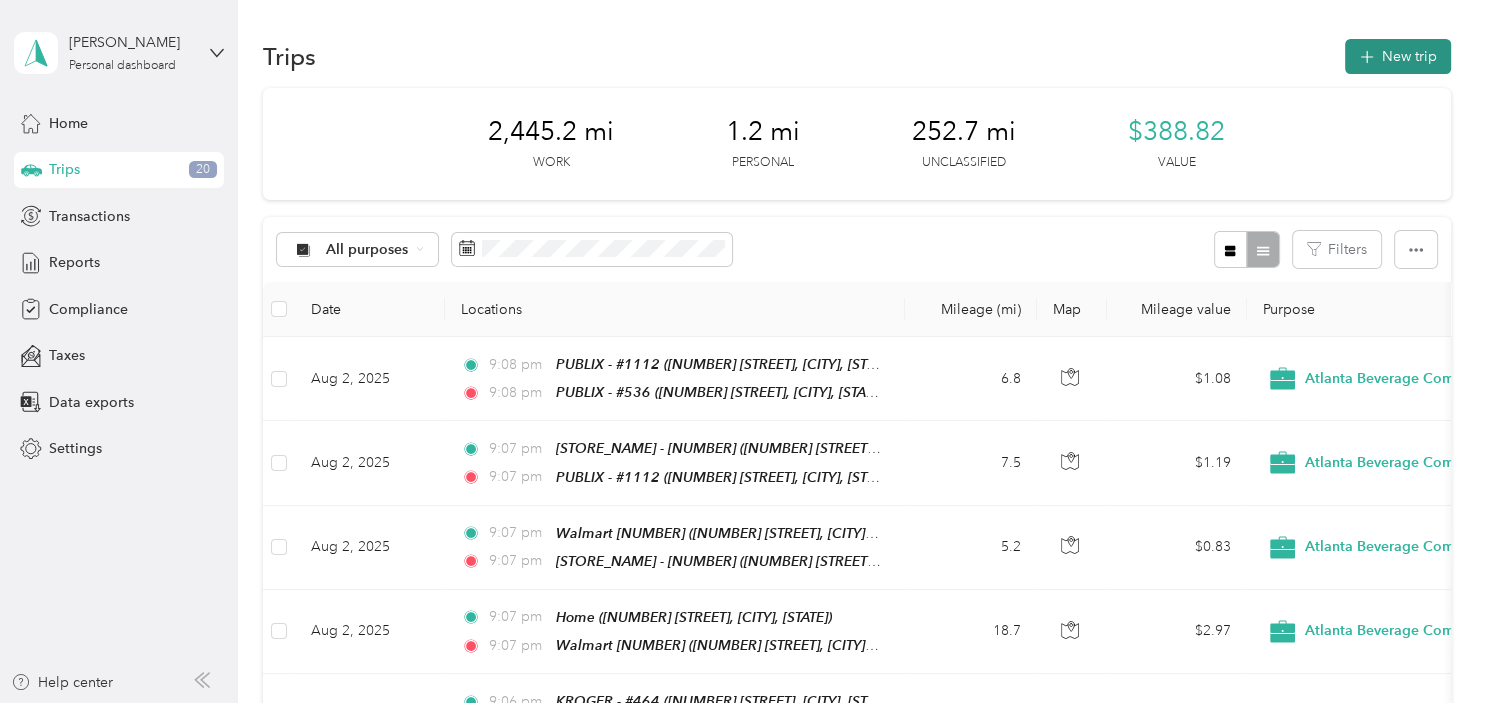 click on "New trip" at bounding box center (1398, 56) 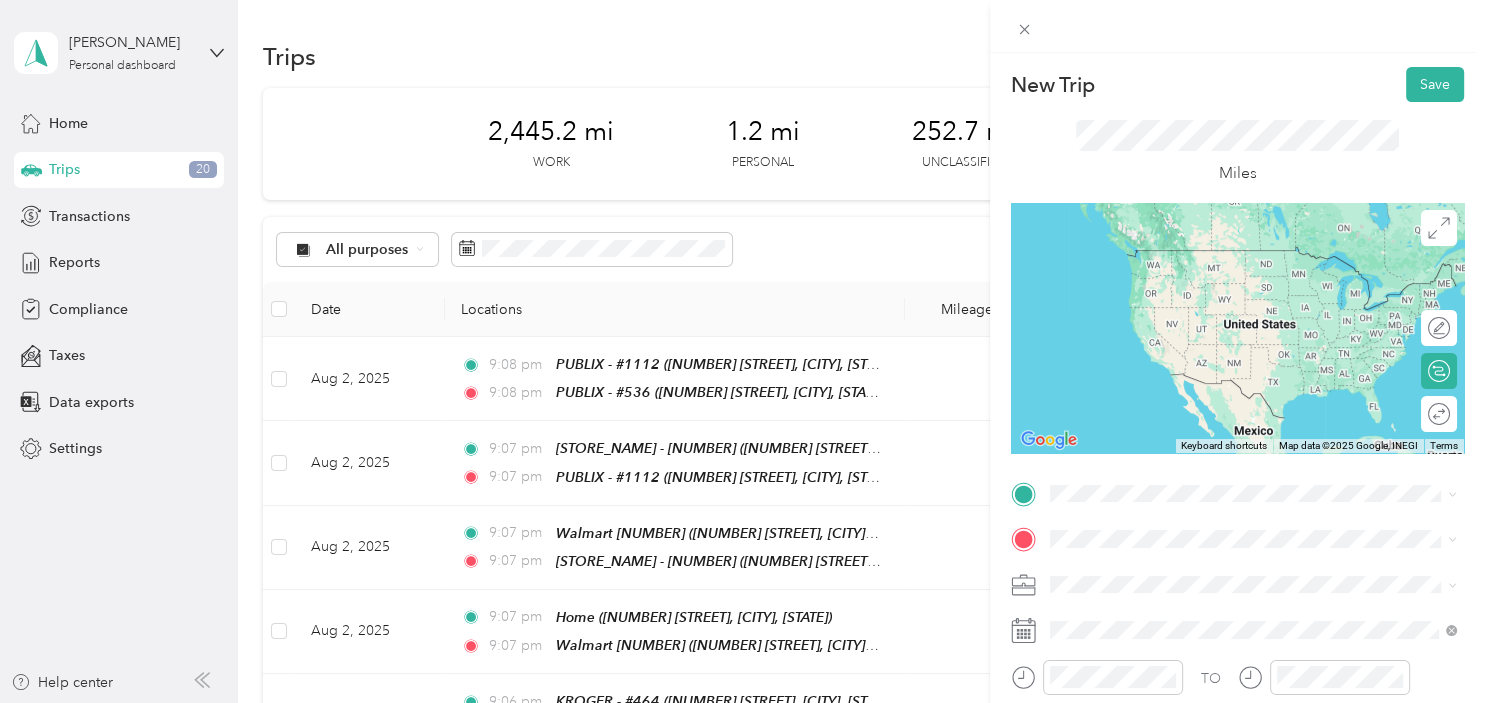 click on "TEAM [STORE_NAME] - [NUMBER] ([NUMBER] [STREET], [POSTAL_CODE], [CITY], [STATE])" at bounding box center (1259, 263) 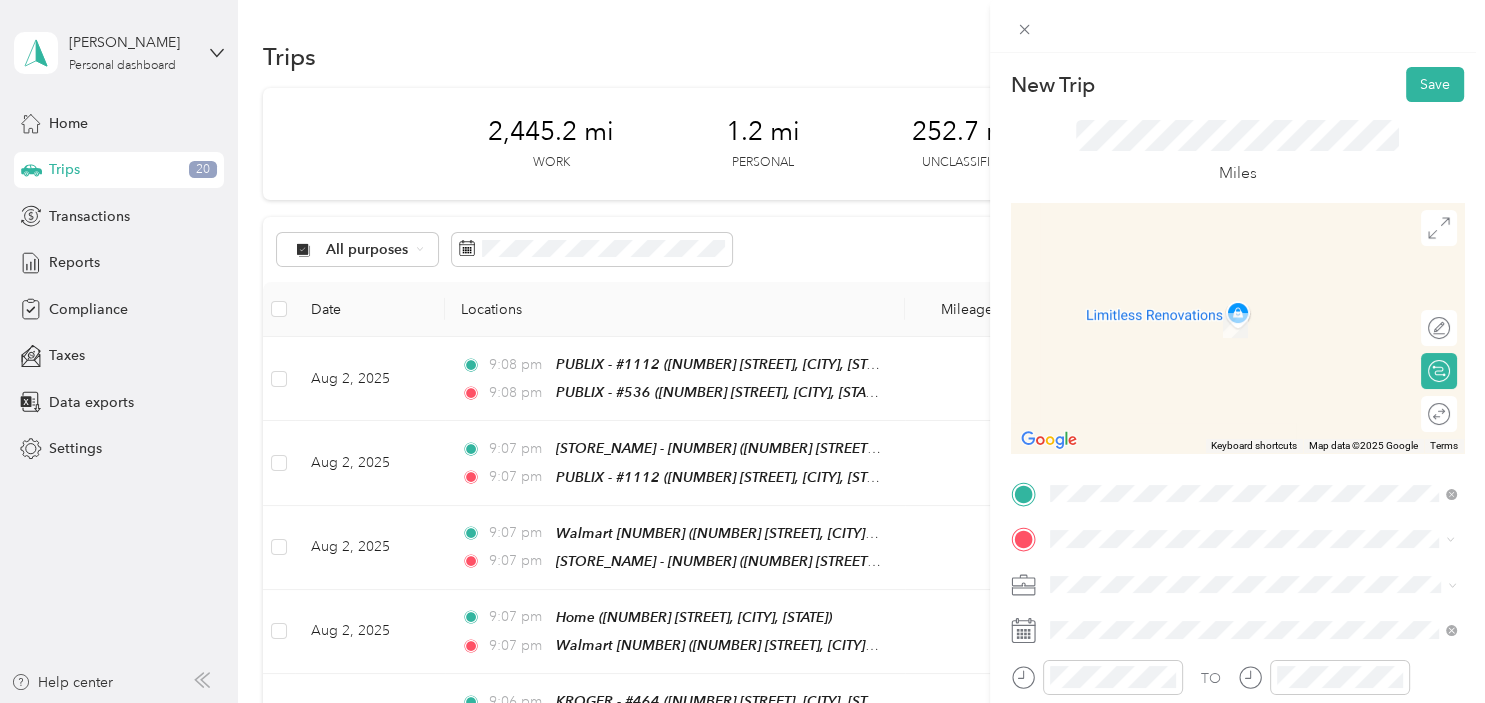 click on "Home [NUMBER] [STREET], [CITY], [STATE], [COUNTRY]" at bounding box center [1253, 314] 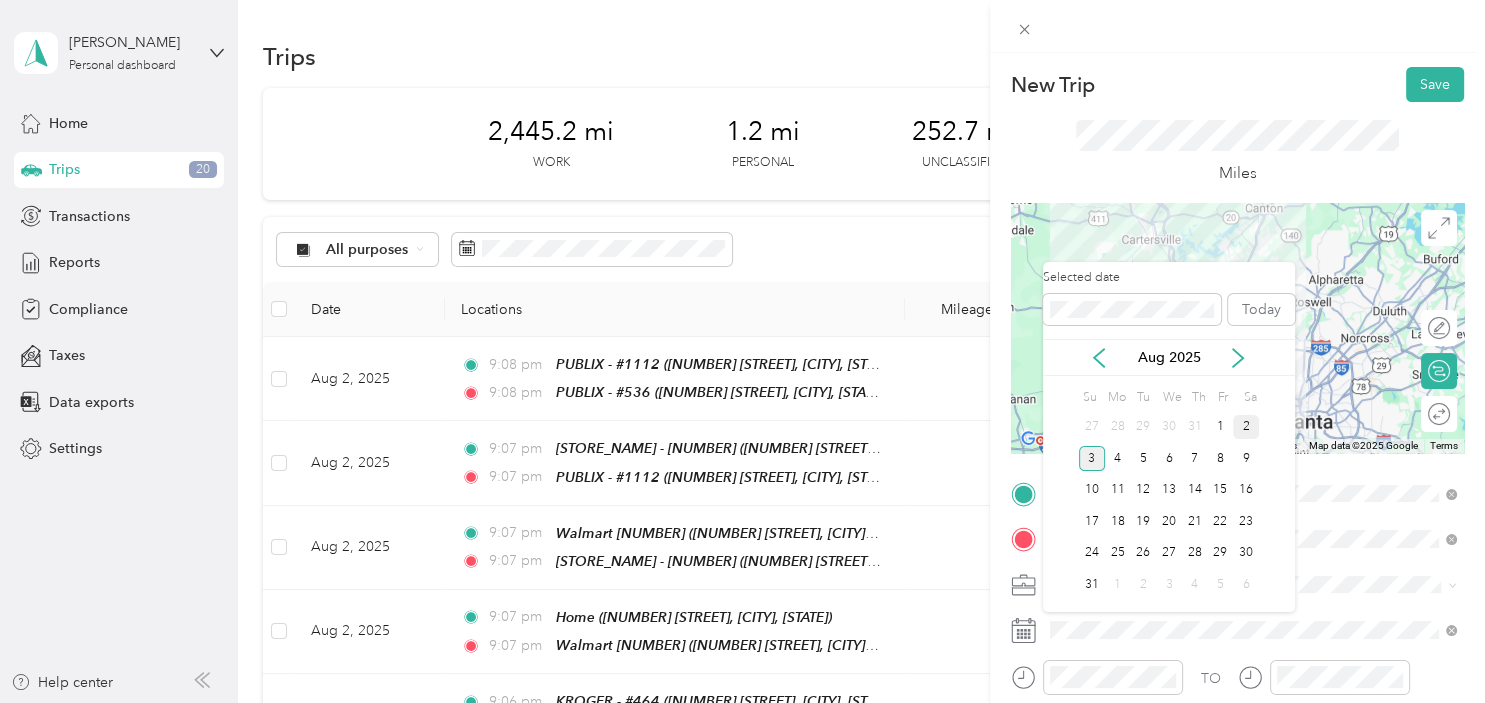 click on "2" at bounding box center [1246, 427] 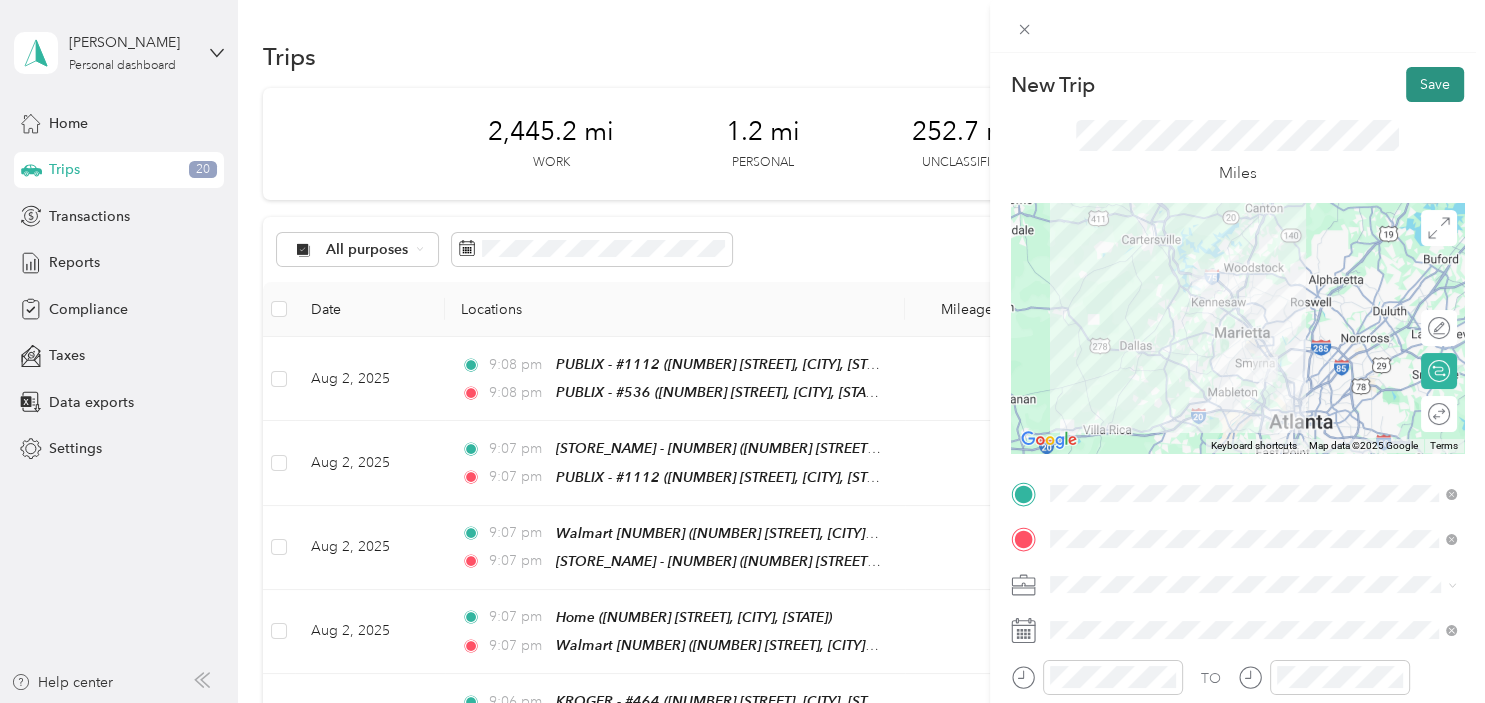 click on "Save" at bounding box center [1435, 84] 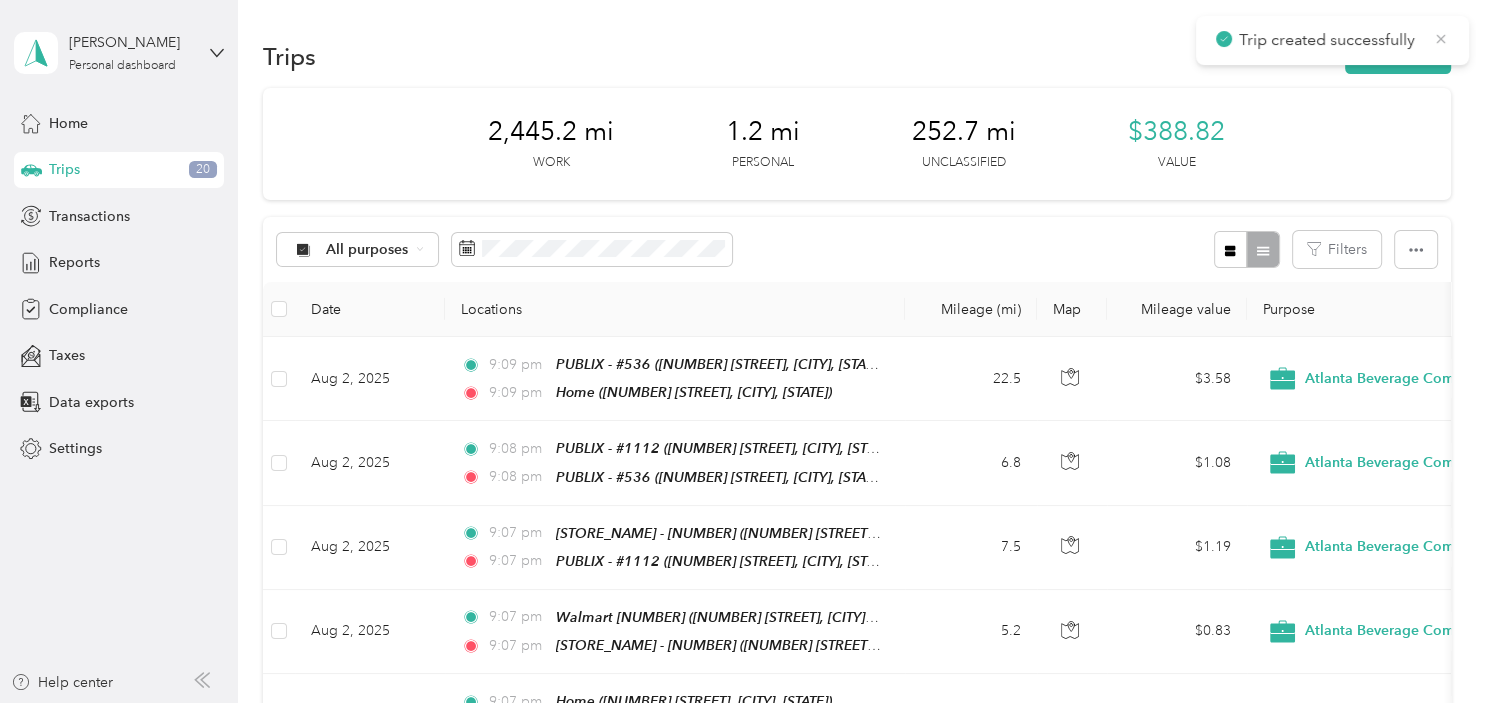 click 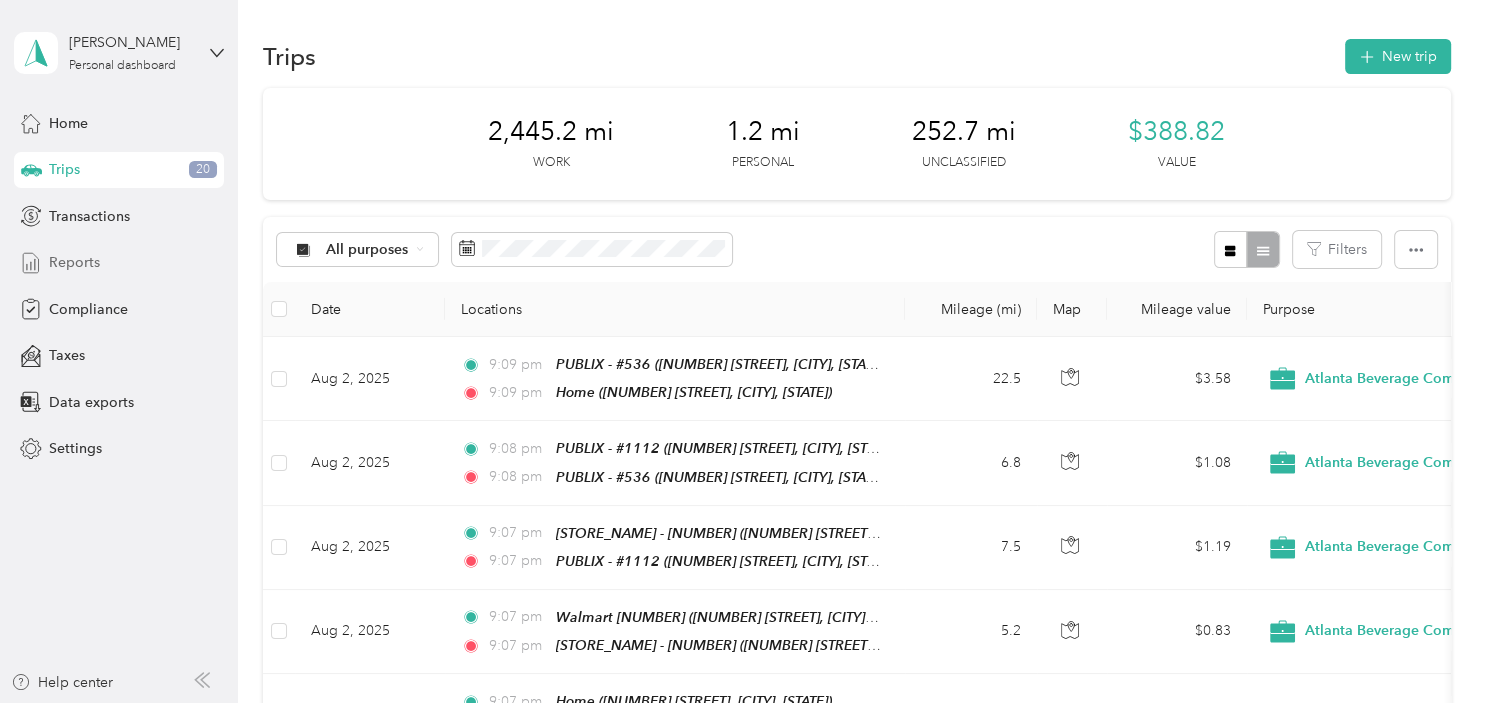 click on "Reports" at bounding box center (74, 262) 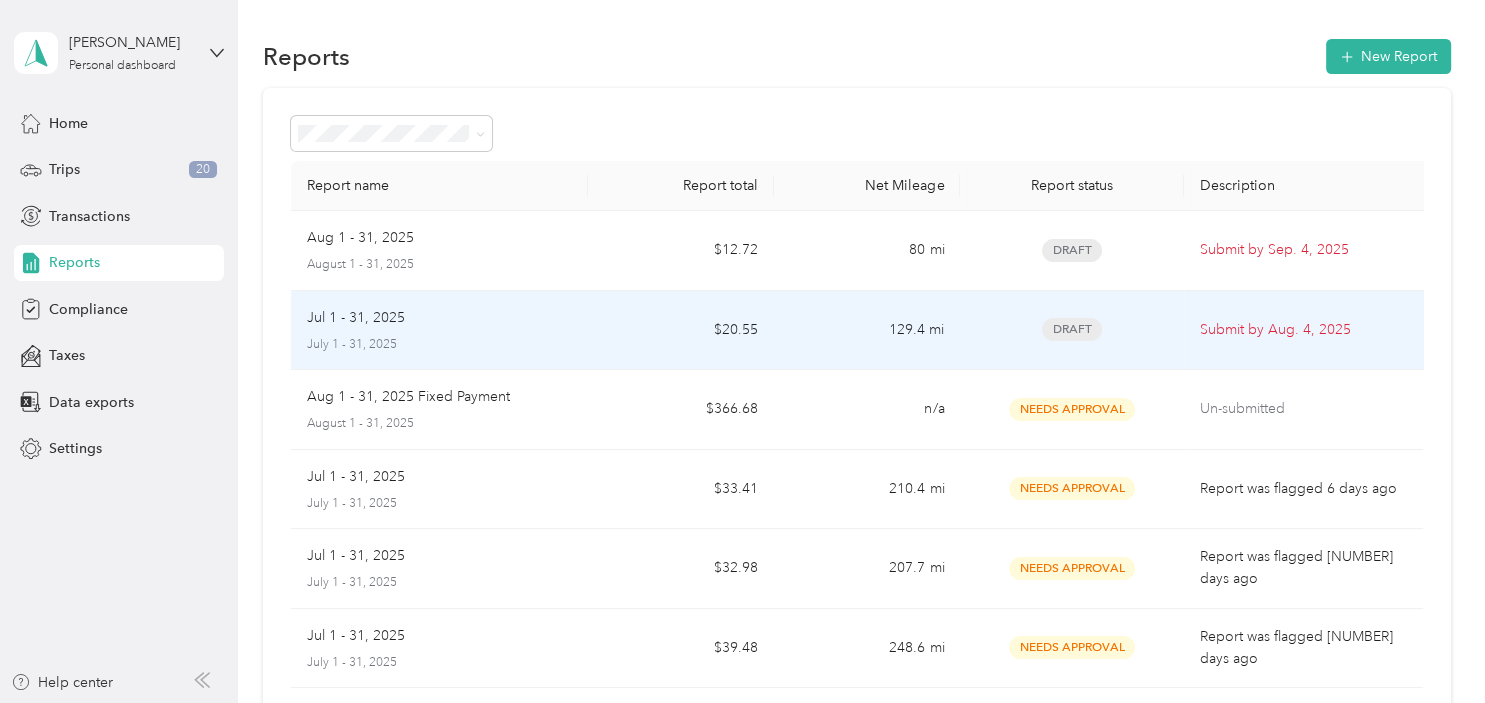 click on "July 1 - 31, 2025" at bounding box center [440, 345] 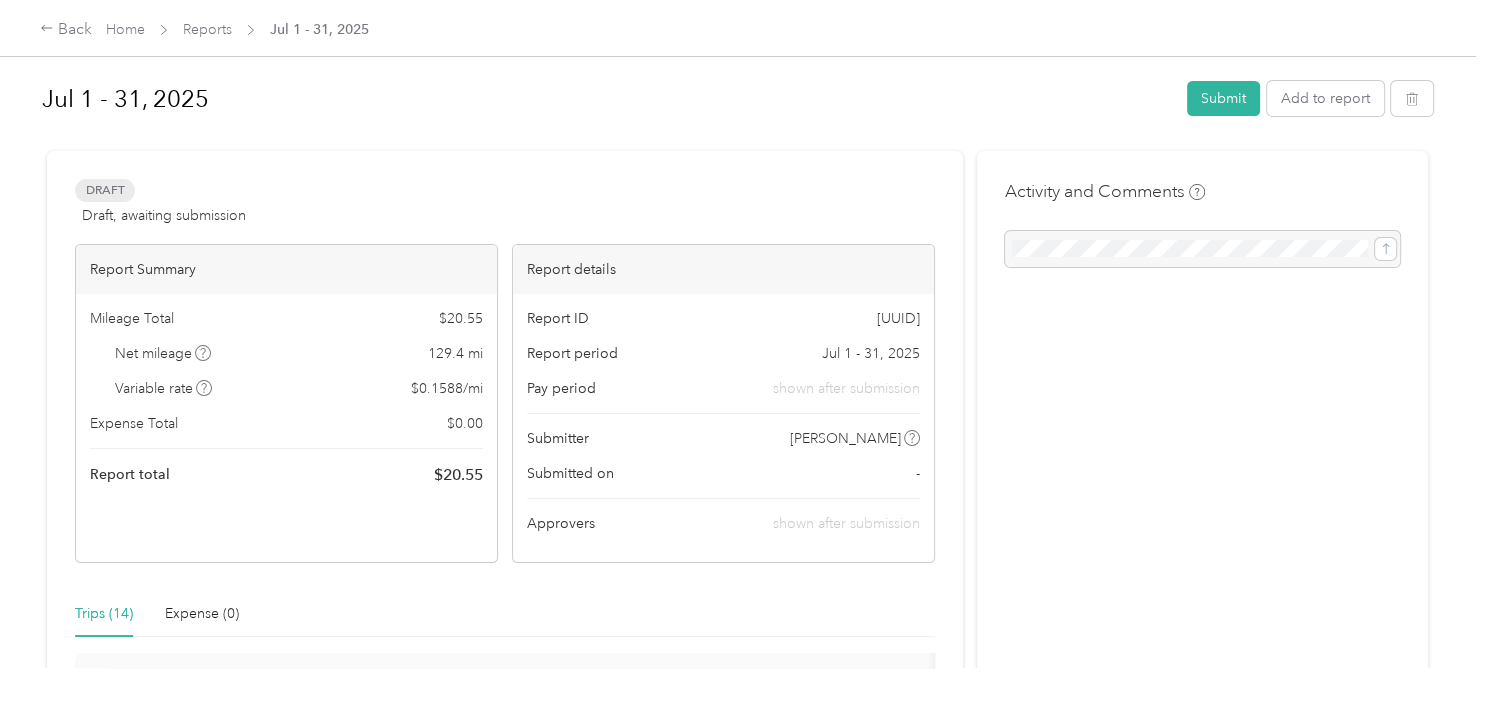 scroll, scrollTop: 0, scrollLeft: 0, axis: both 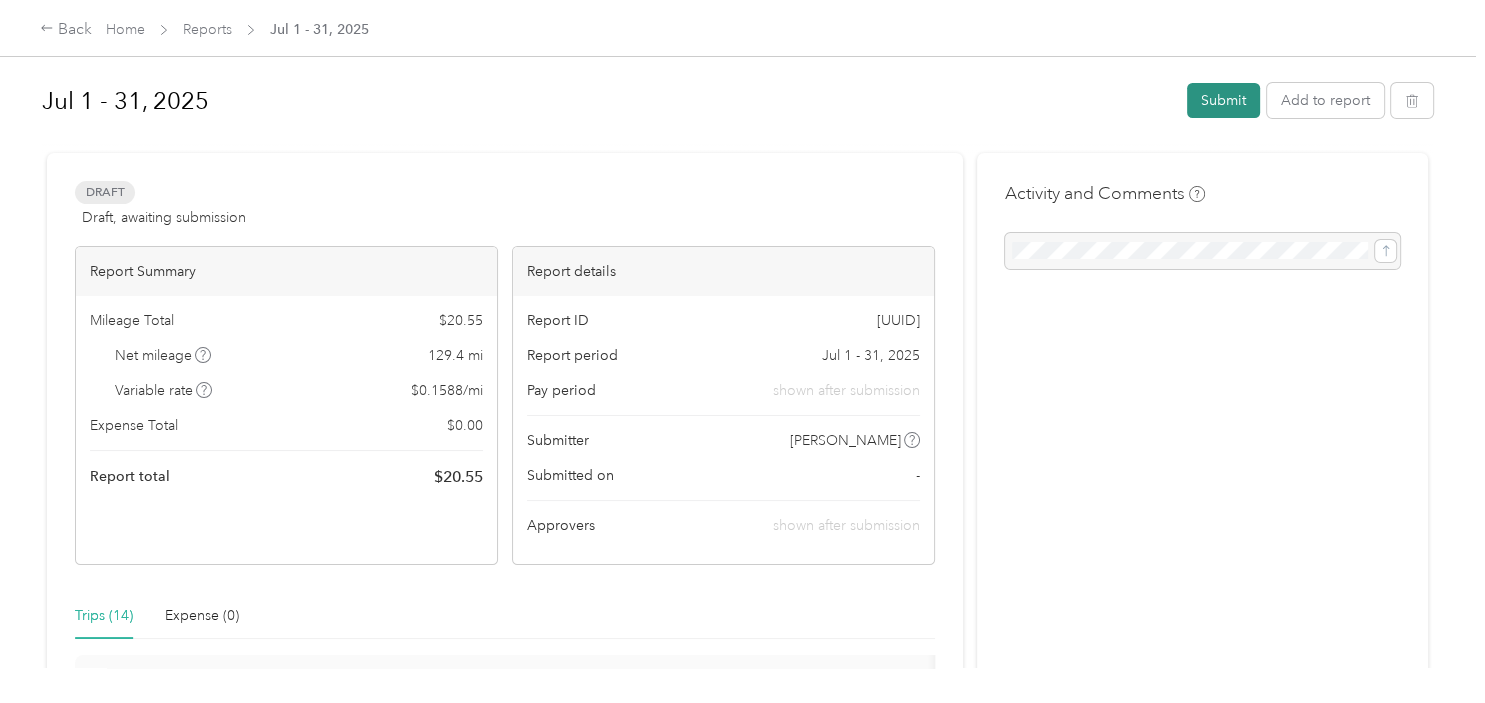 click on "Submit" at bounding box center (1223, 100) 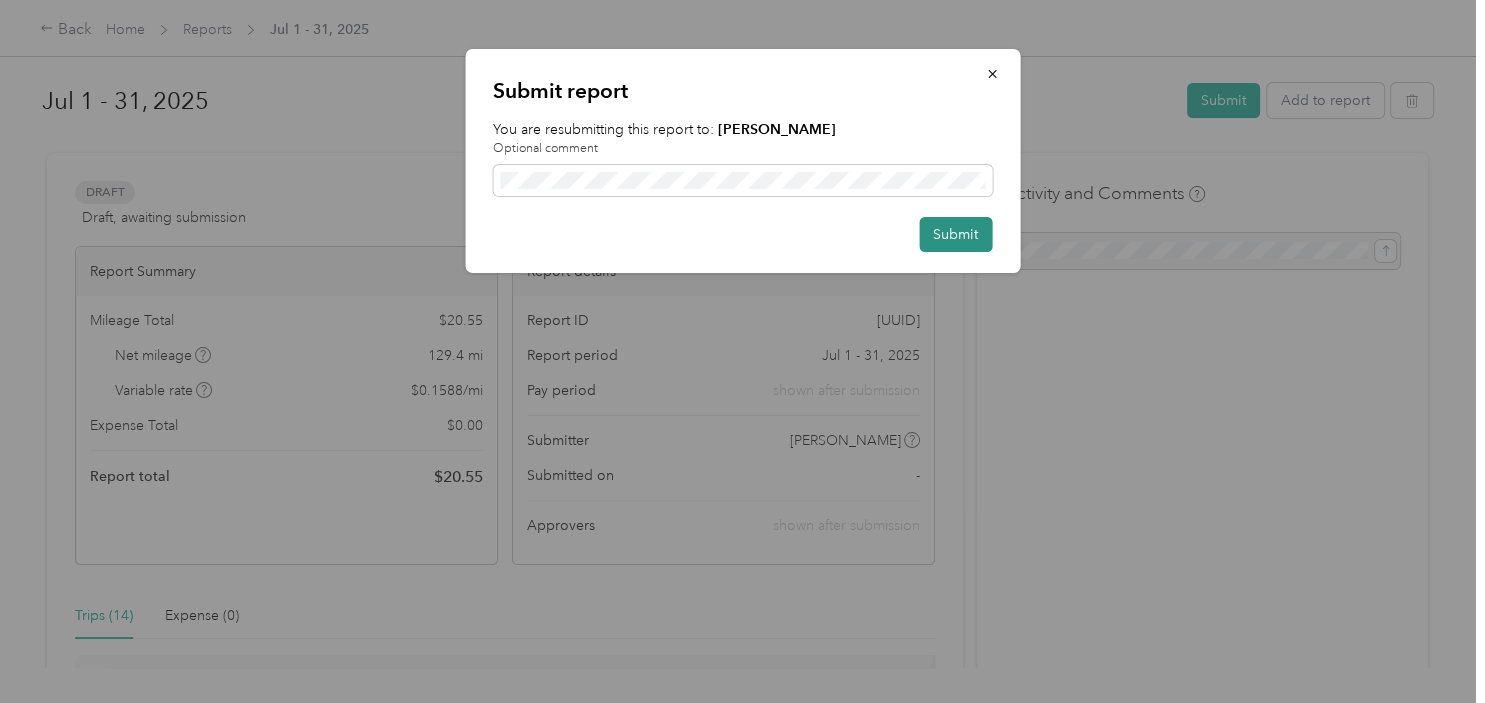 click on "Submit" at bounding box center [955, 234] 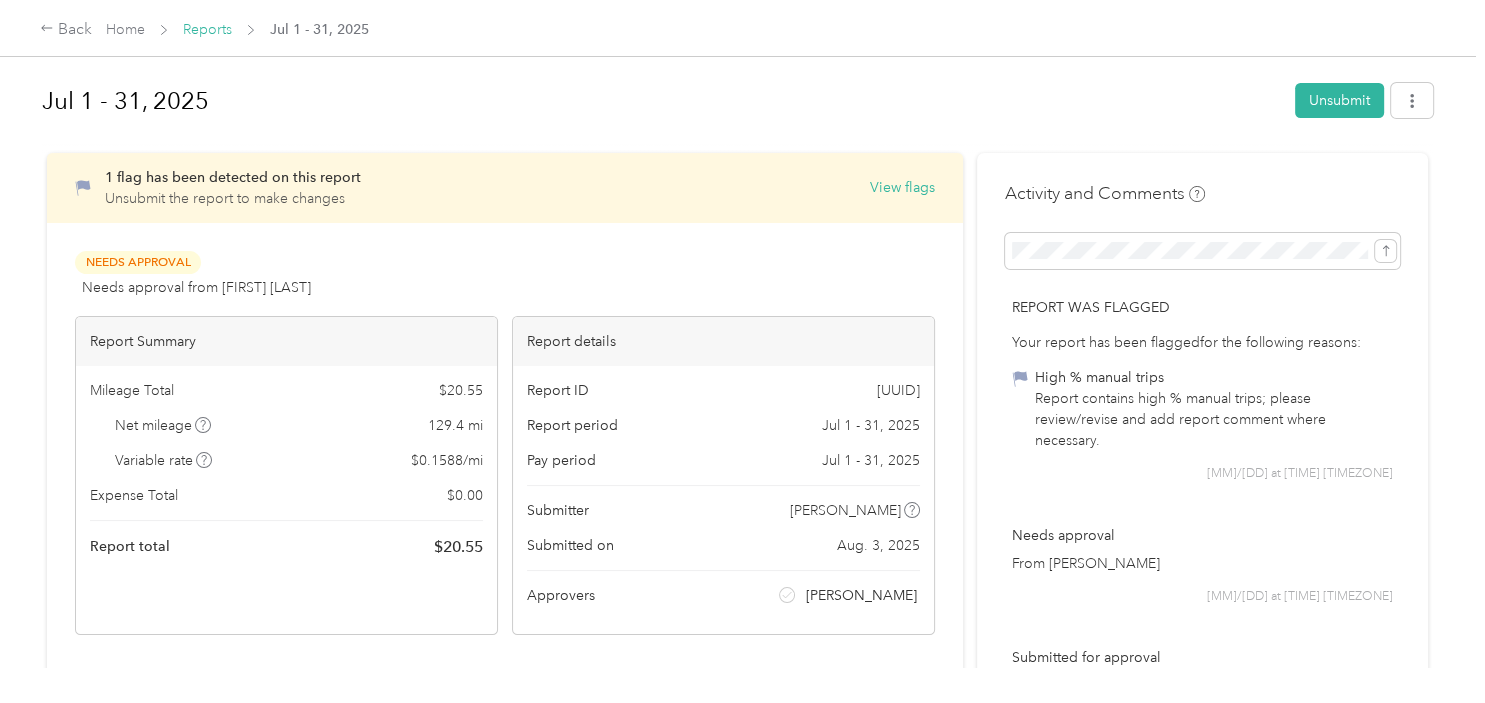 click on "Reports" at bounding box center [207, 29] 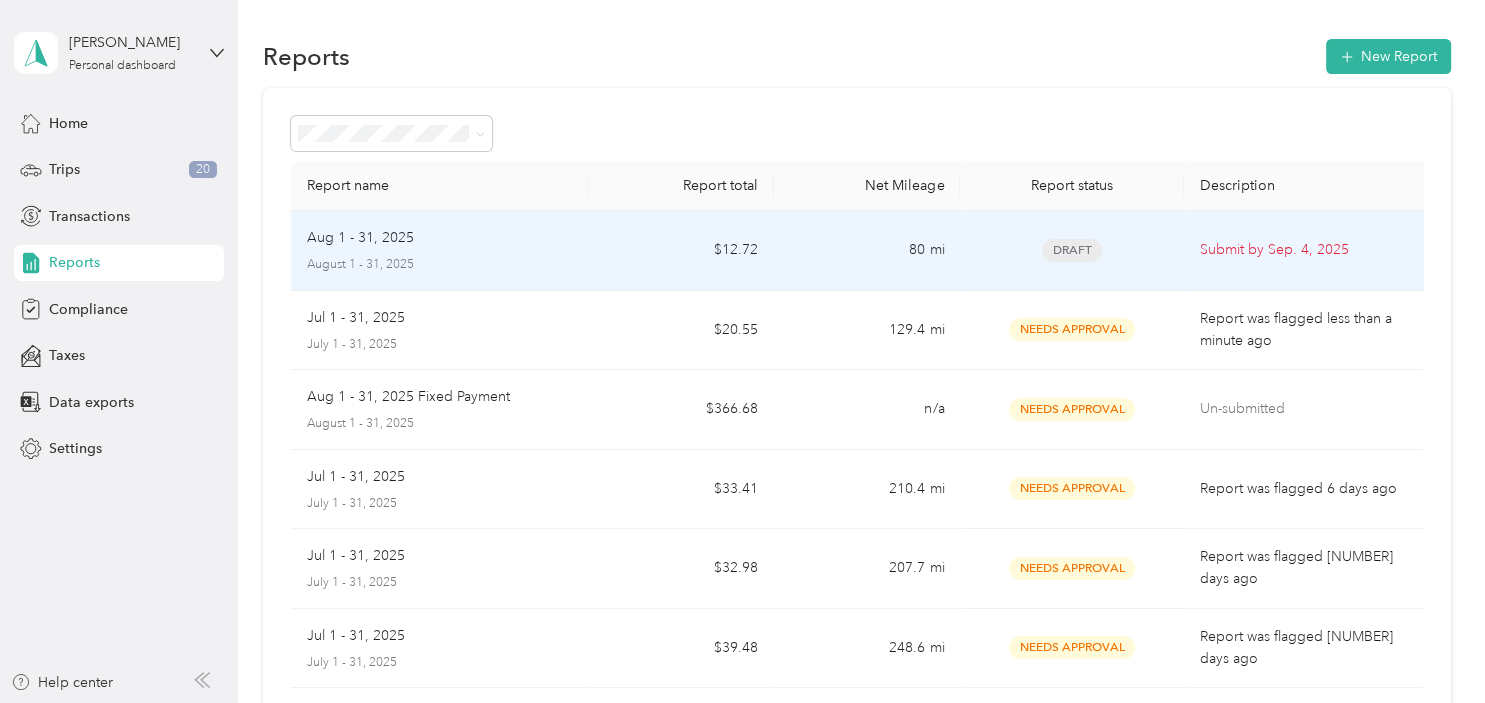 click on "Aug 1 - 31, 2025" at bounding box center (360, 238) 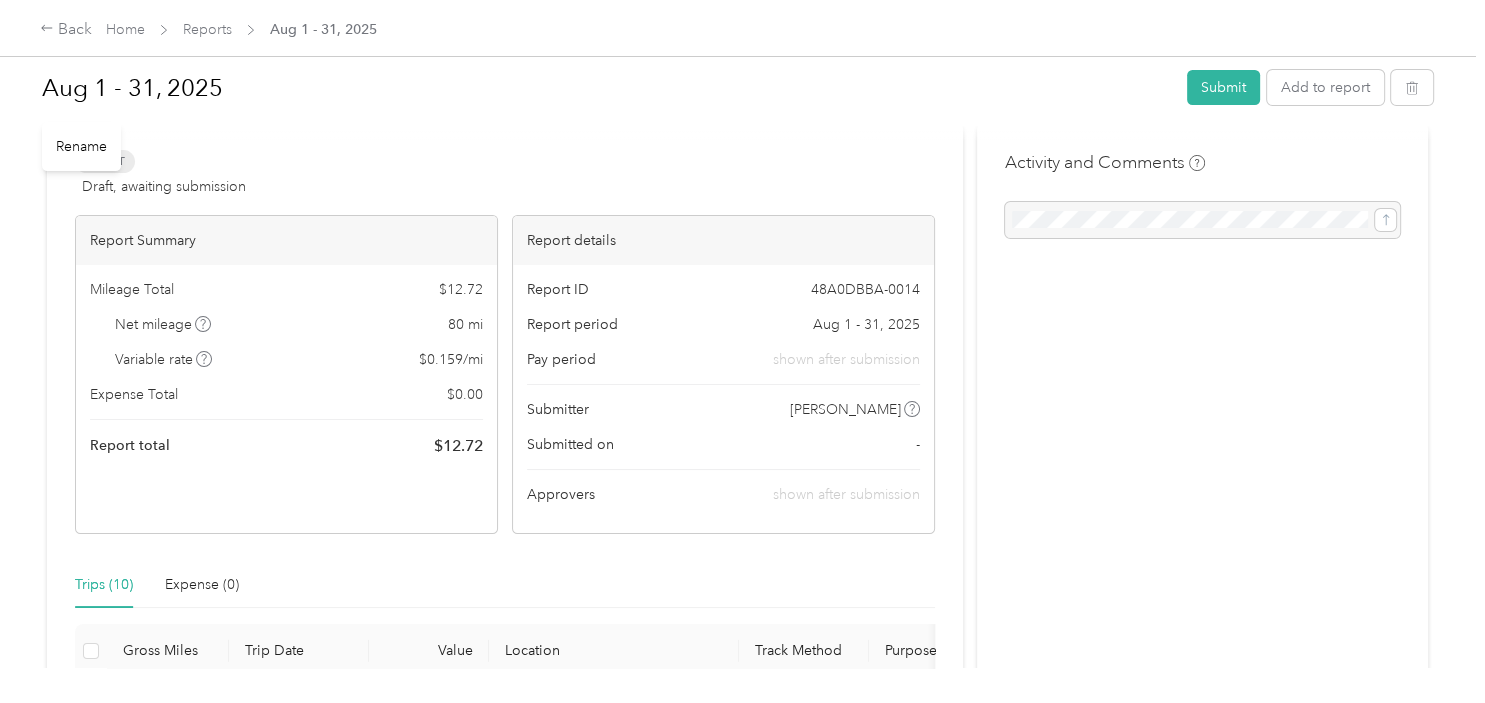 scroll, scrollTop: 0, scrollLeft: 0, axis: both 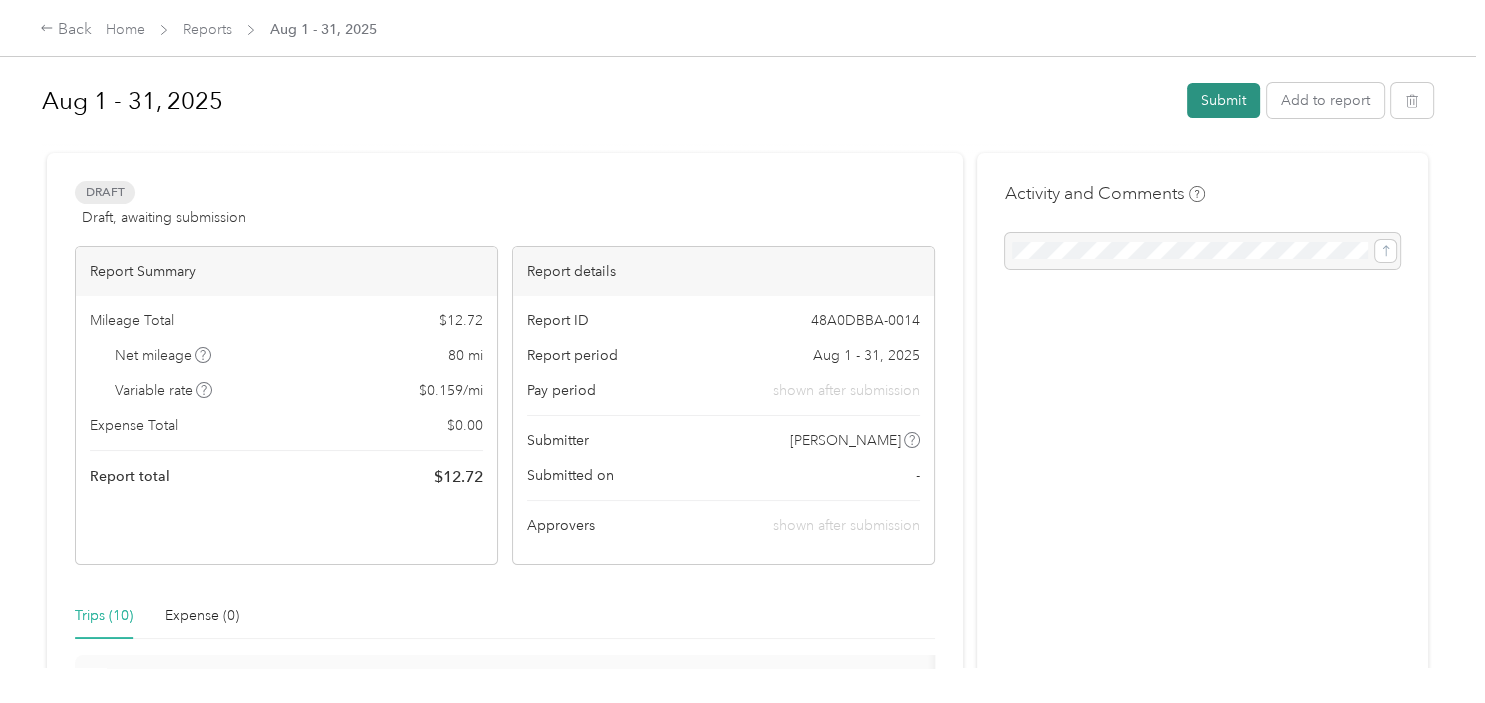 click on "Submit" at bounding box center [1223, 100] 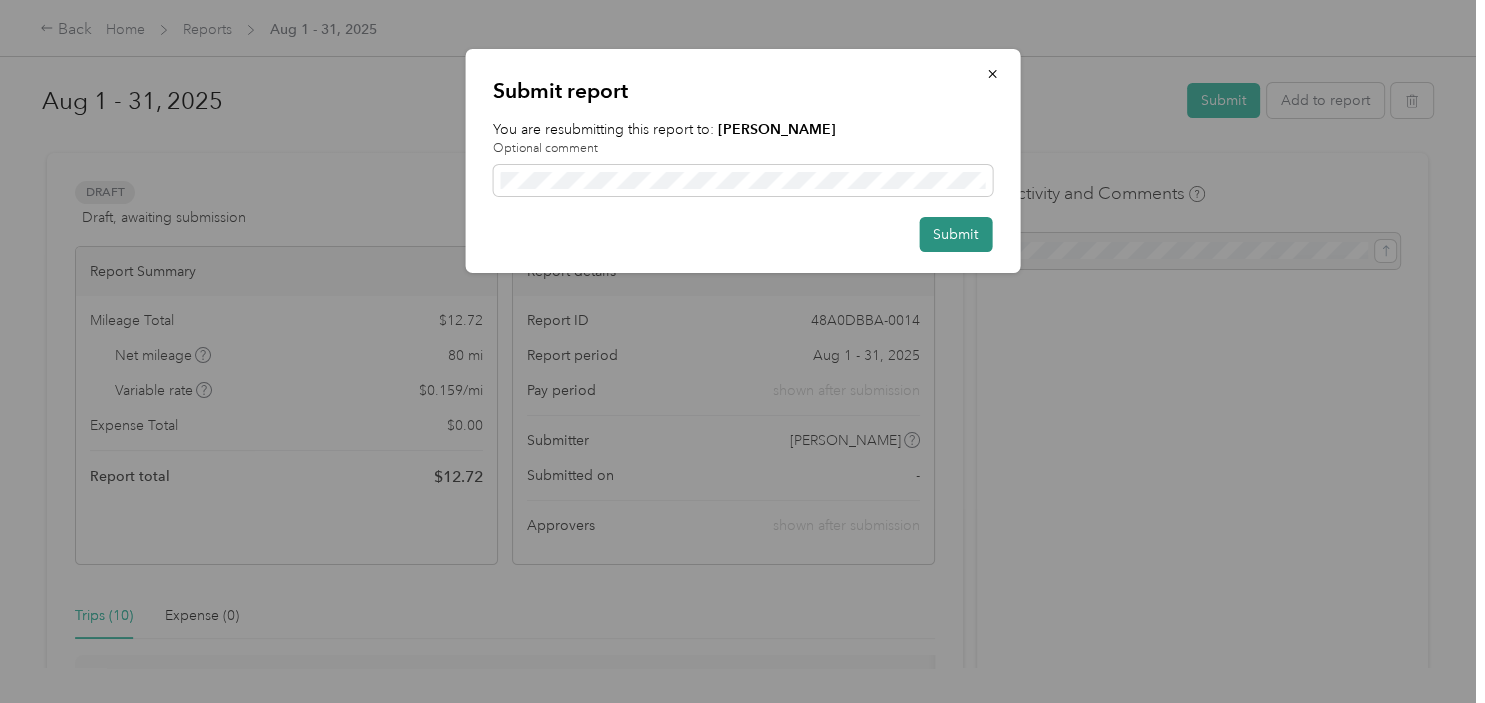 click on "Submit" at bounding box center [955, 234] 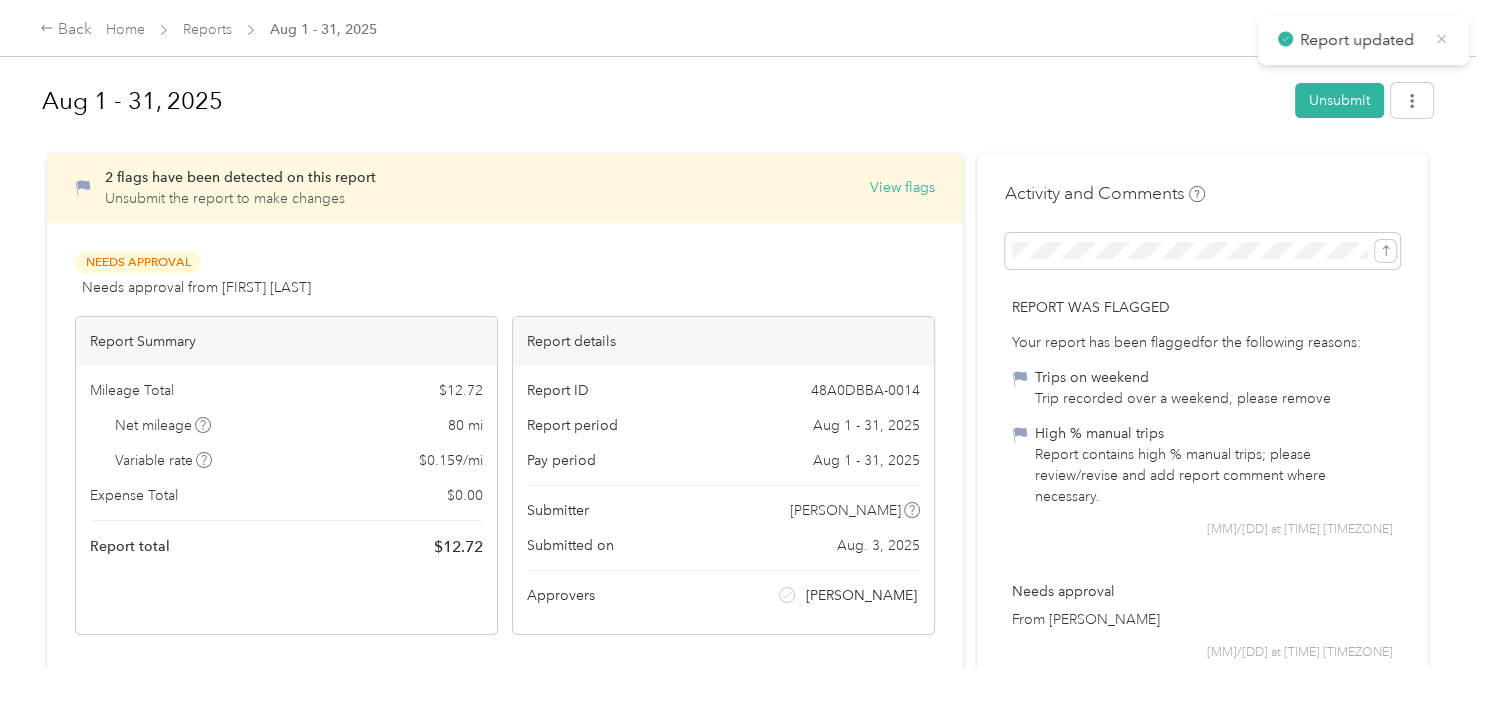 click 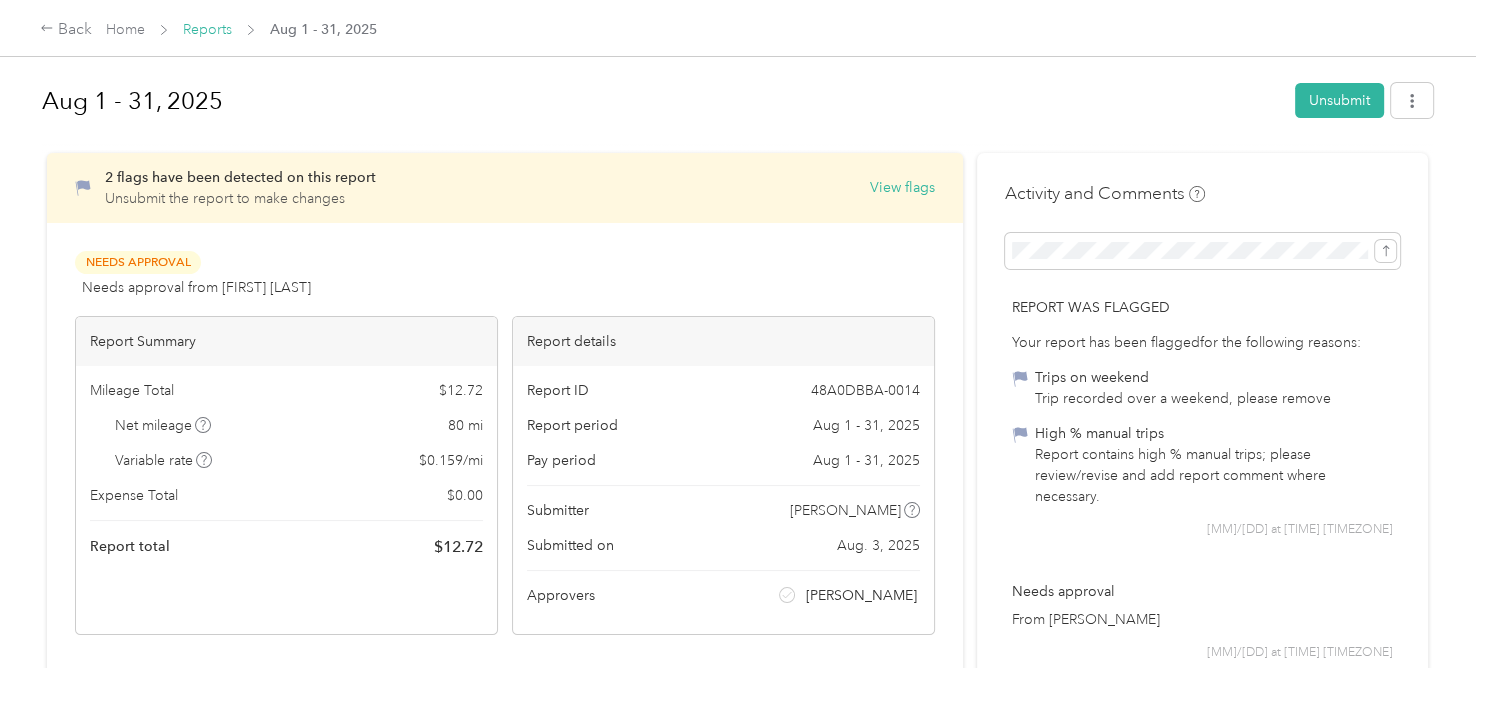 click on "Reports" at bounding box center [207, 29] 